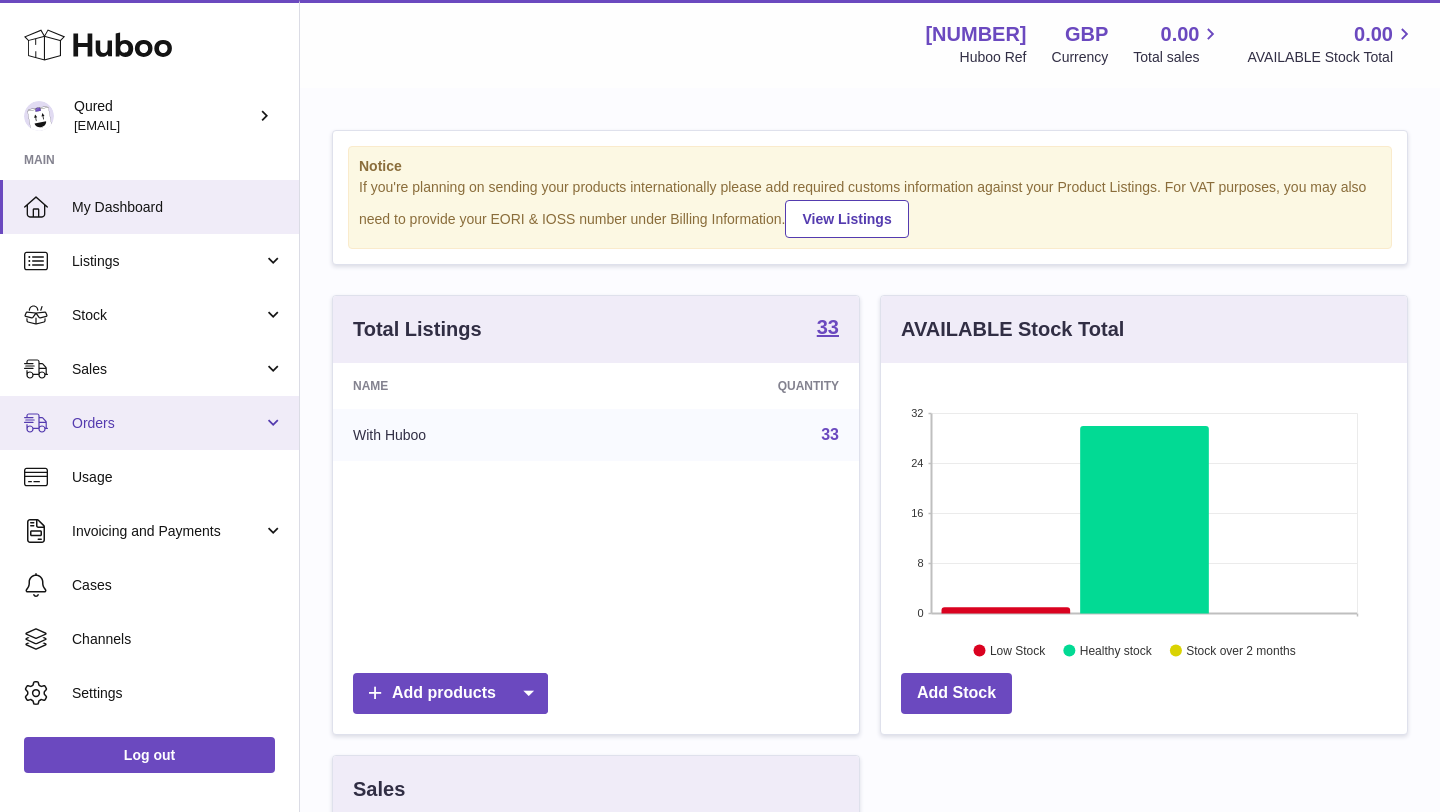 scroll, scrollTop: 0, scrollLeft: 0, axis: both 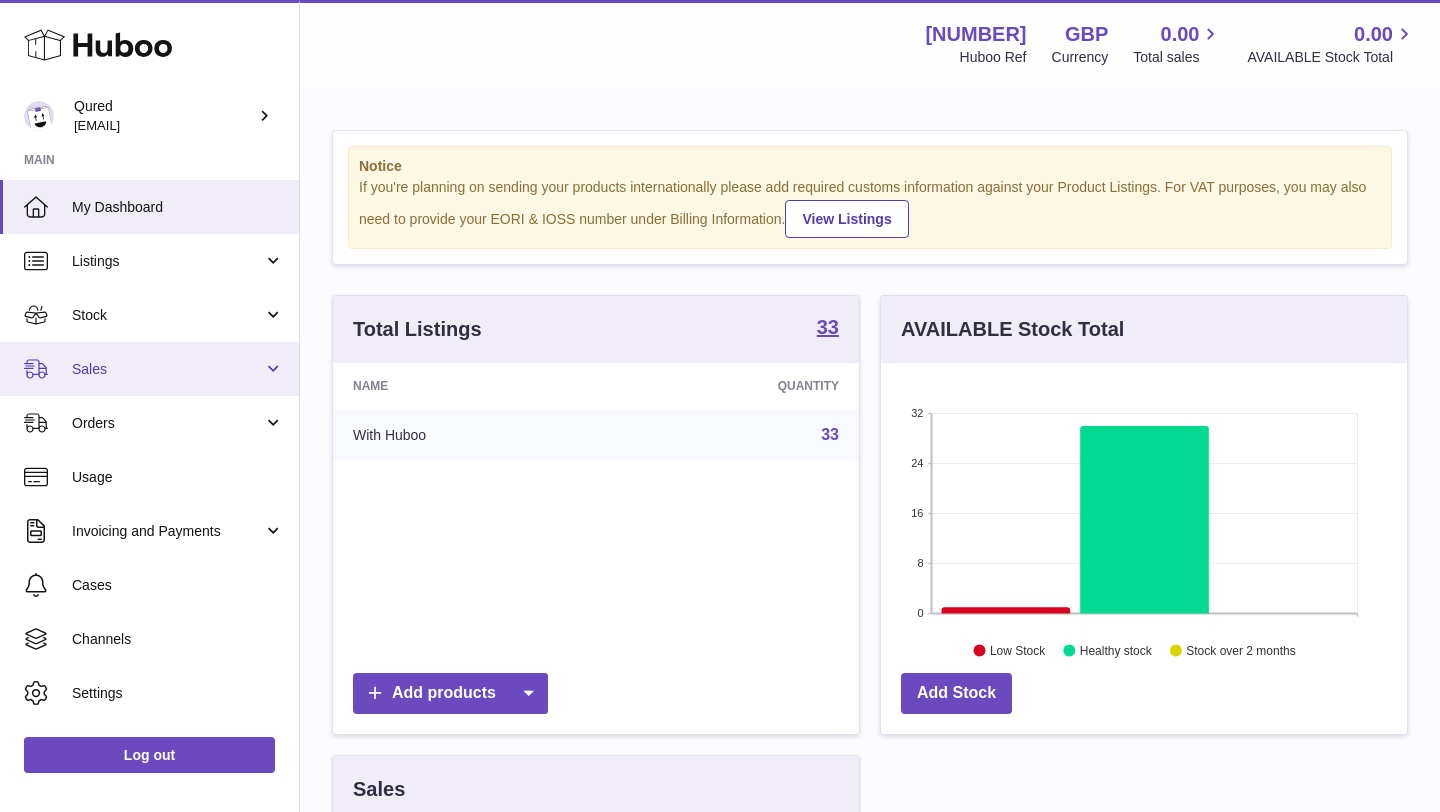 click on "Sales" at bounding box center [149, 369] 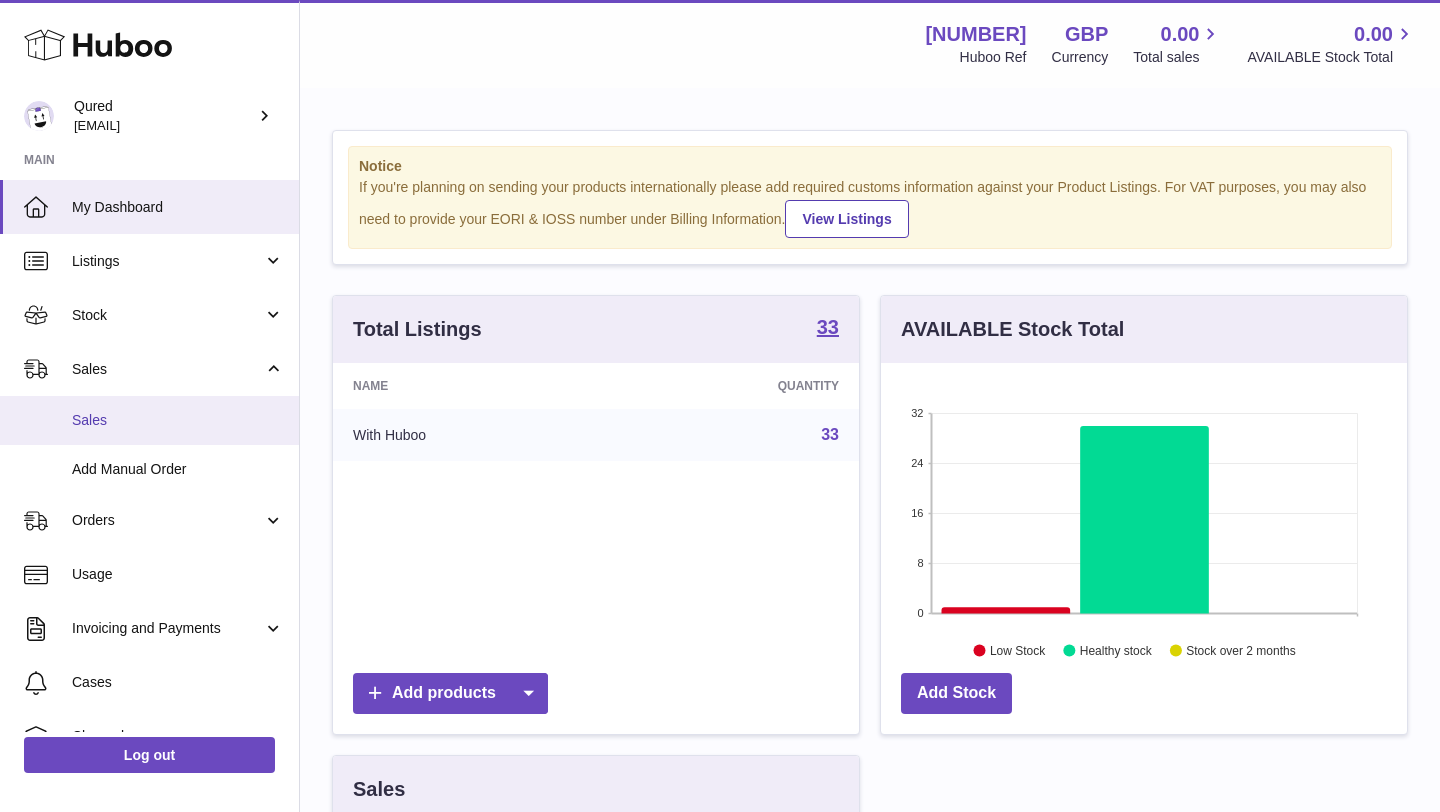 click on "Sales" at bounding box center [149, 420] 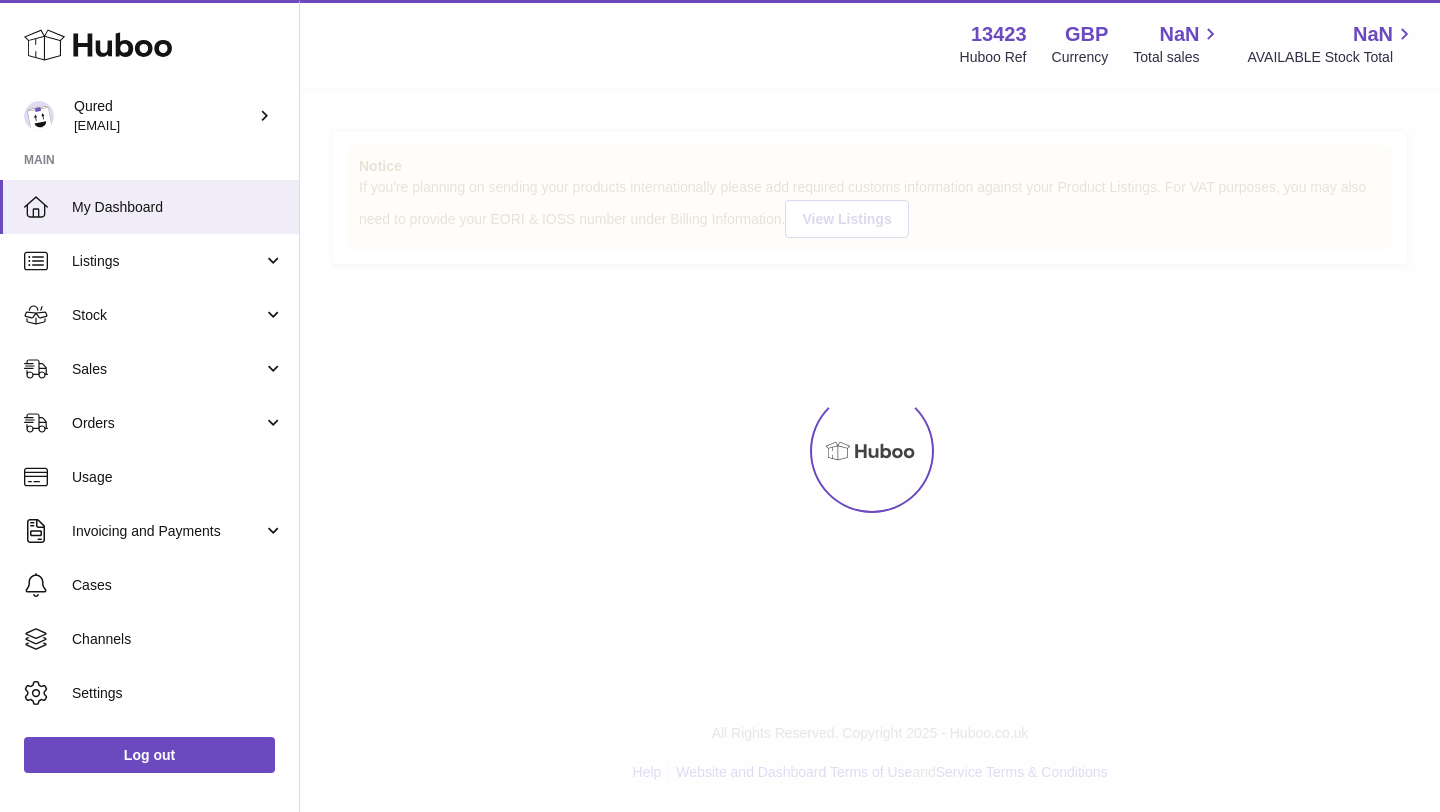 scroll, scrollTop: 0, scrollLeft: 0, axis: both 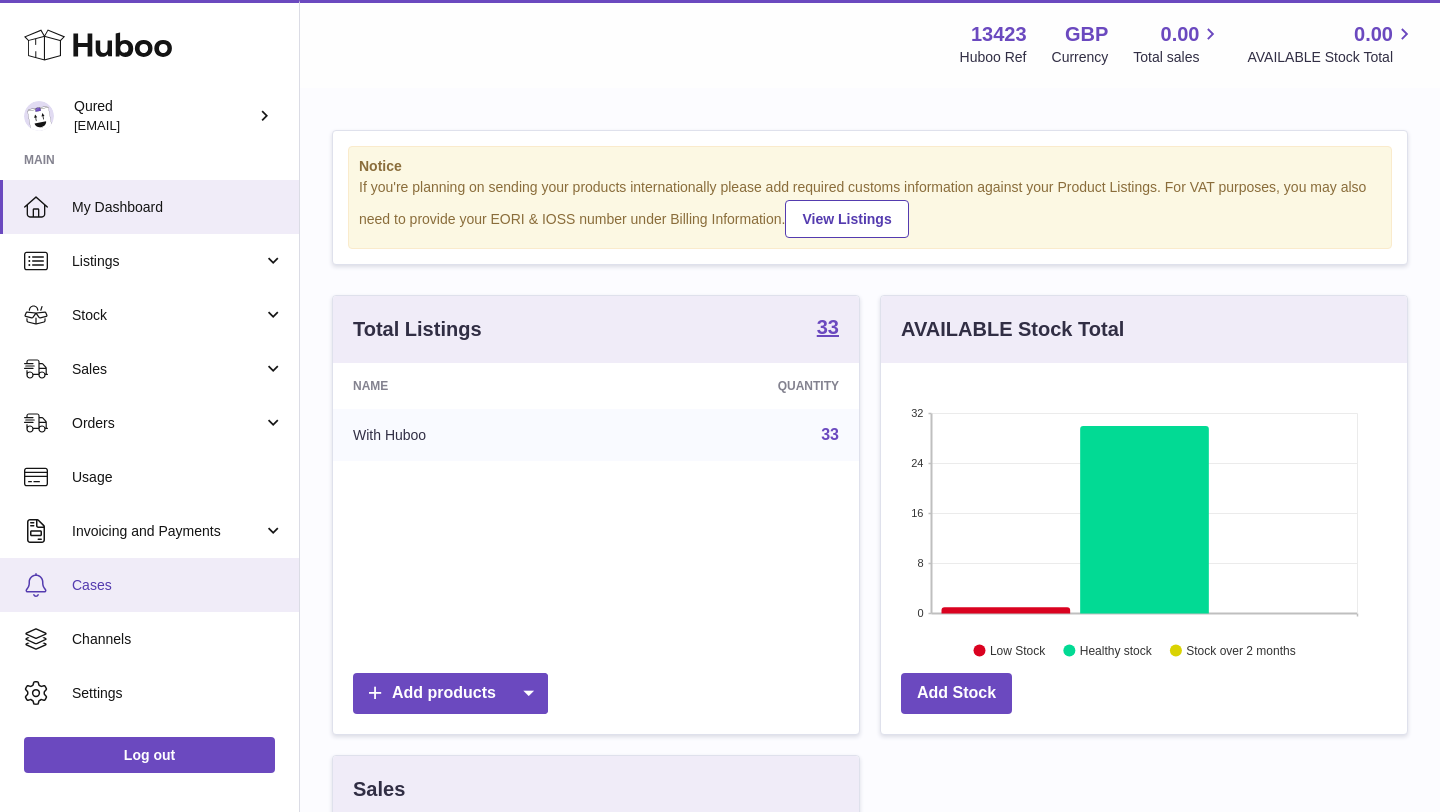 click on "Cases" at bounding box center [178, 585] 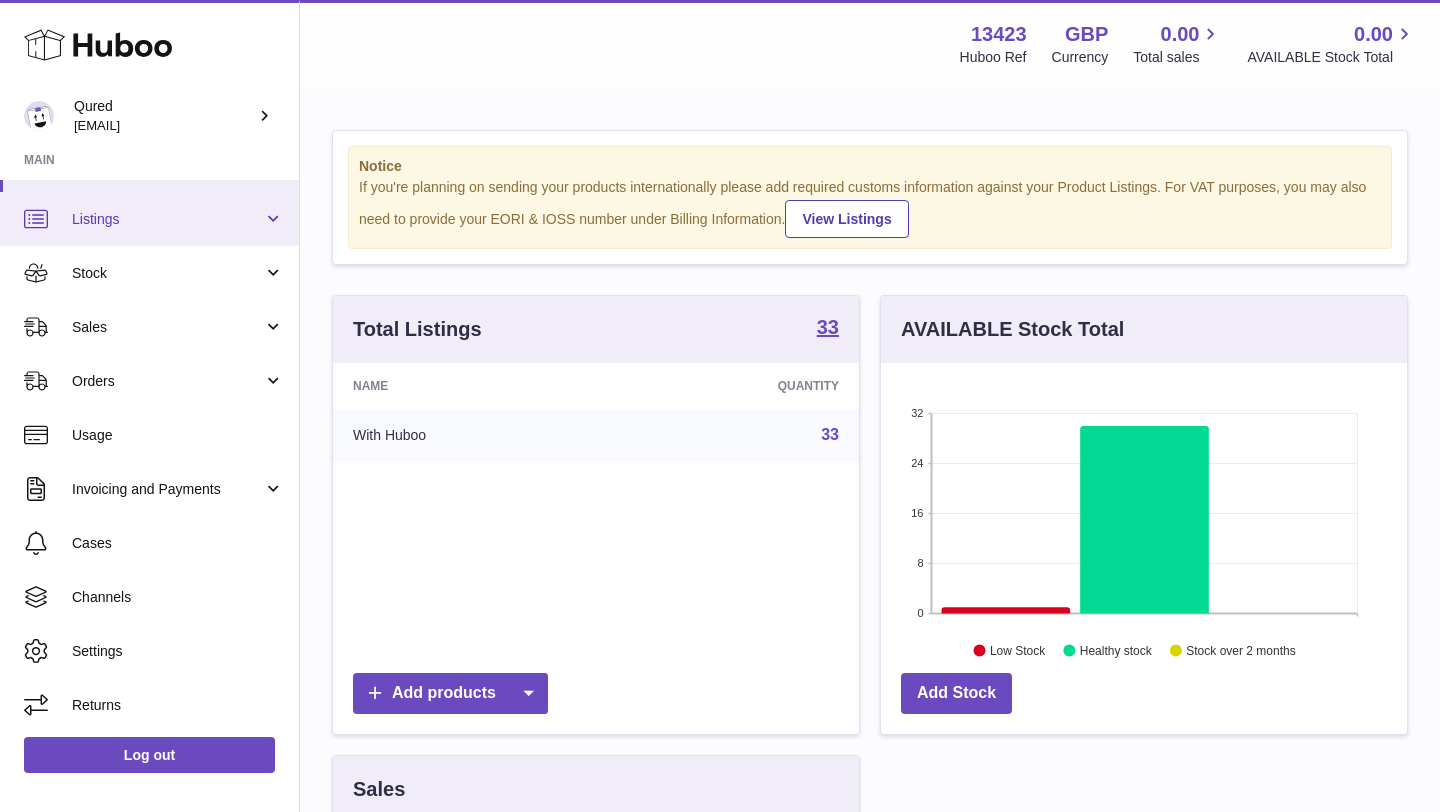 click on "Listings" at bounding box center (167, 219) 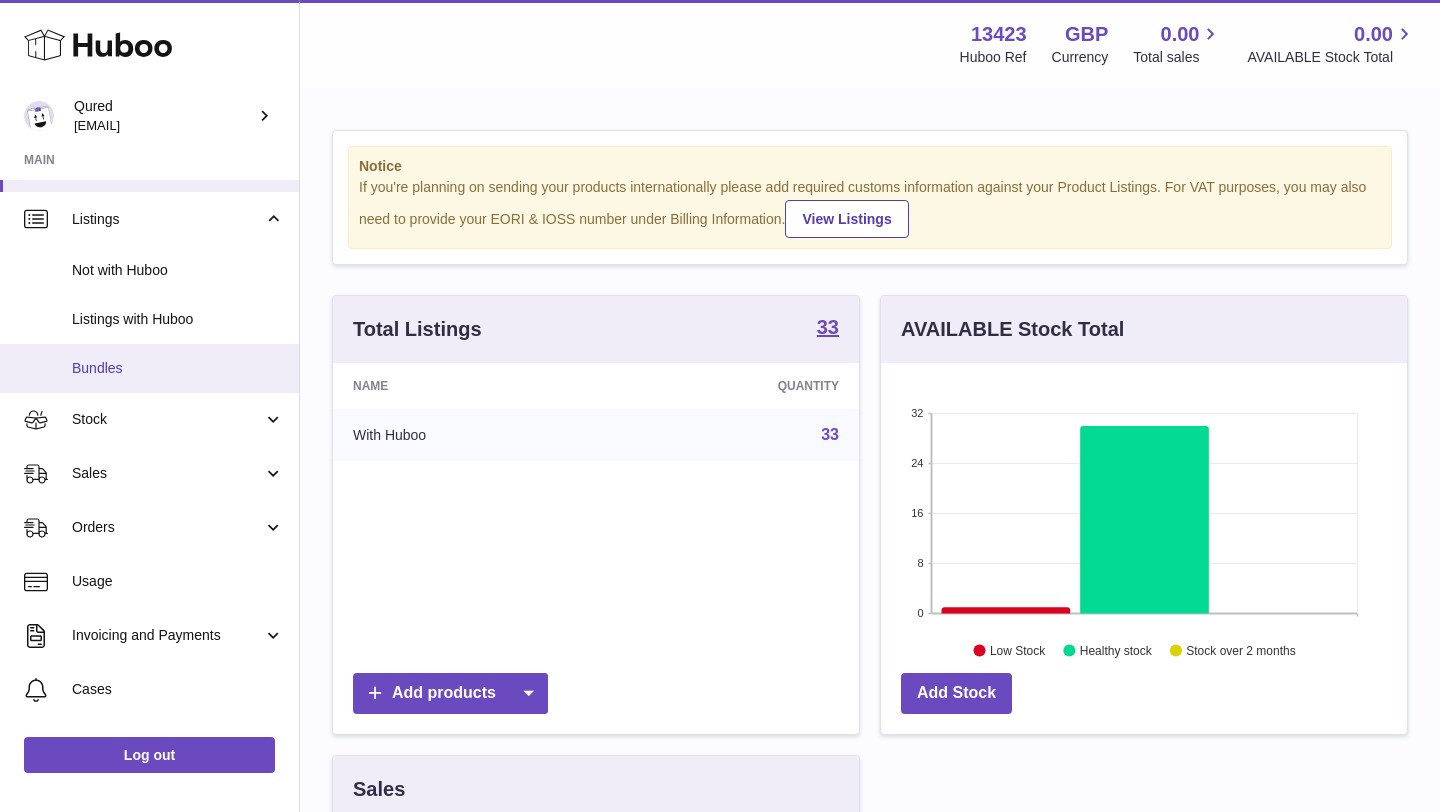 click on "Bundles" at bounding box center [178, 368] 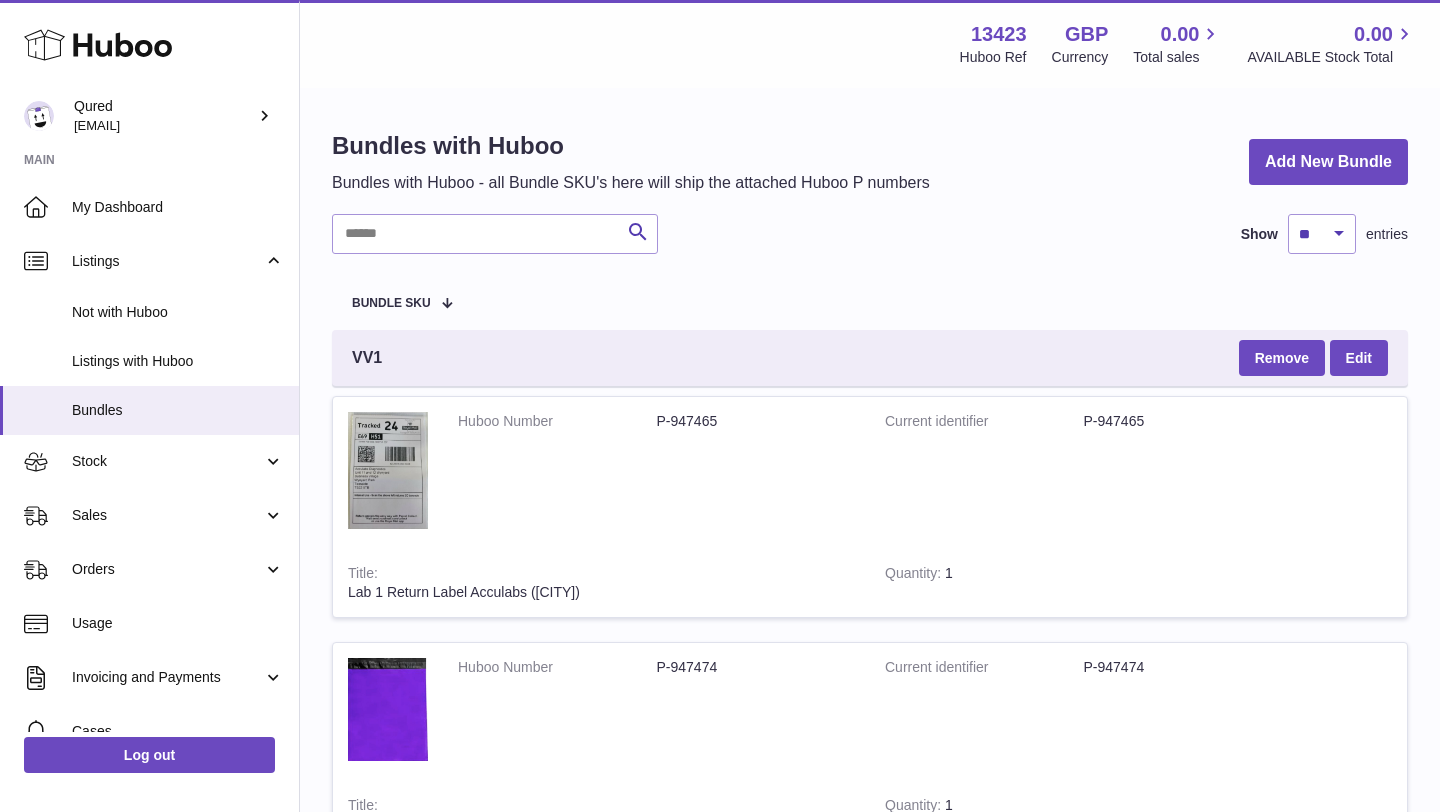 scroll, scrollTop: 0, scrollLeft: 0, axis: both 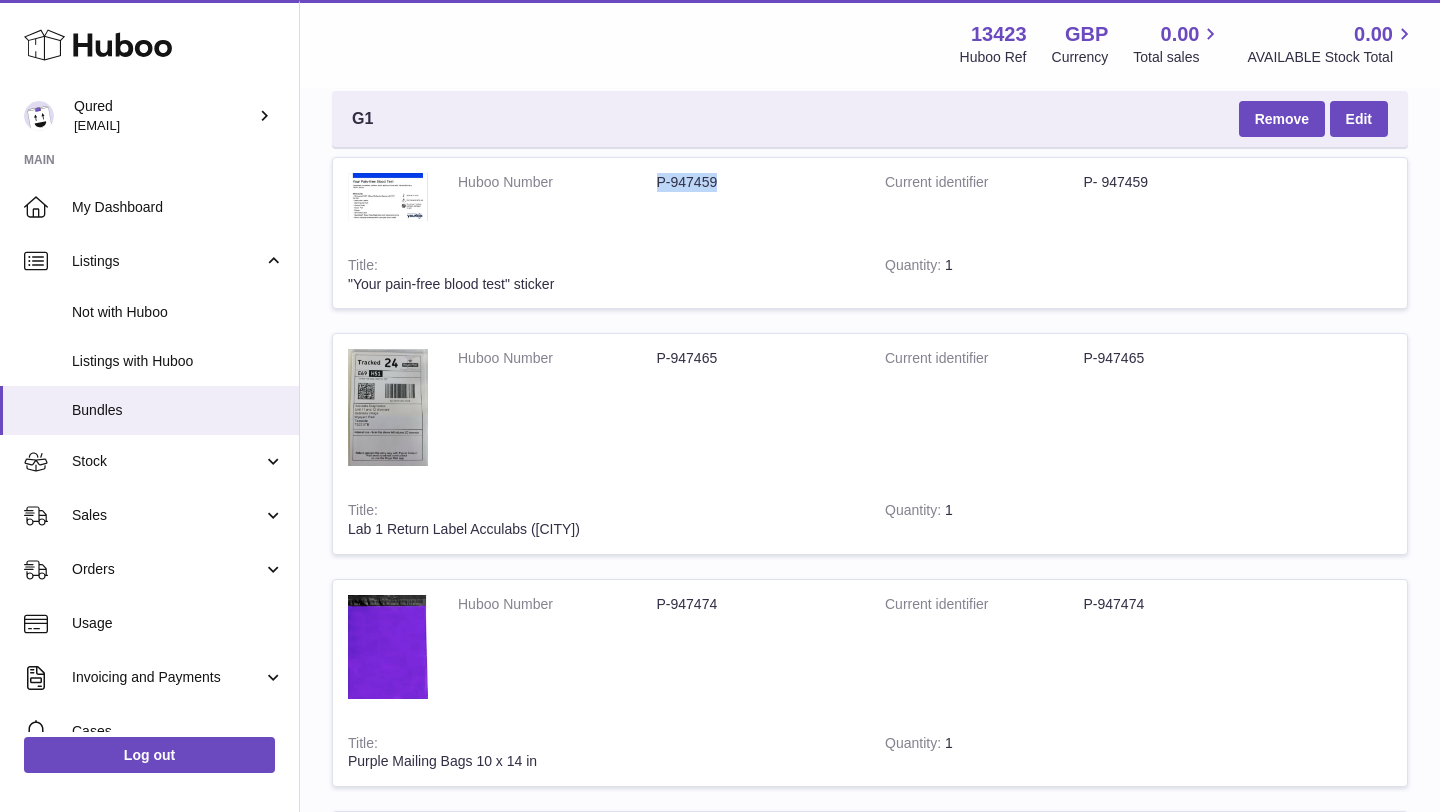 drag, startPoint x: 657, startPoint y: 186, endPoint x: 726, endPoint y: 191, distance: 69.18092 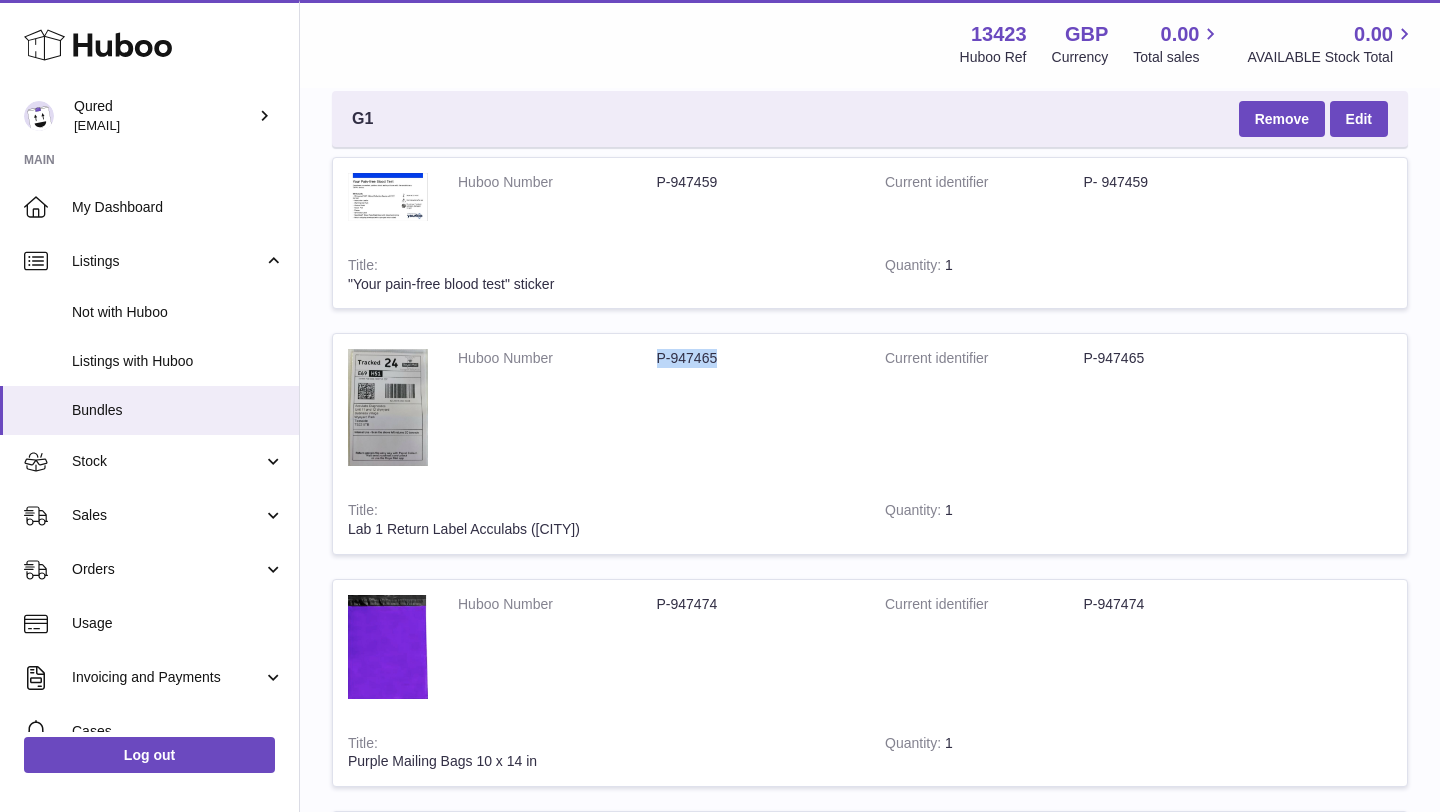 drag, startPoint x: 661, startPoint y: 362, endPoint x: 717, endPoint y: 365, distance: 56.0803 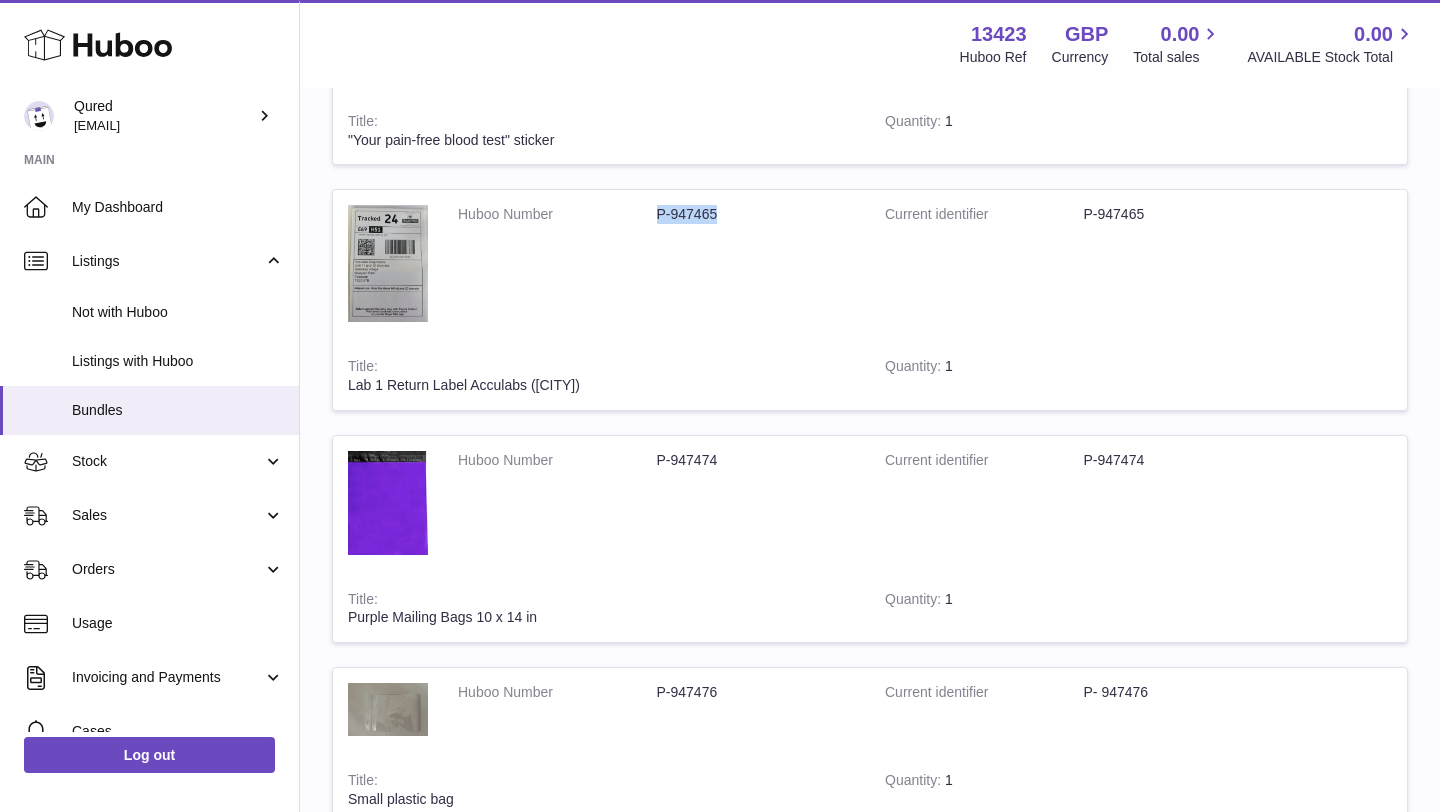 scroll, scrollTop: 18463, scrollLeft: 0, axis: vertical 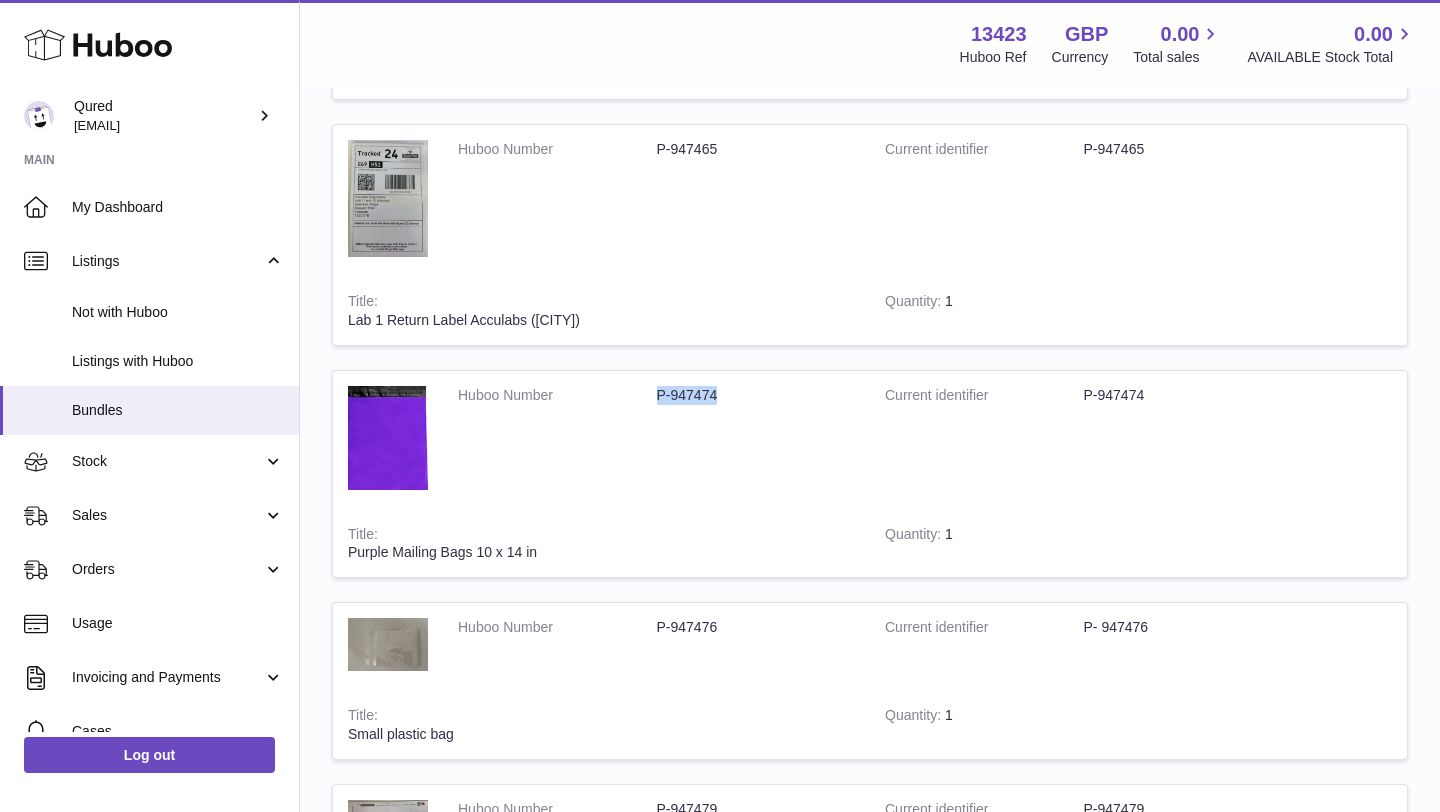 drag, startPoint x: 658, startPoint y: 399, endPoint x: 714, endPoint y: 401, distance: 56.0357 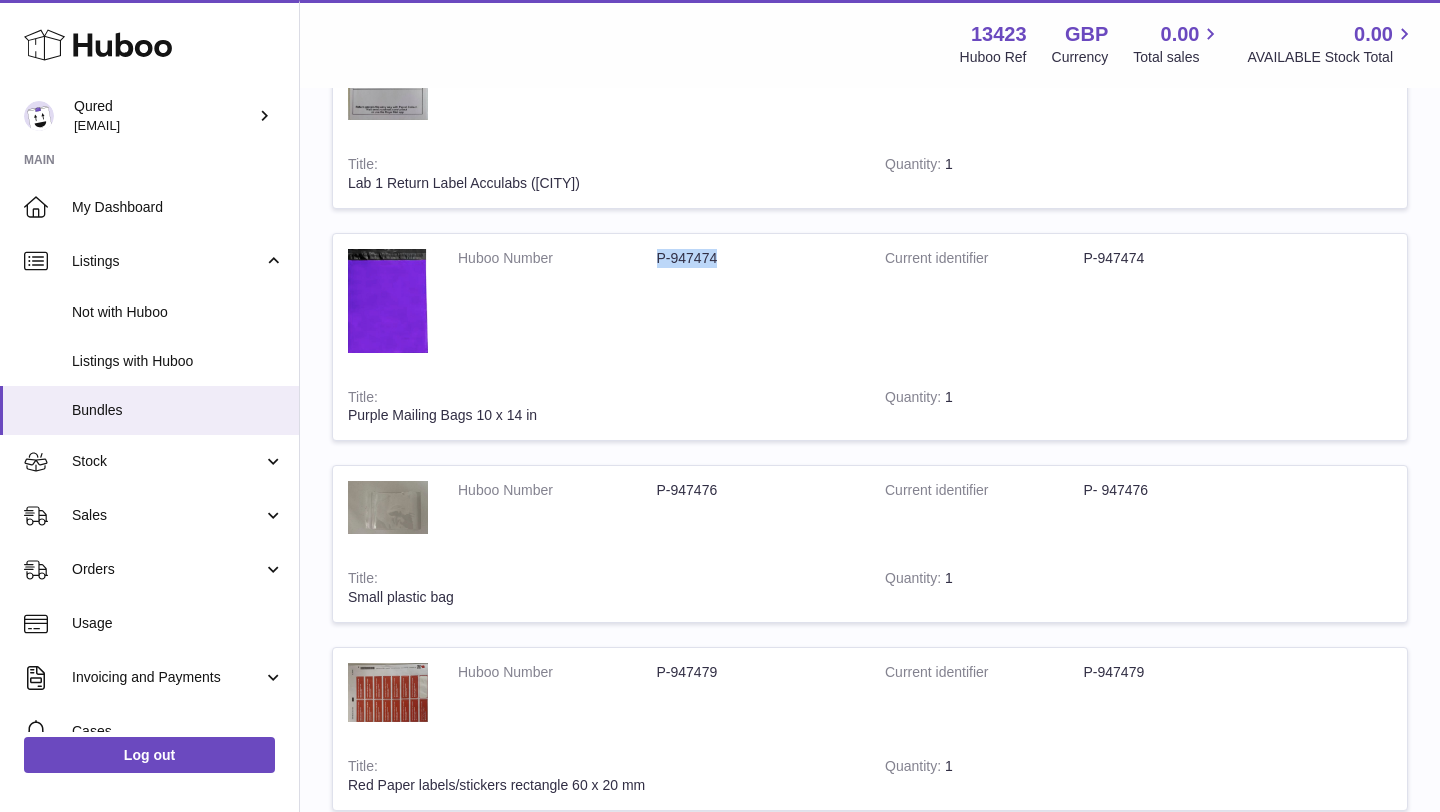 scroll, scrollTop: 18638, scrollLeft: 0, axis: vertical 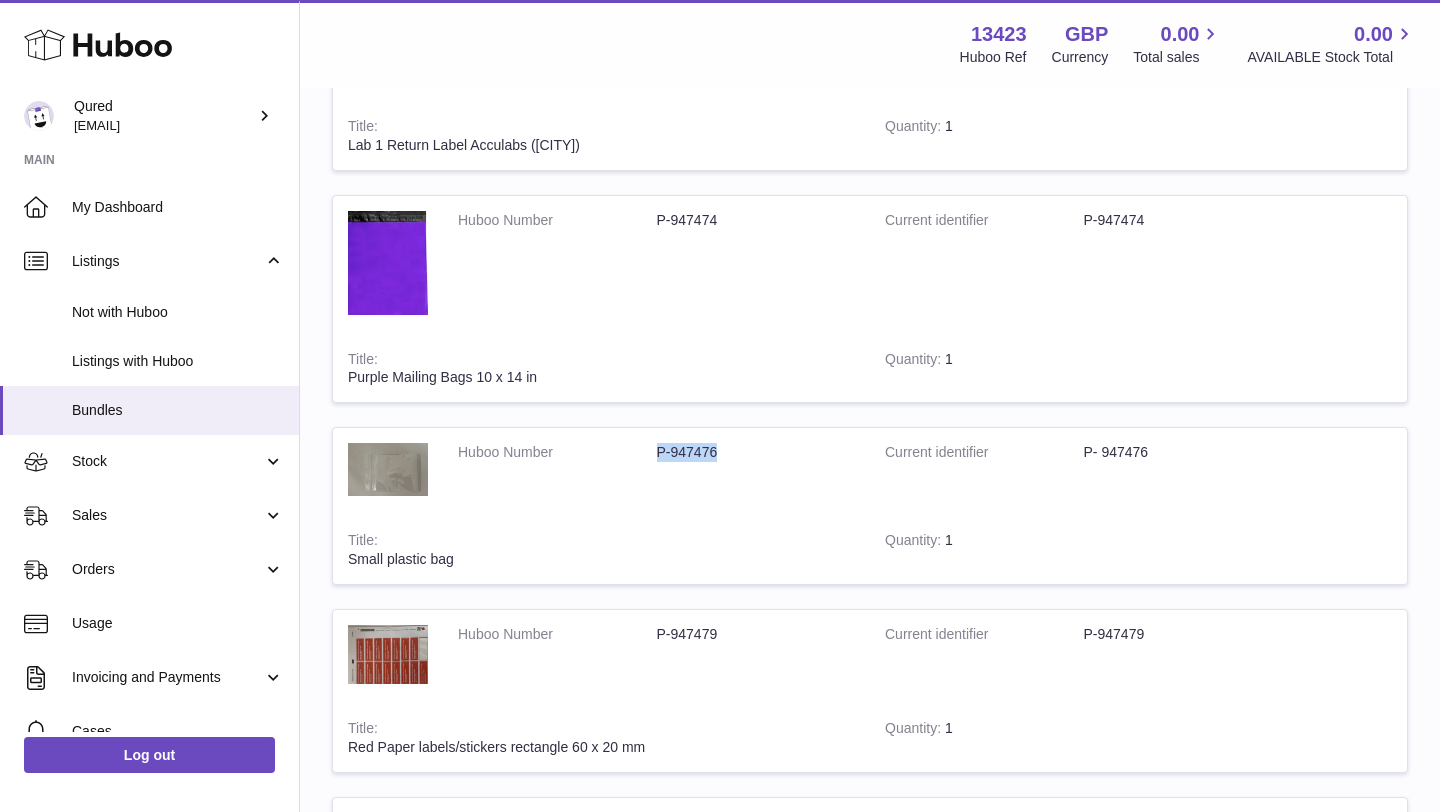 drag, startPoint x: 659, startPoint y: 454, endPoint x: 714, endPoint y: 459, distance: 55.226807 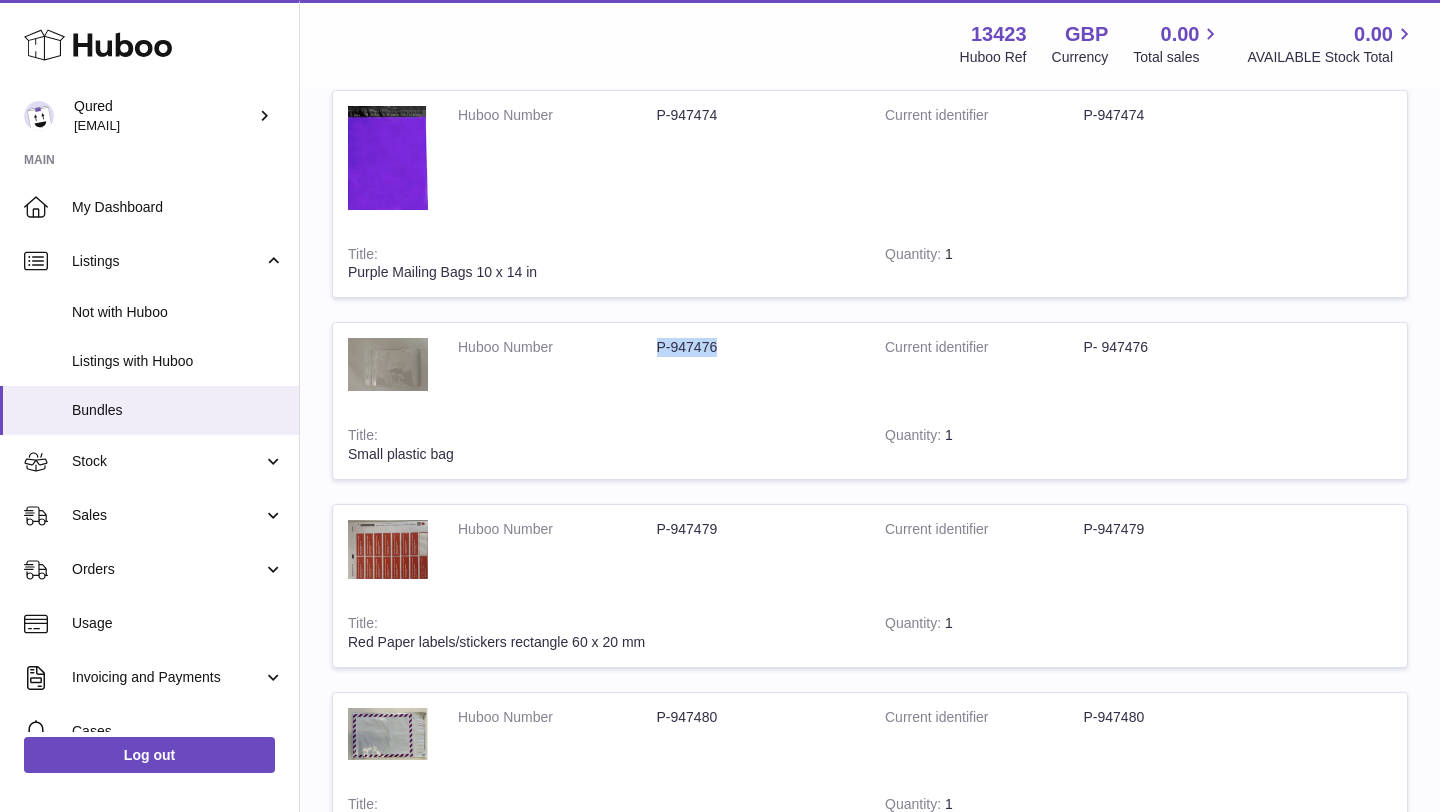 scroll, scrollTop: 18767, scrollLeft: 0, axis: vertical 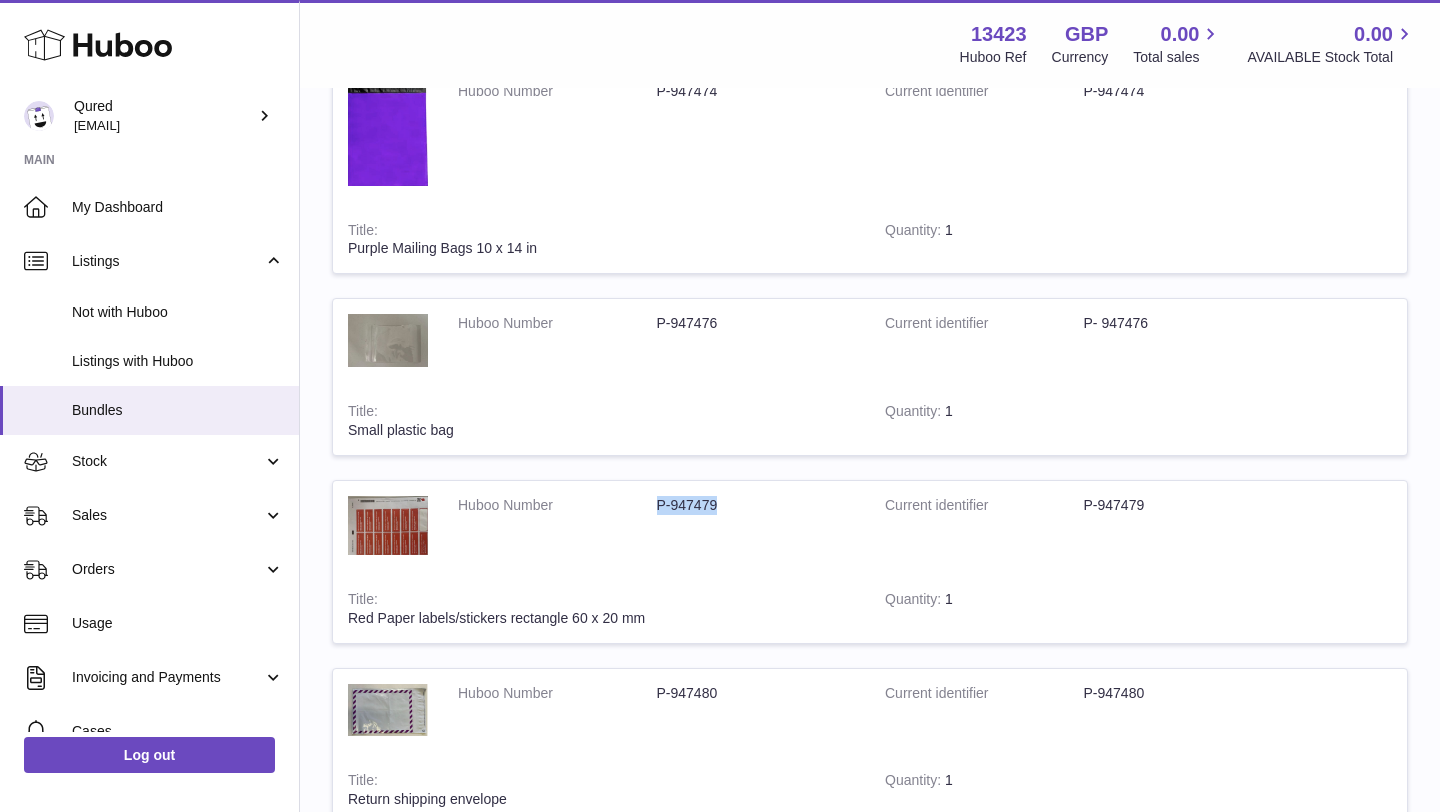 drag, startPoint x: 658, startPoint y: 508, endPoint x: 725, endPoint y: 511, distance: 67.06713 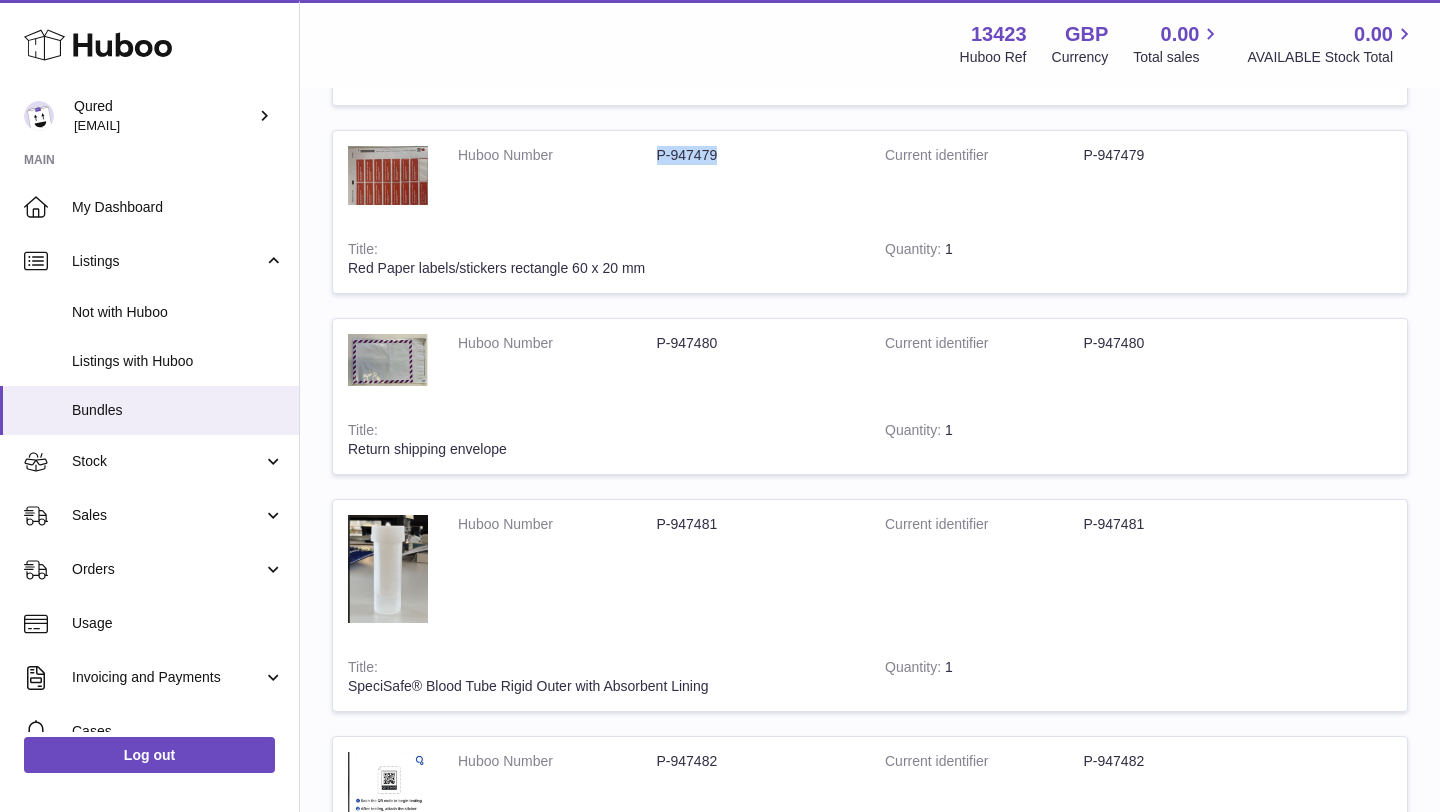 scroll, scrollTop: 19160, scrollLeft: 0, axis: vertical 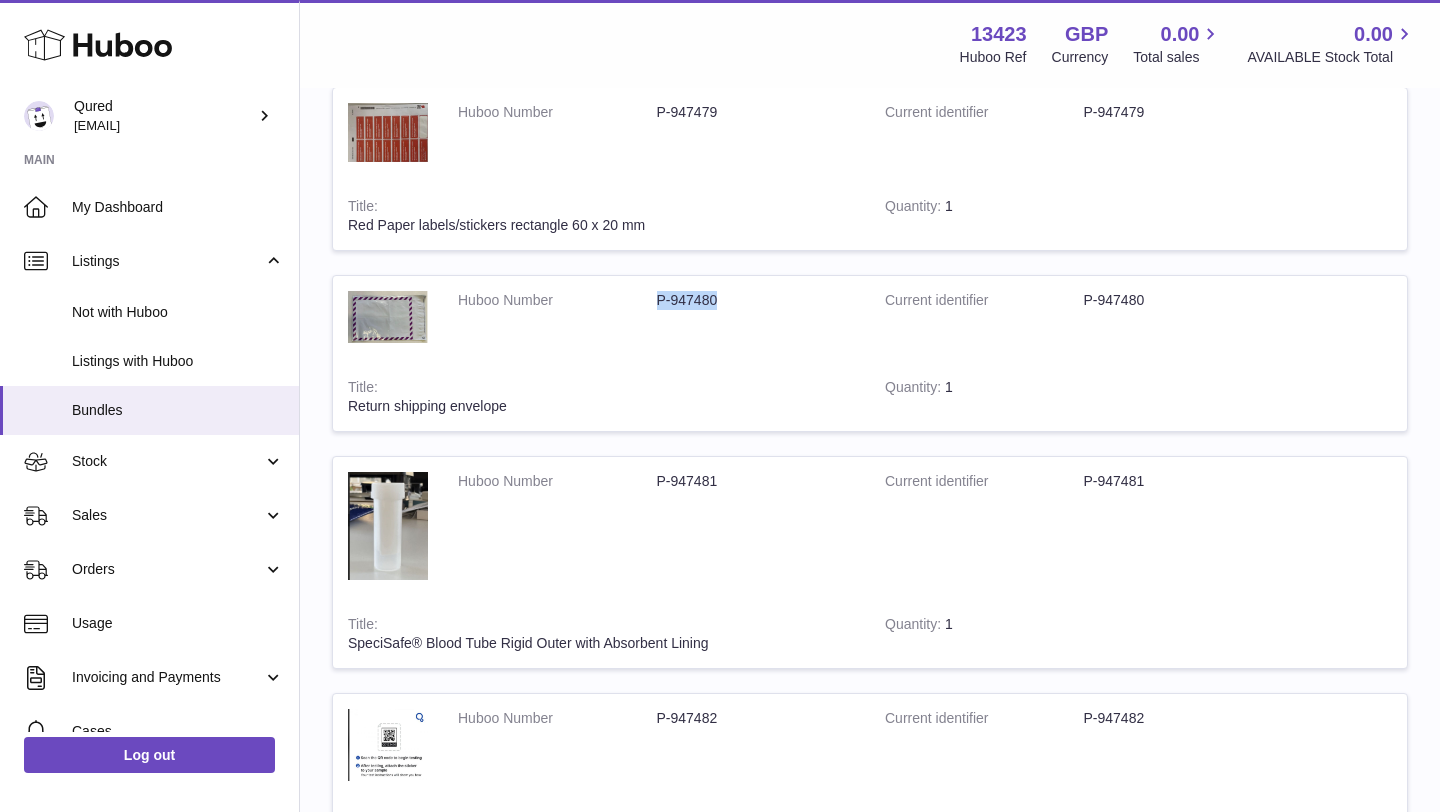 drag, startPoint x: 659, startPoint y: 300, endPoint x: 721, endPoint y: 303, distance: 62.072536 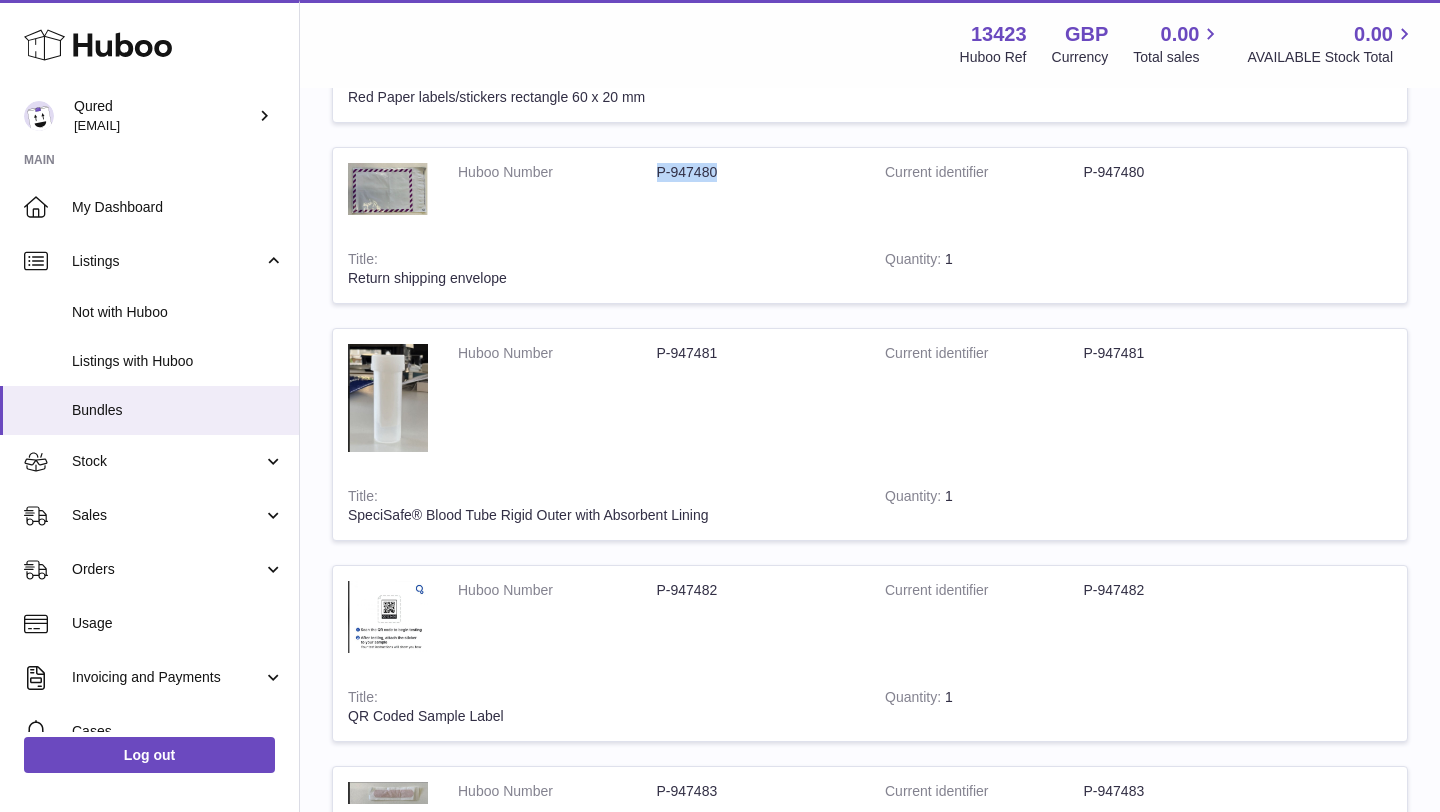 scroll, scrollTop: 19293, scrollLeft: 0, axis: vertical 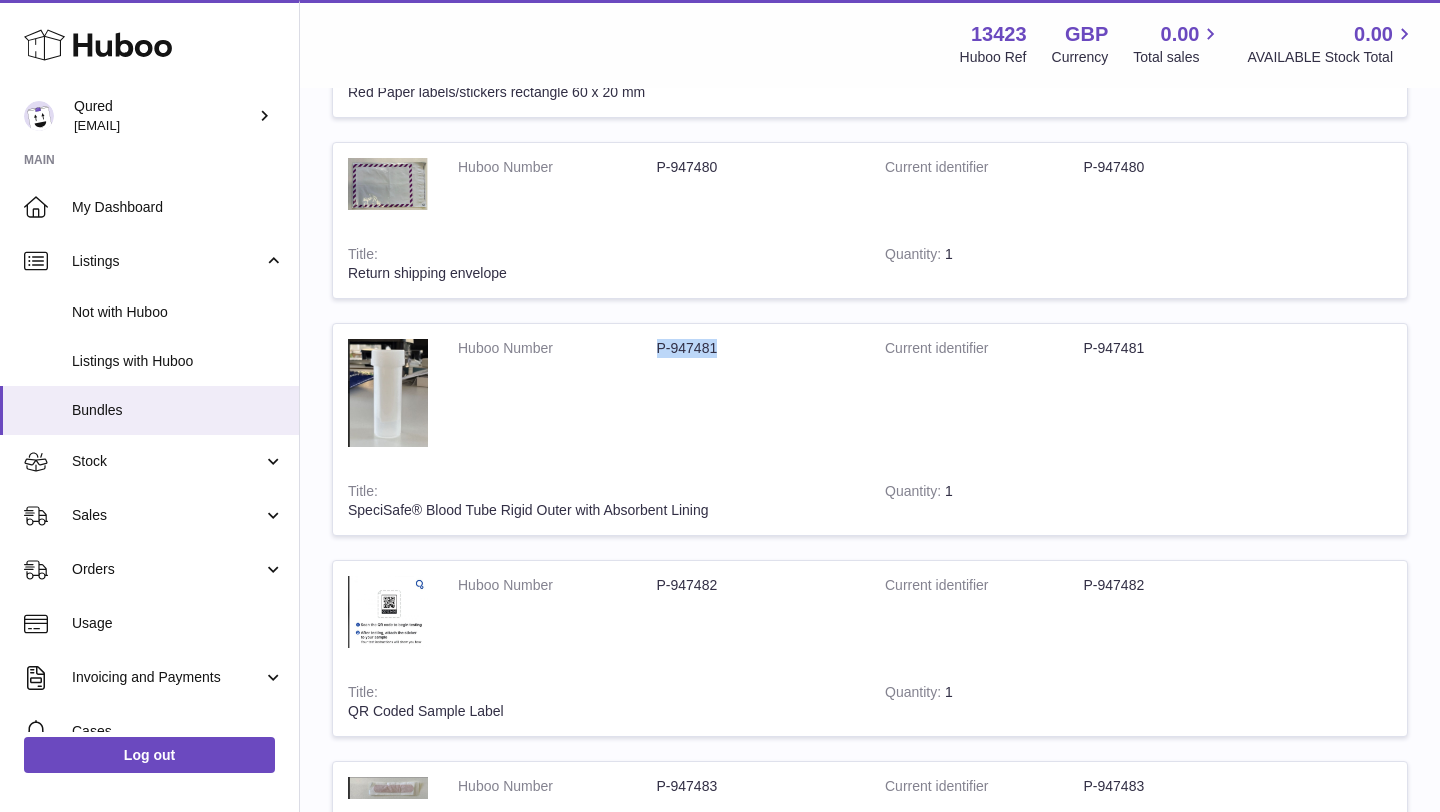 drag, startPoint x: 659, startPoint y: 352, endPoint x: 718, endPoint y: 353, distance: 59.008472 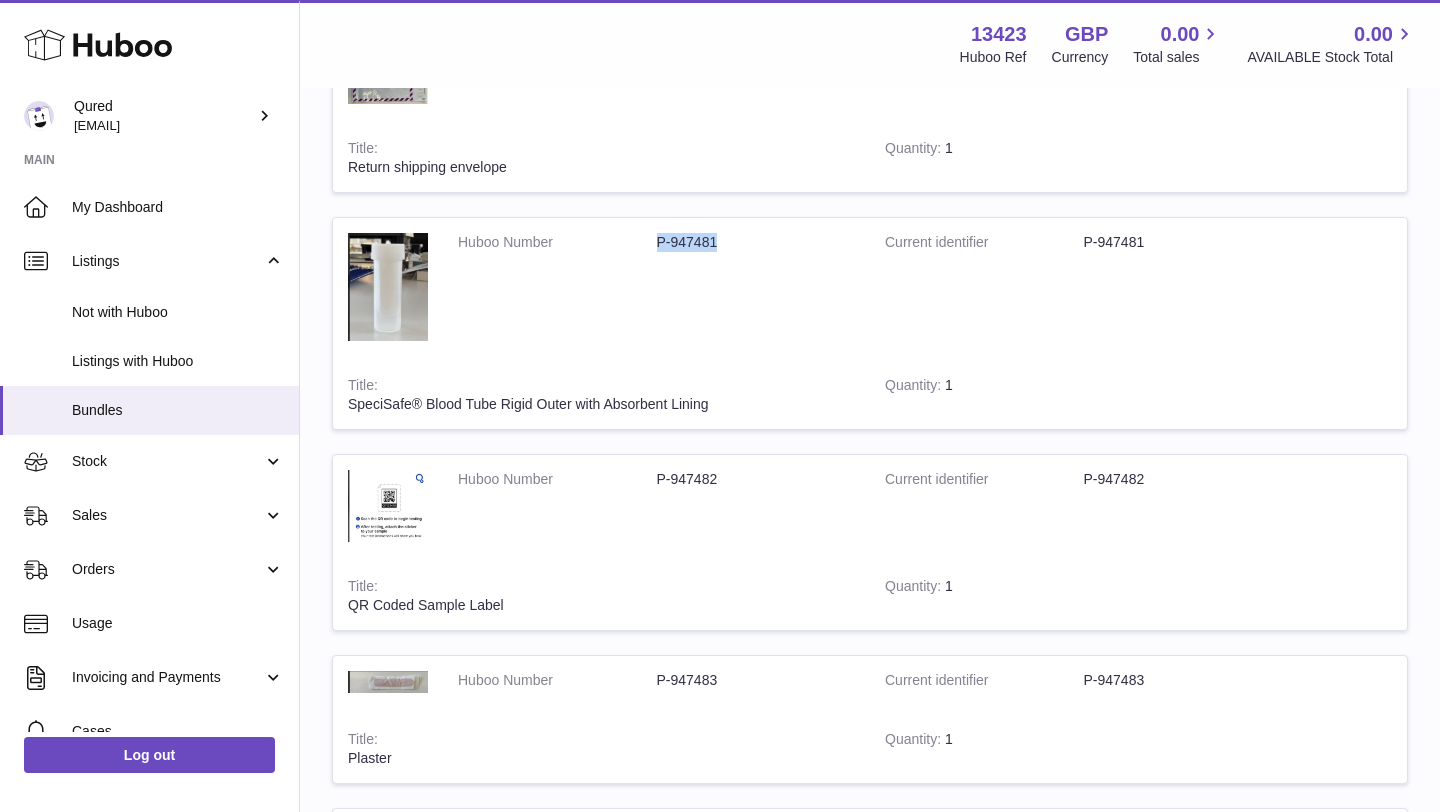 scroll, scrollTop: 19447, scrollLeft: 0, axis: vertical 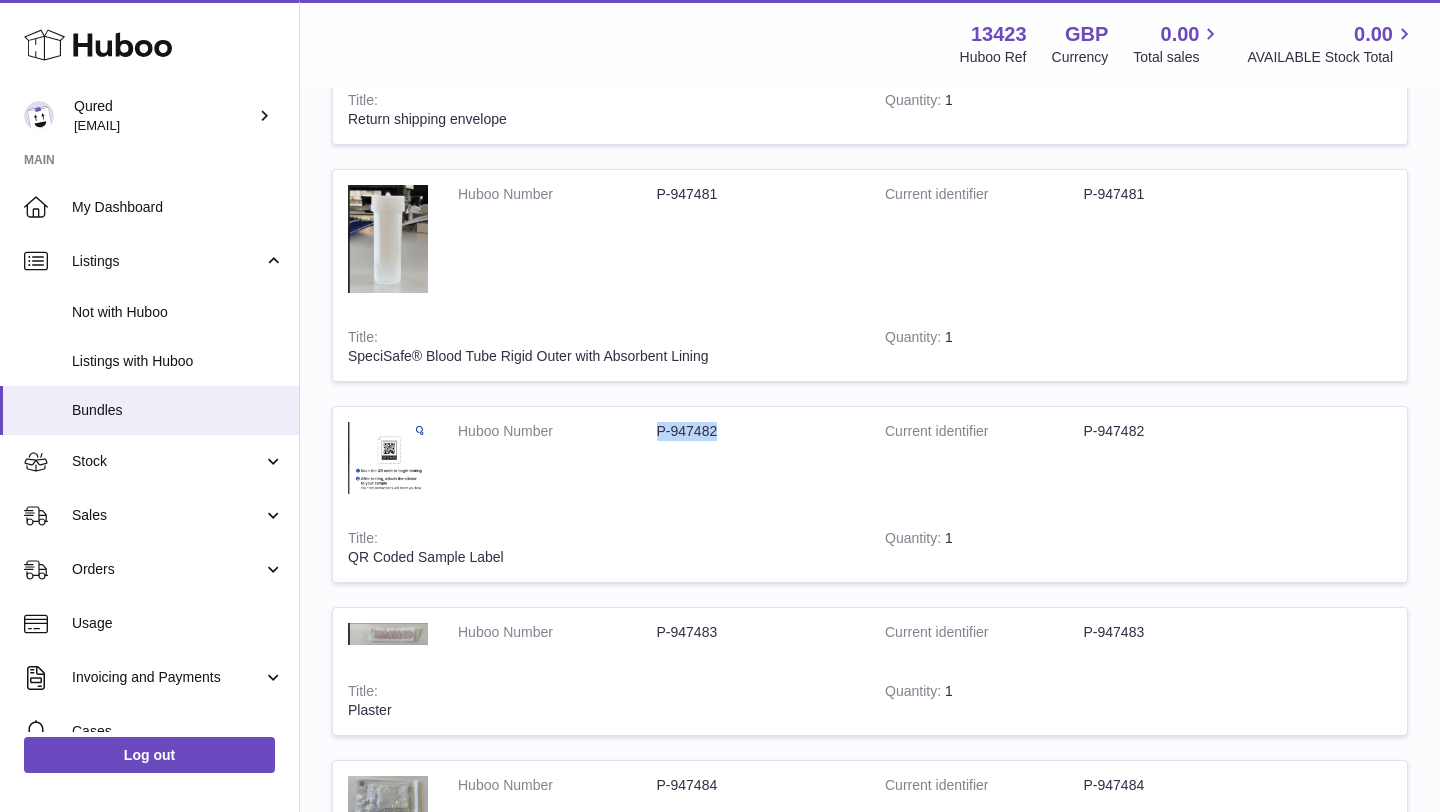 drag, startPoint x: 658, startPoint y: 435, endPoint x: 720, endPoint y: 438, distance: 62.072536 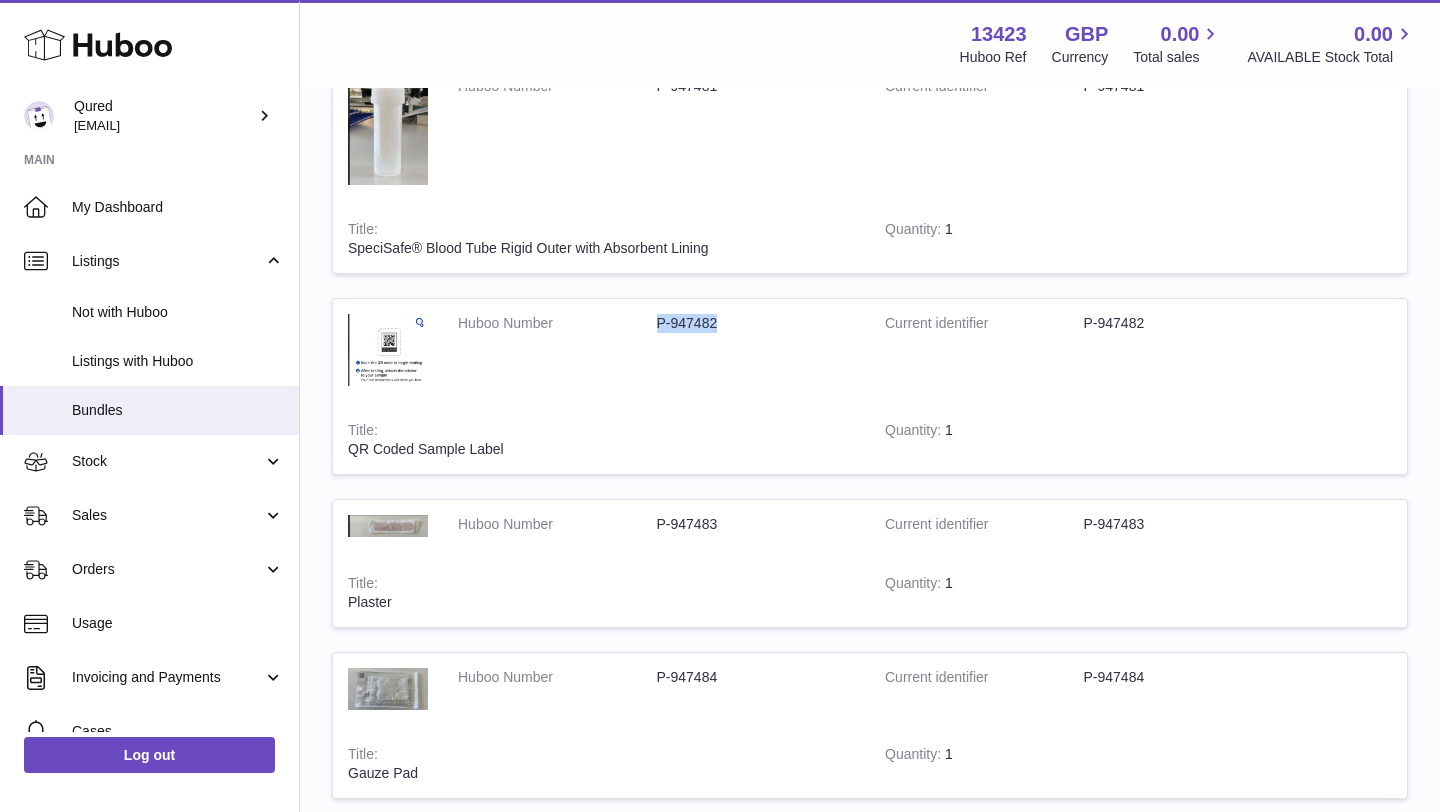 scroll, scrollTop: 19622, scrollLeft: 0, axis: vertical 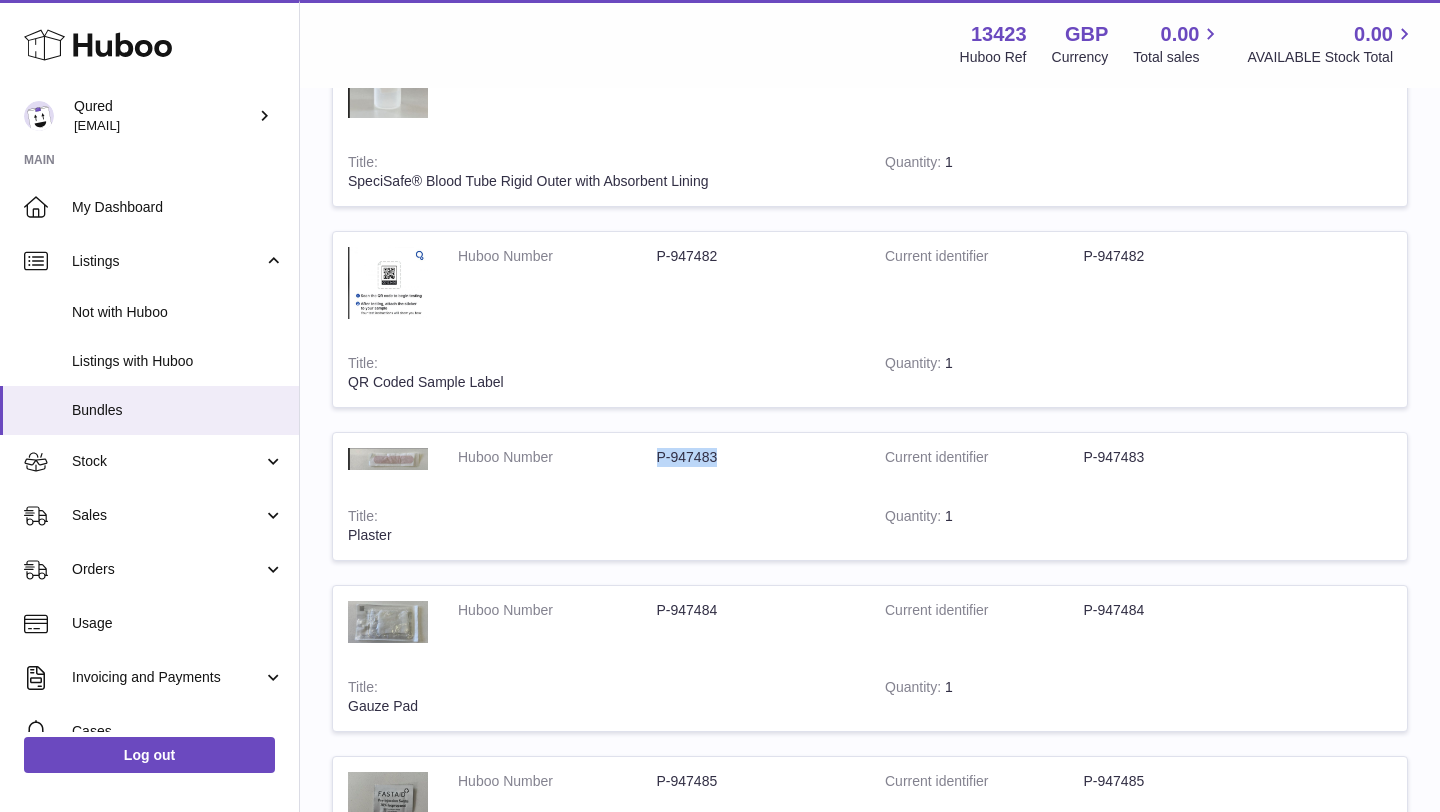 drag, startPoint x: 659, startPoint y: 458, endPoint x: 726, endPoint y: 466, distance: 67.47592 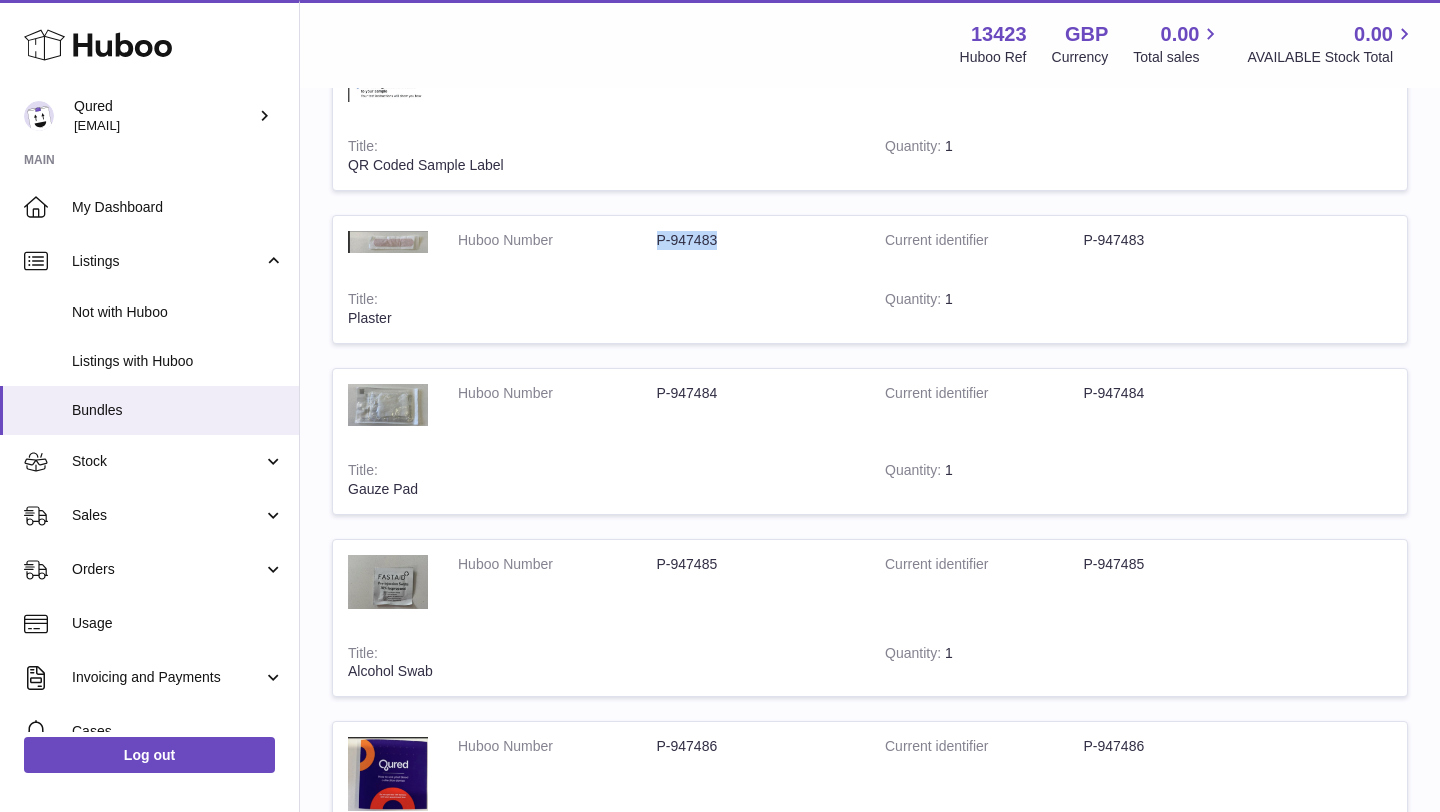 scroll, scrollTop: 19897, scrollLeft: 0, axis: vertical 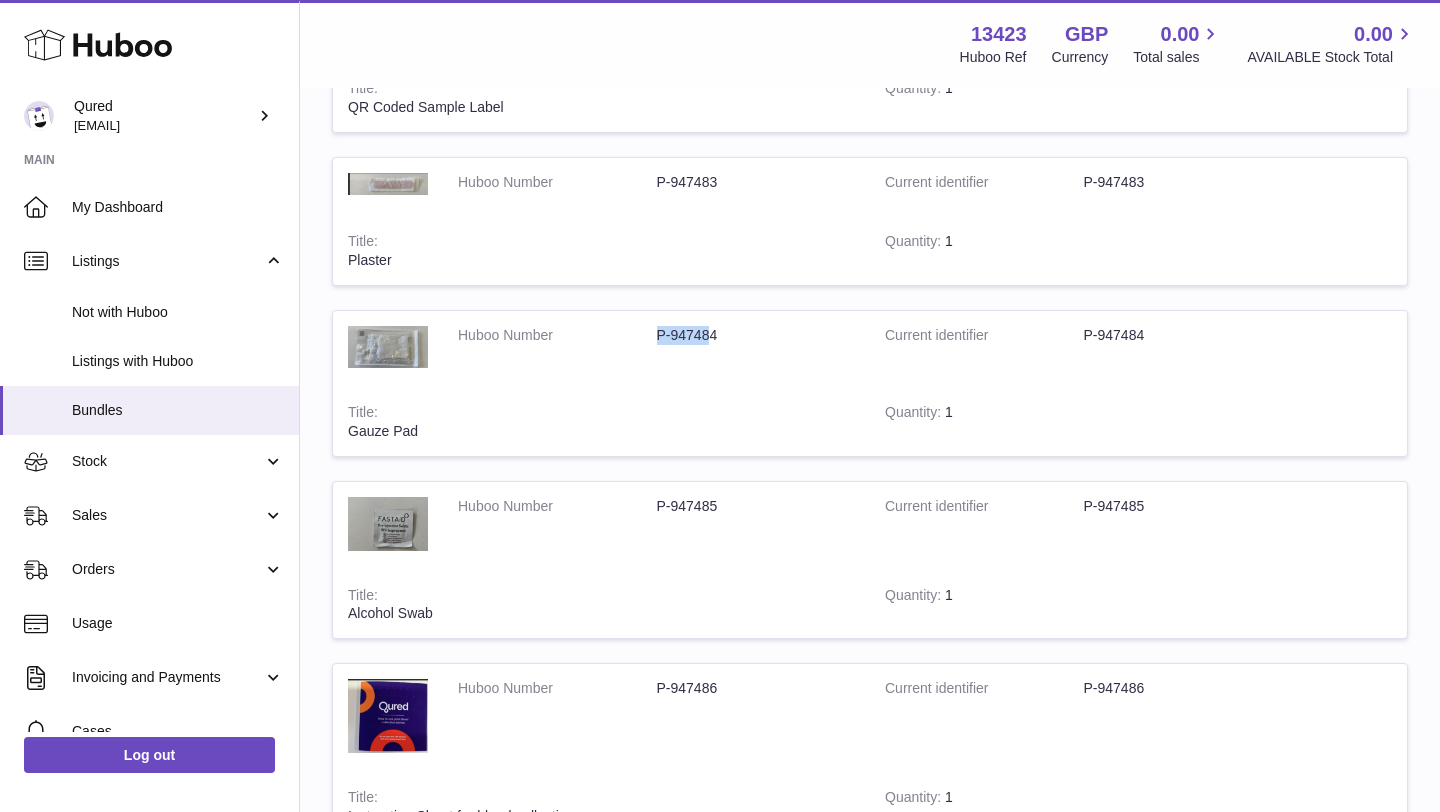 drag, startPoint x: 659, startPoint y: 341, endPoint x: 712, endPoint y: 346, distance: 53.235325 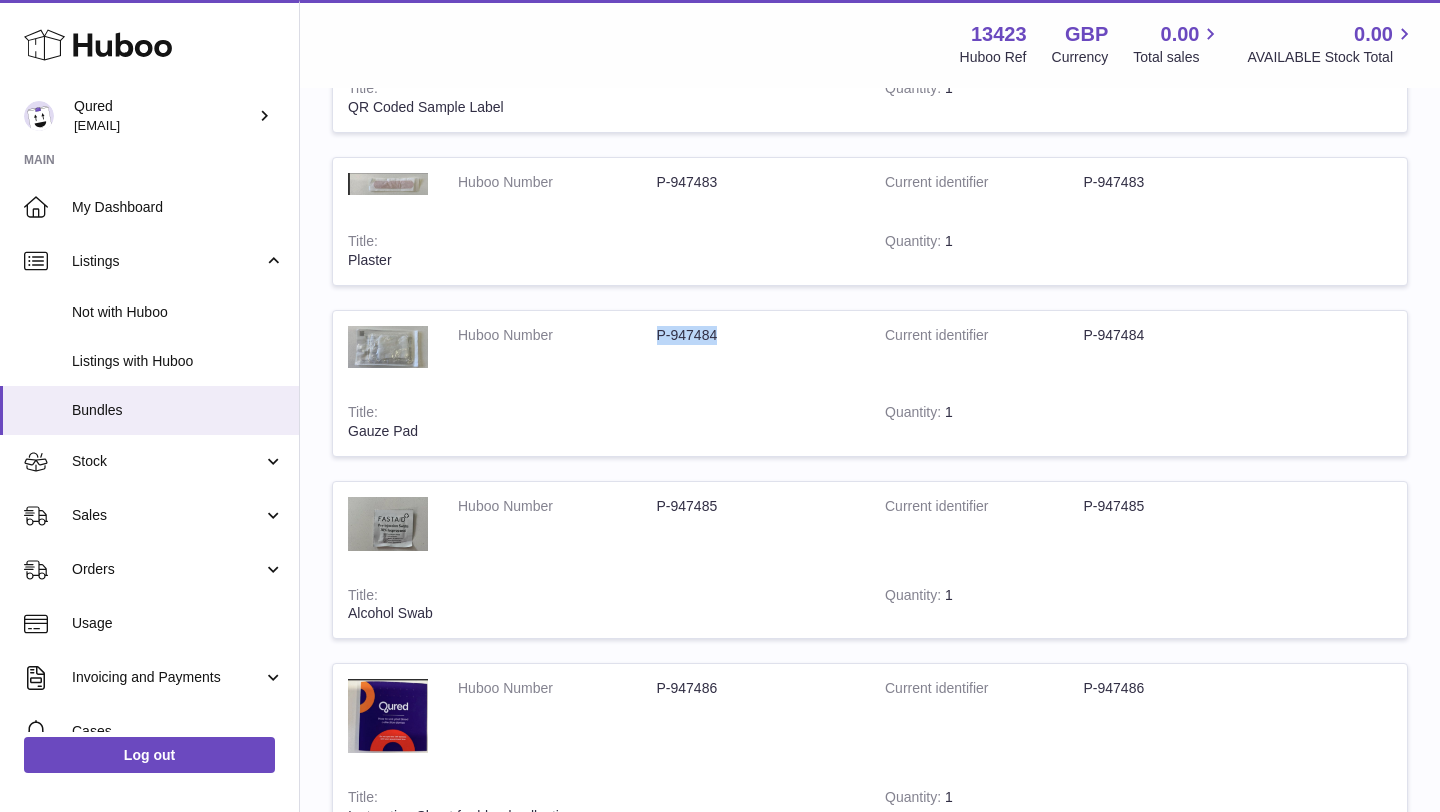 drag, startPoint x: 659, startPoint y: 335, endPoint x: 730, endPoint y: 335, distance: 71 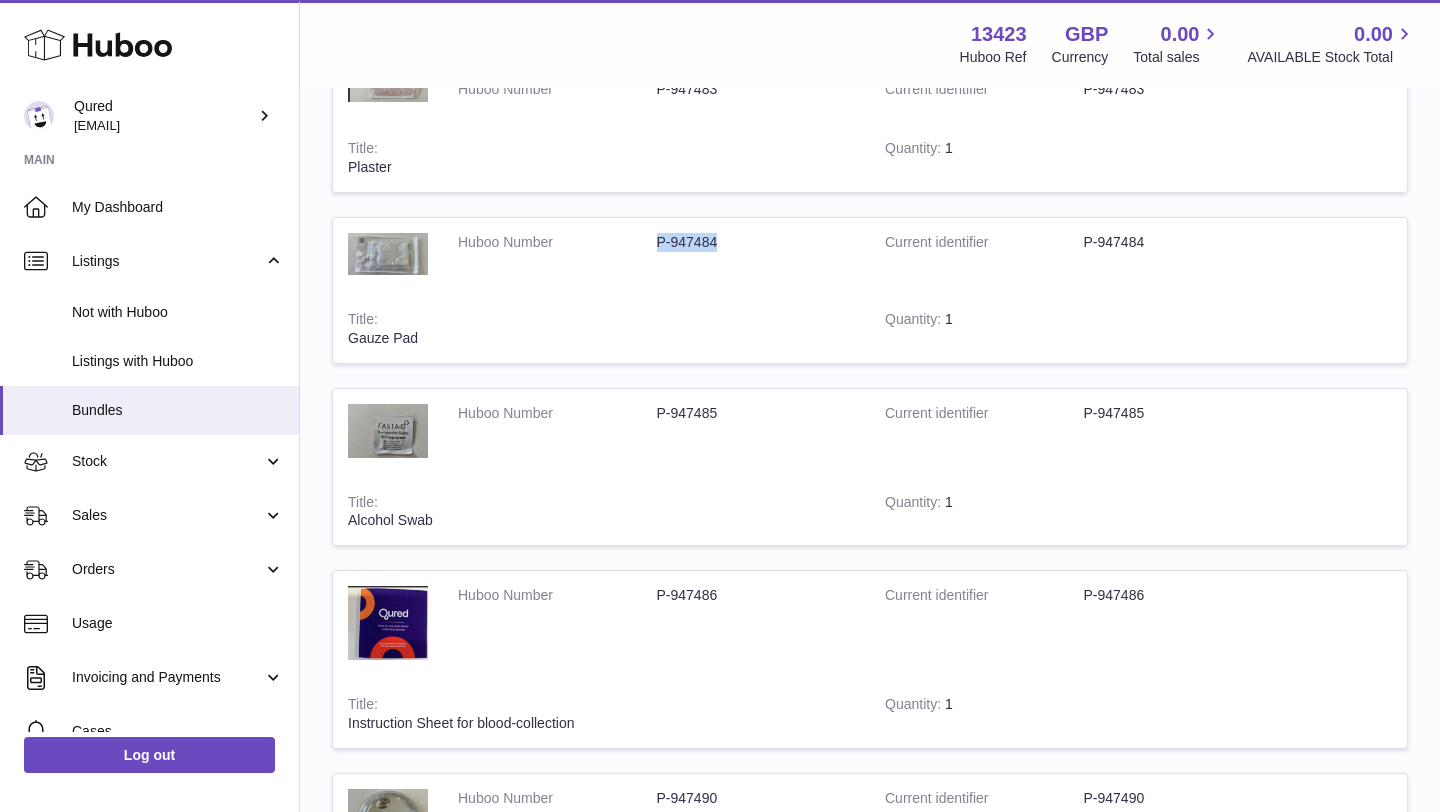 scroll, scrollTop: 20025, scrollLeft: 0, axis: vertical 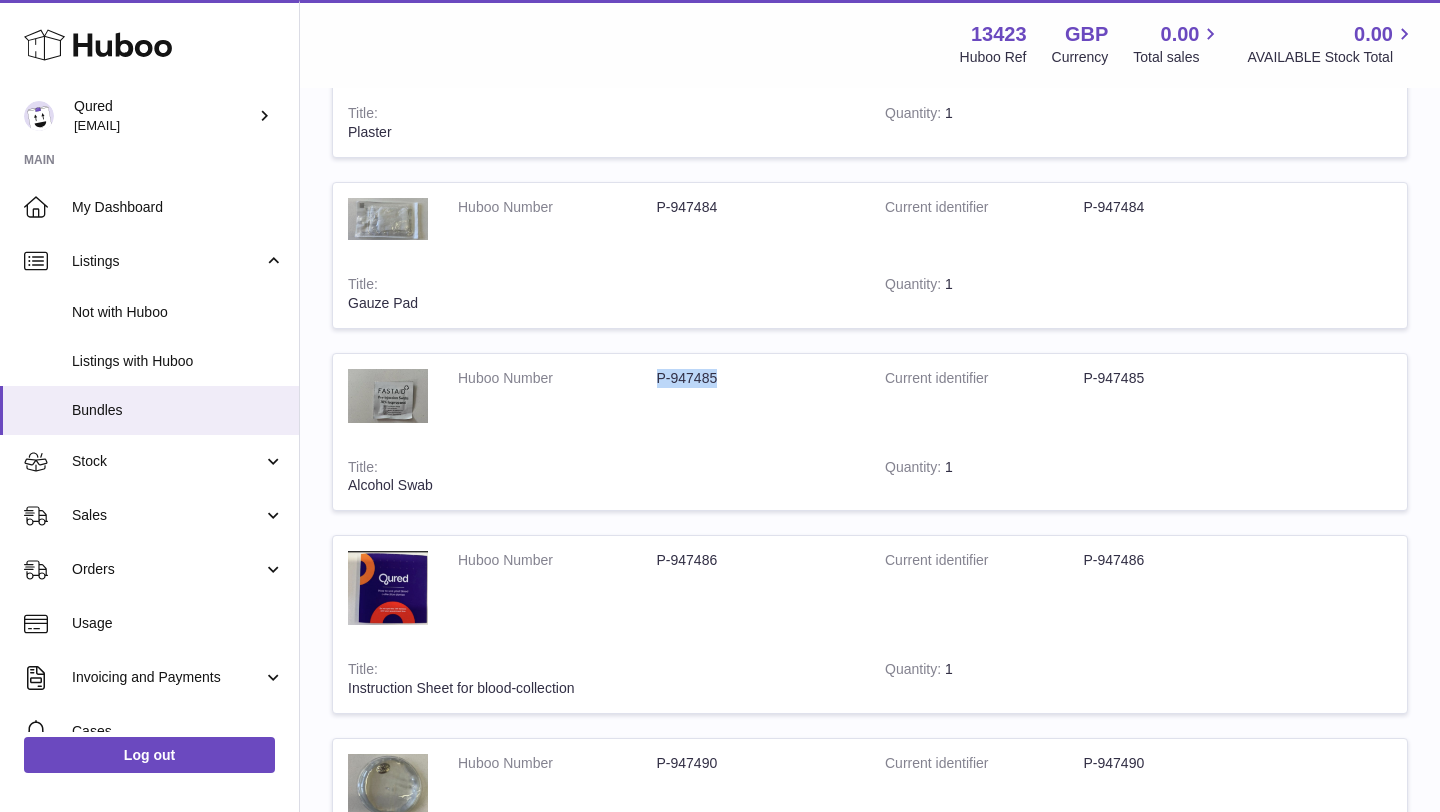 drag, startPoint x: 658, startPoint y: 382, endPoint x: 713, endPoint y: 386, distance: 55.145264 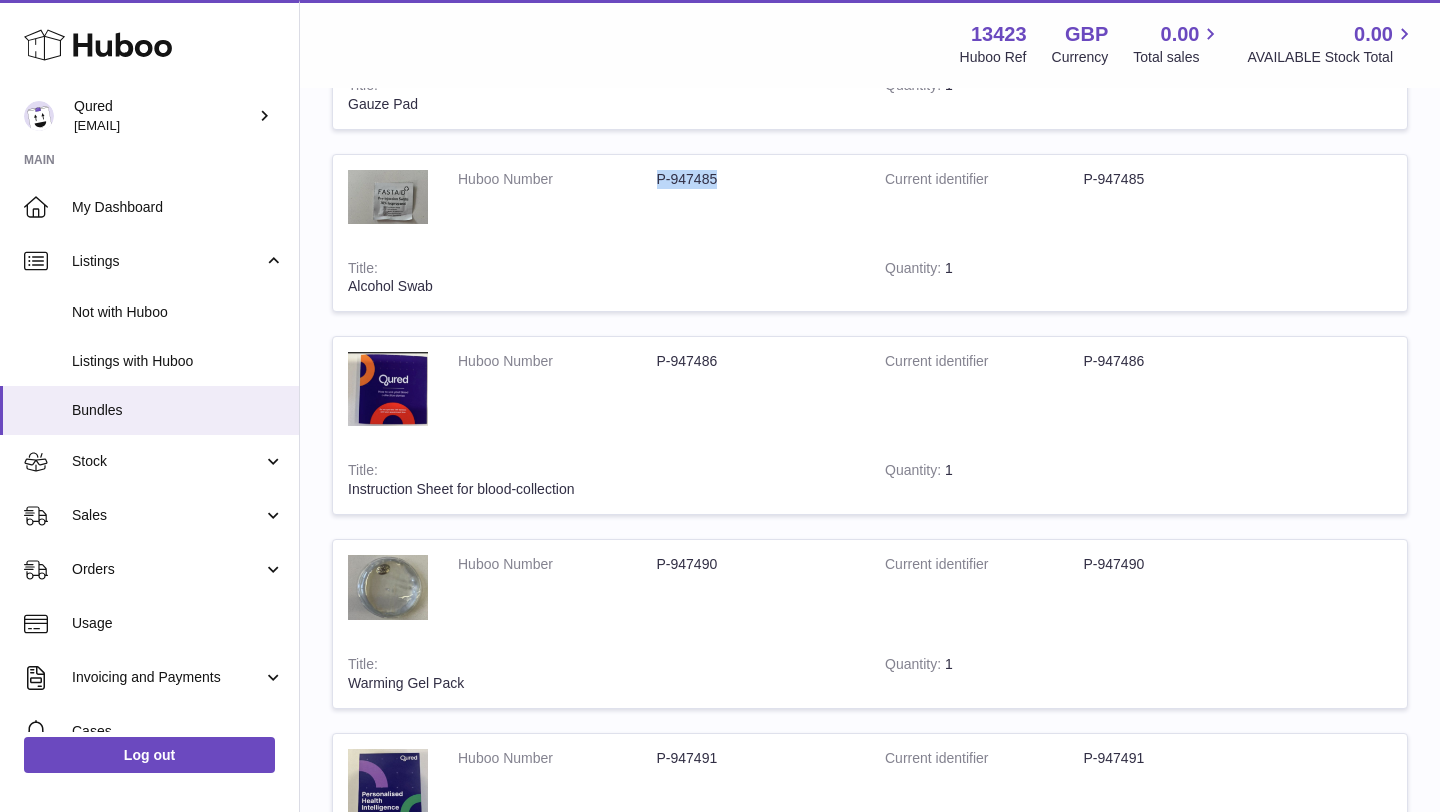 scroll, scrollTop: 20239, scrollLeft: 0, axis: vertical 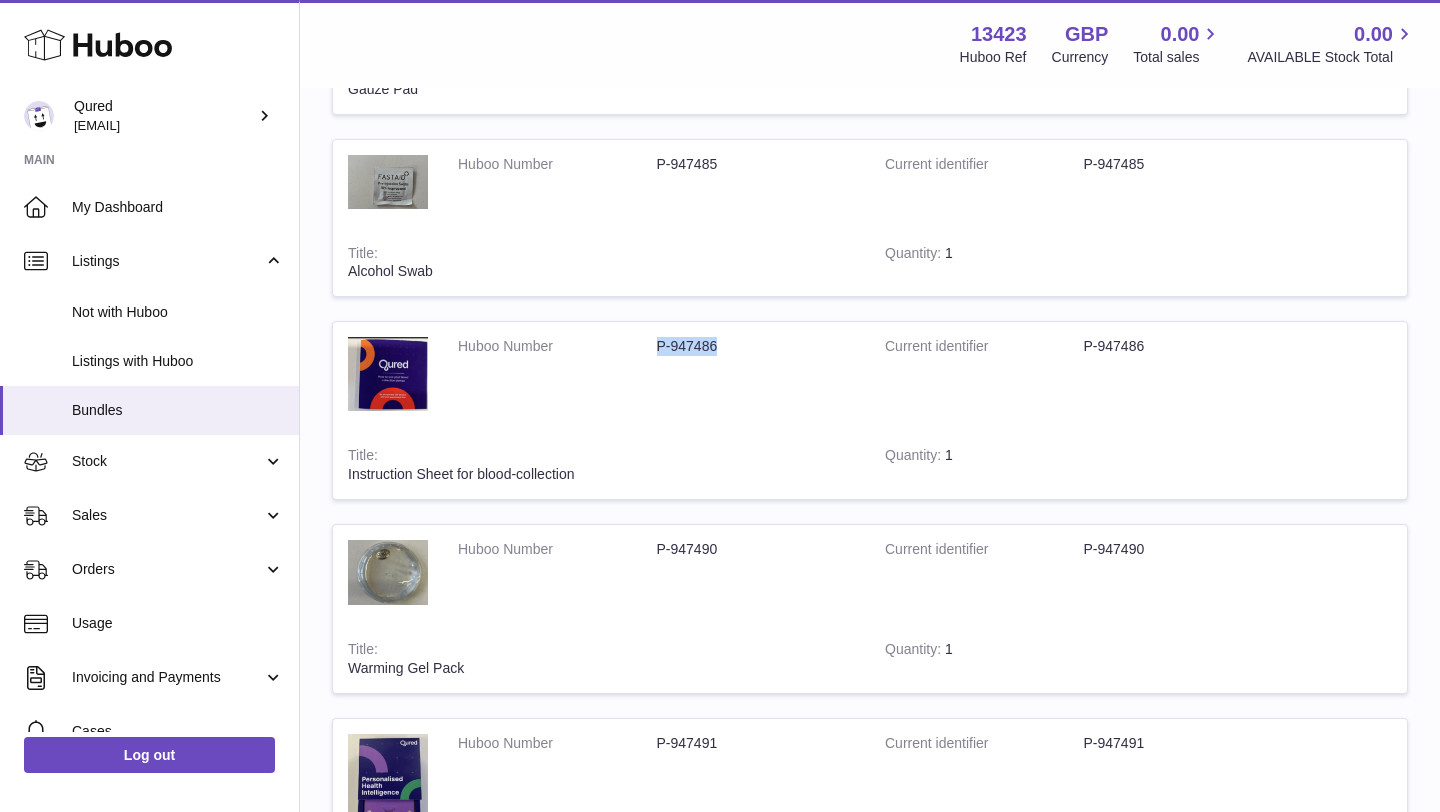 drag, startPoint x: 658, startPoint y: 345, endPoint x: 715, endPoint y: 348, distance: 57.07889 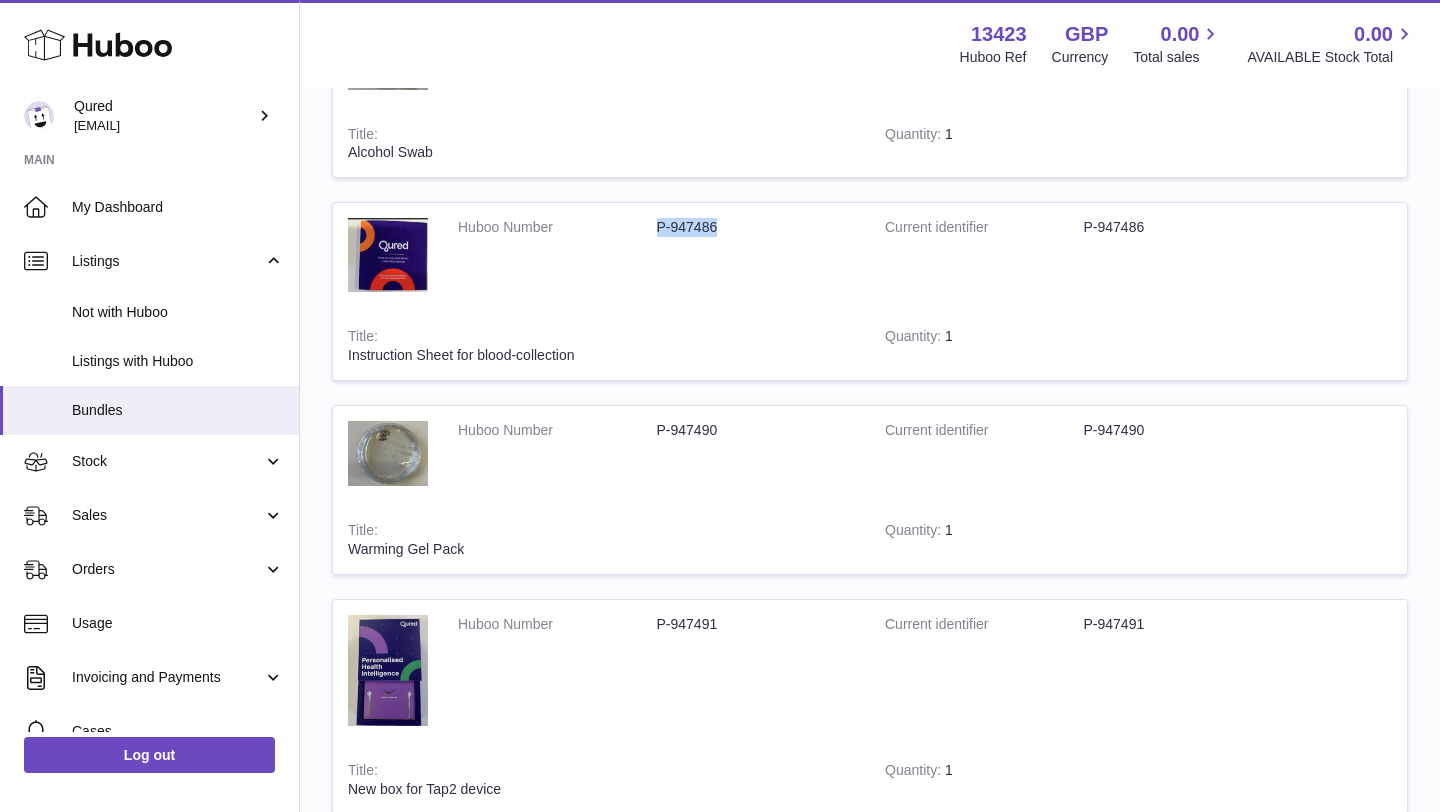 scroll, scrollTop: 20385, scrollLeft: 0, axis: vertical 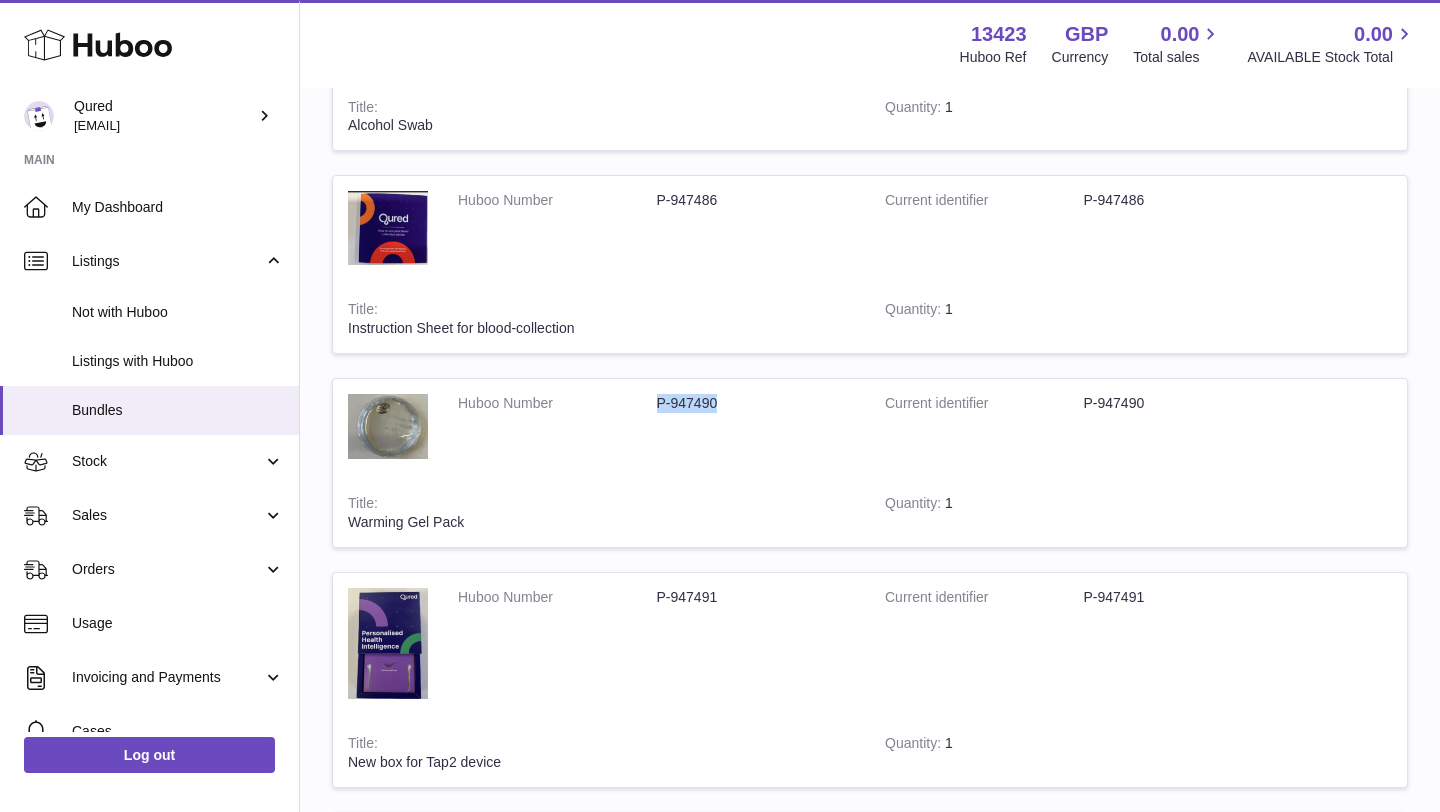 drag, startPoint x: 658, startPoint y: 403, endPoint x: 719, endPoint y: 413, distance: 61.81424 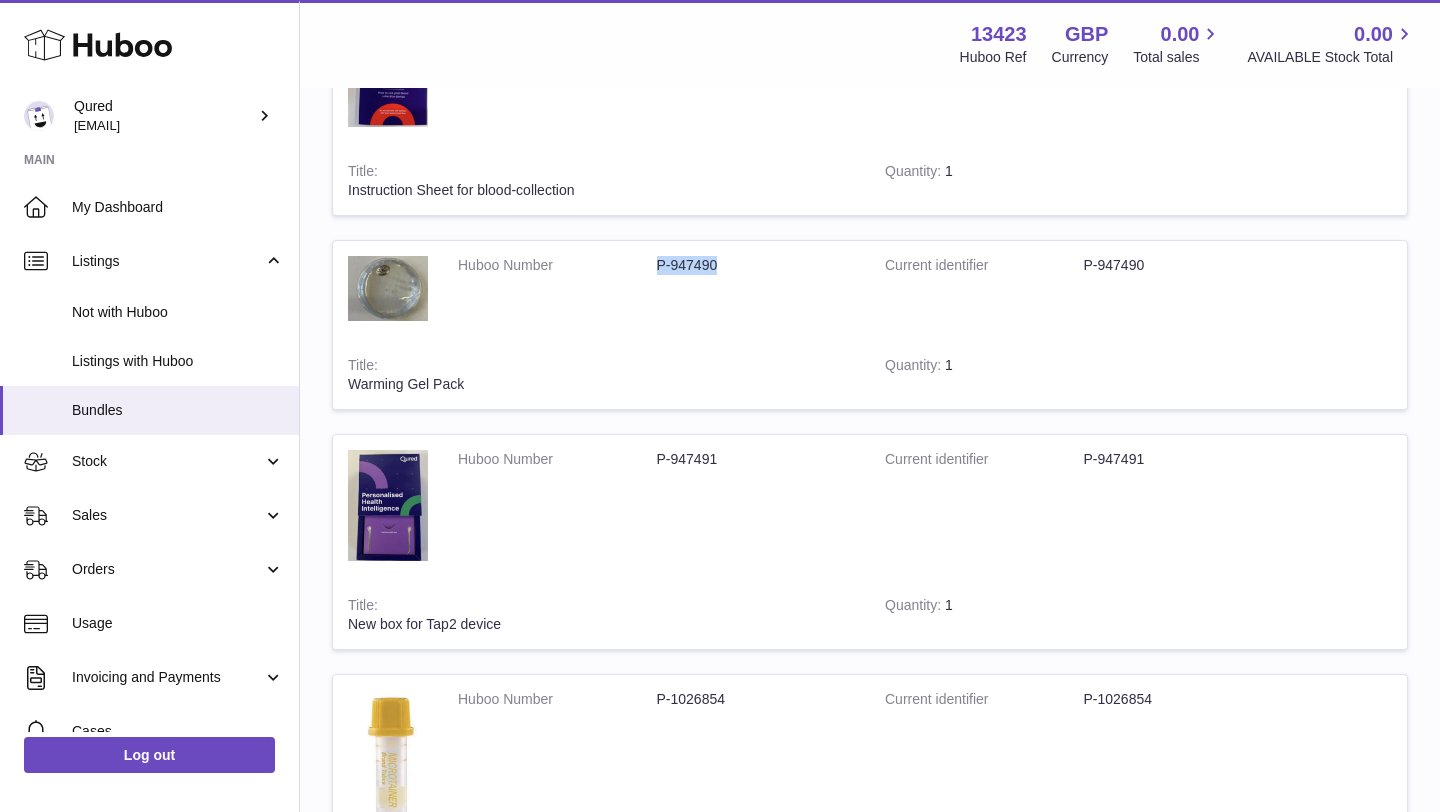 scroll, scrollTop: 20558, scrollLeft: 0, axis: vertical 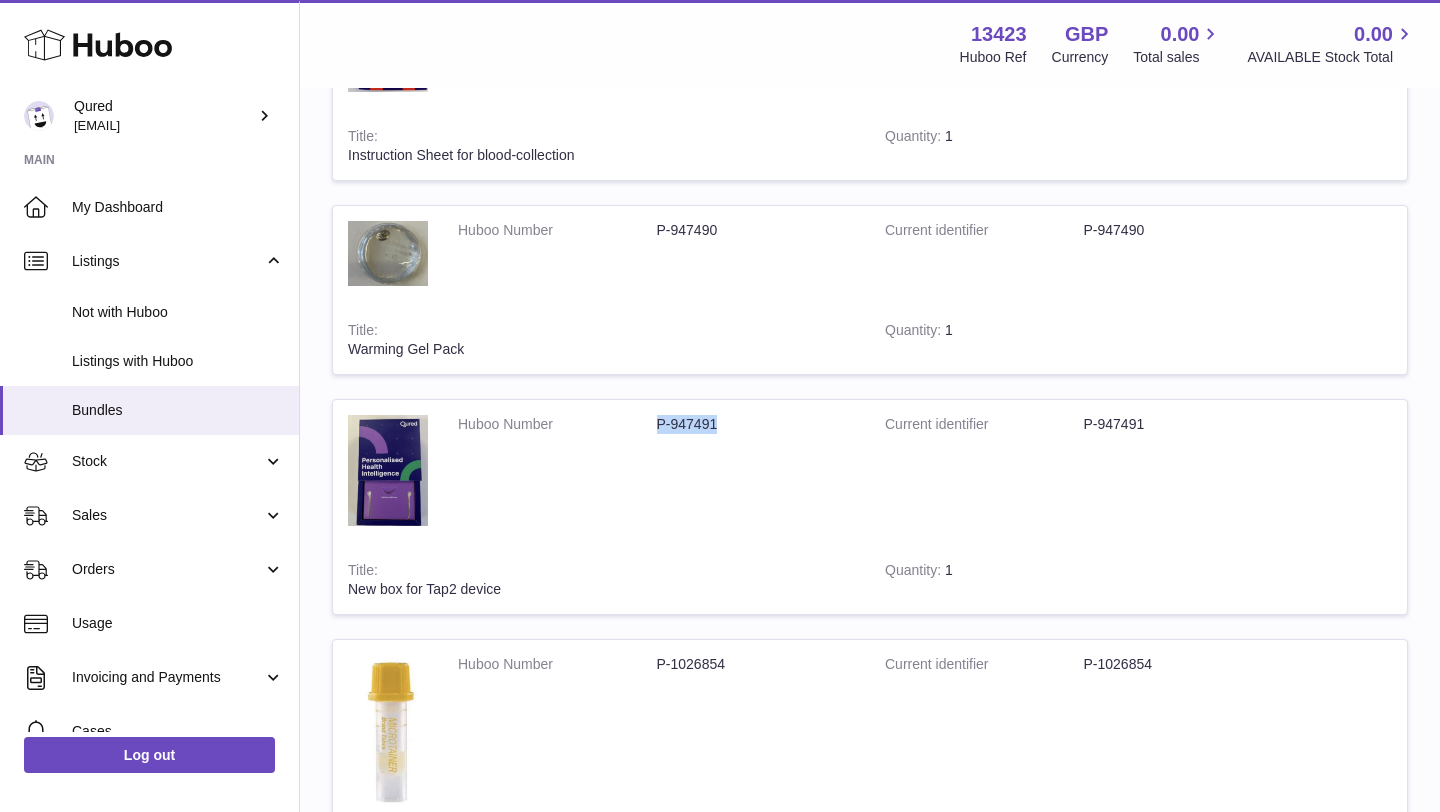 drag, startPoint x: 657, startPoint y: 428, endPoint x: 724, endPoint y: 431, distance: 67.06713 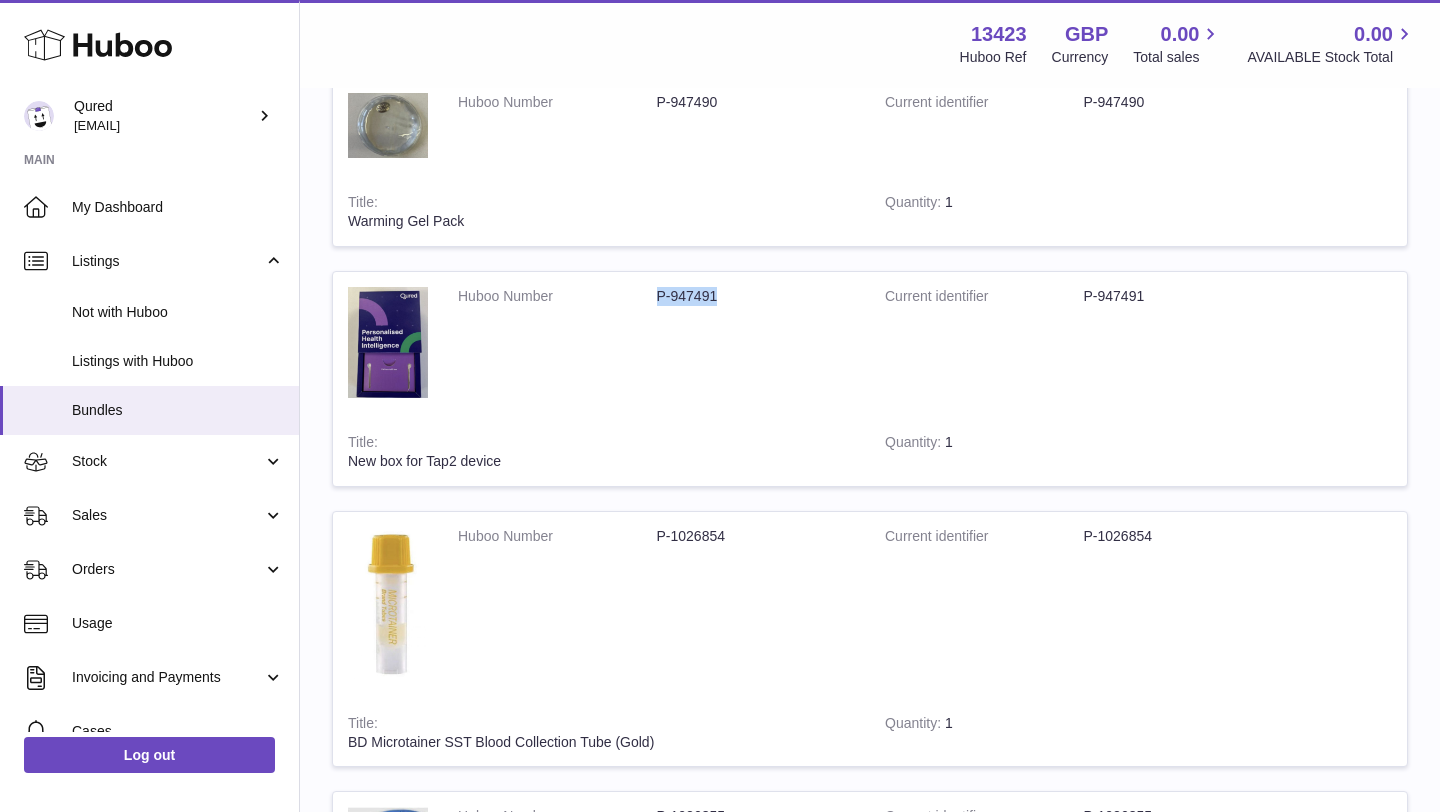 scroll, scrollTop: 20855, scrollLeft: 0, axis: vertical 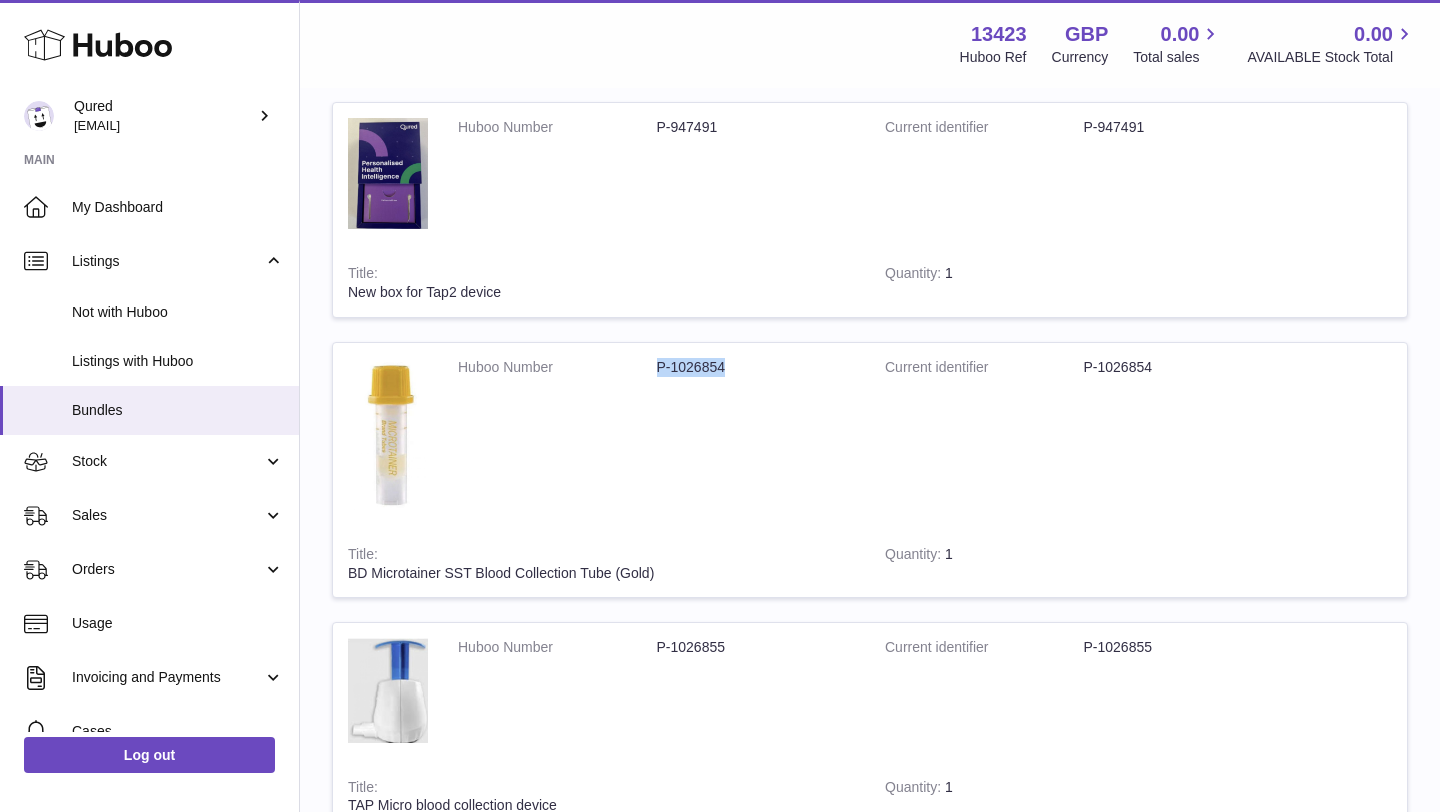 drag, startPoint x: 659, startPoint y: 372, endPoint x: 735, endPoint y: 375, distance: 76.05919 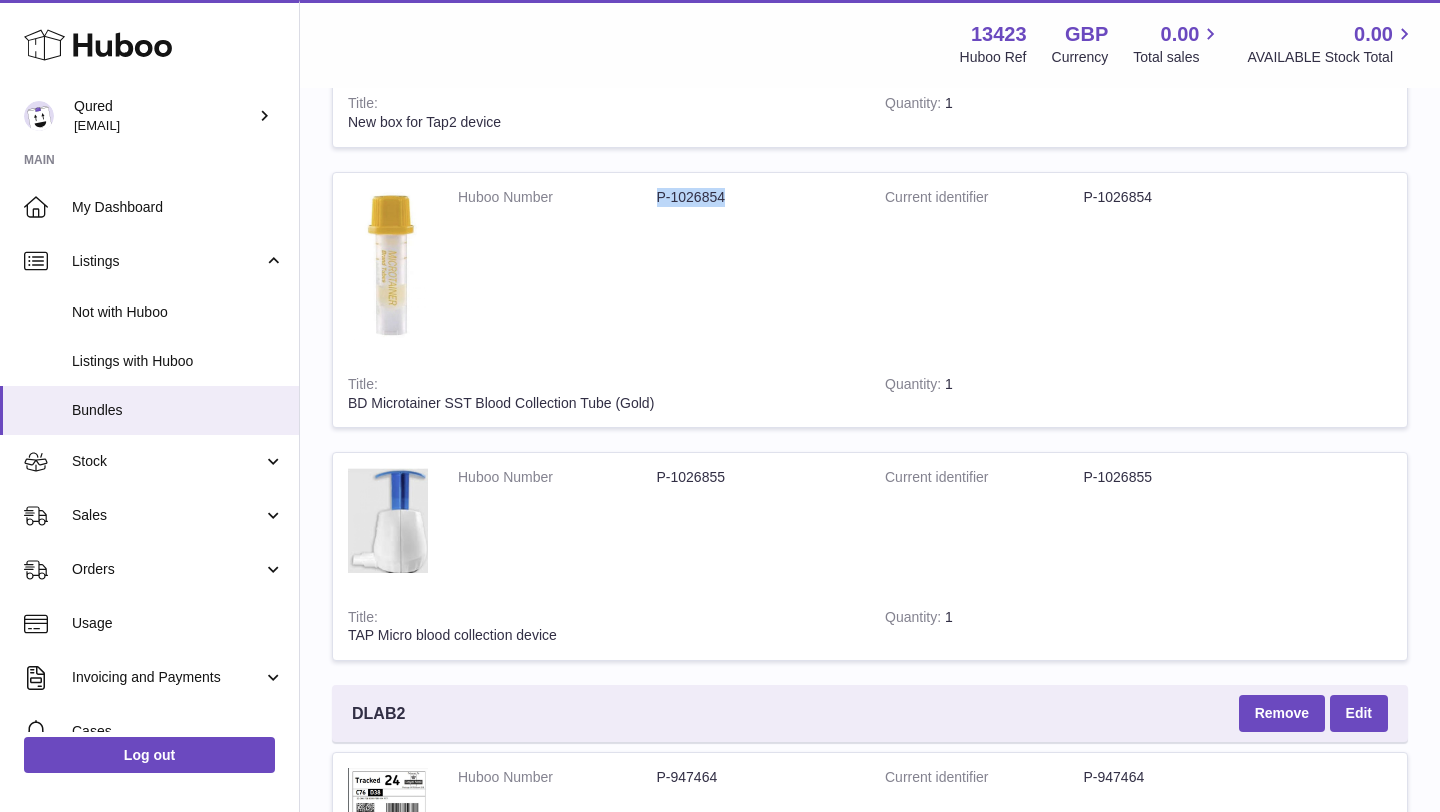 scroll, scrollTop: 21088, scrollLeft: 0, axis: vertical 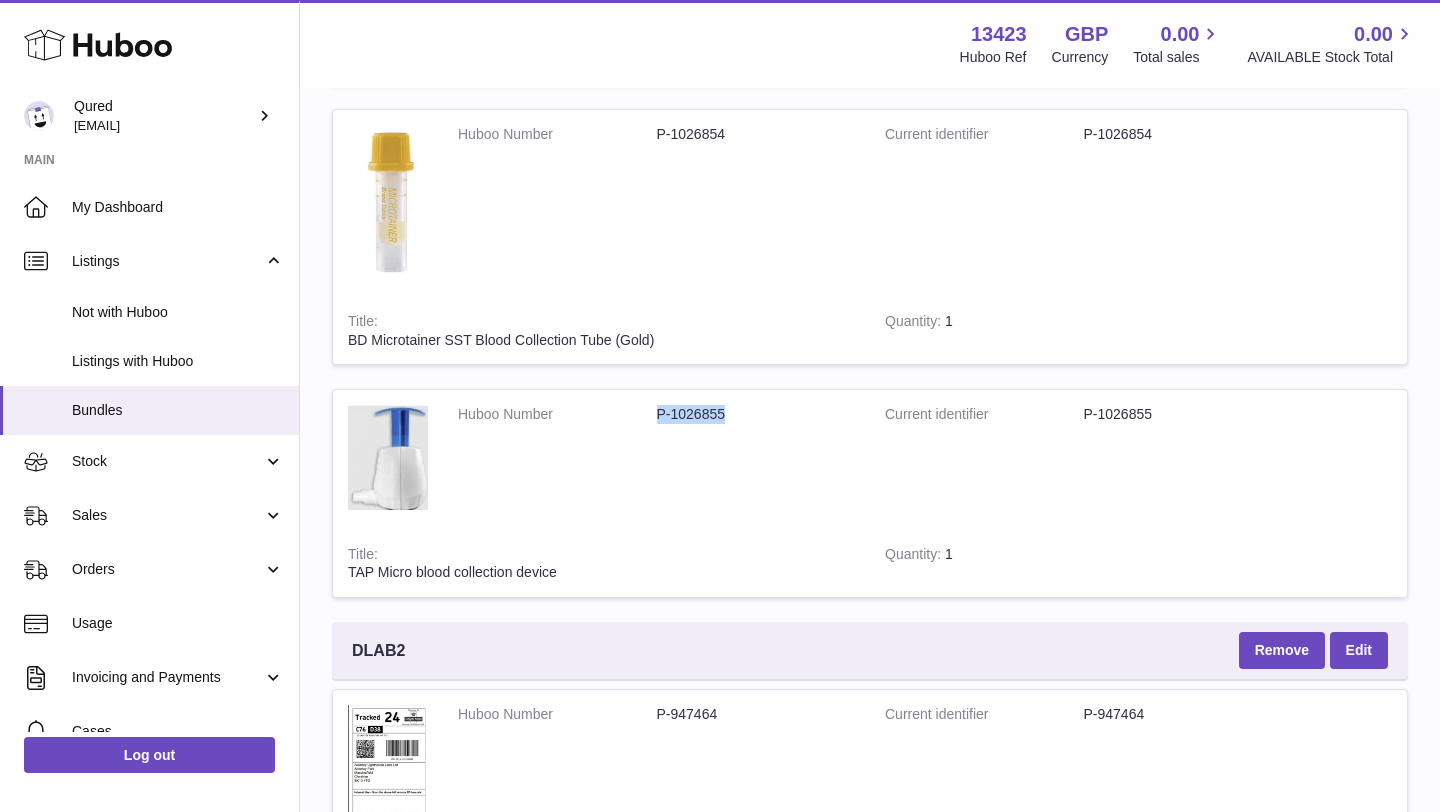 drag, startPoint x: 660, startPoint y: 417, endPoint x: 723, endPoint y: 418, distance: 63.007935 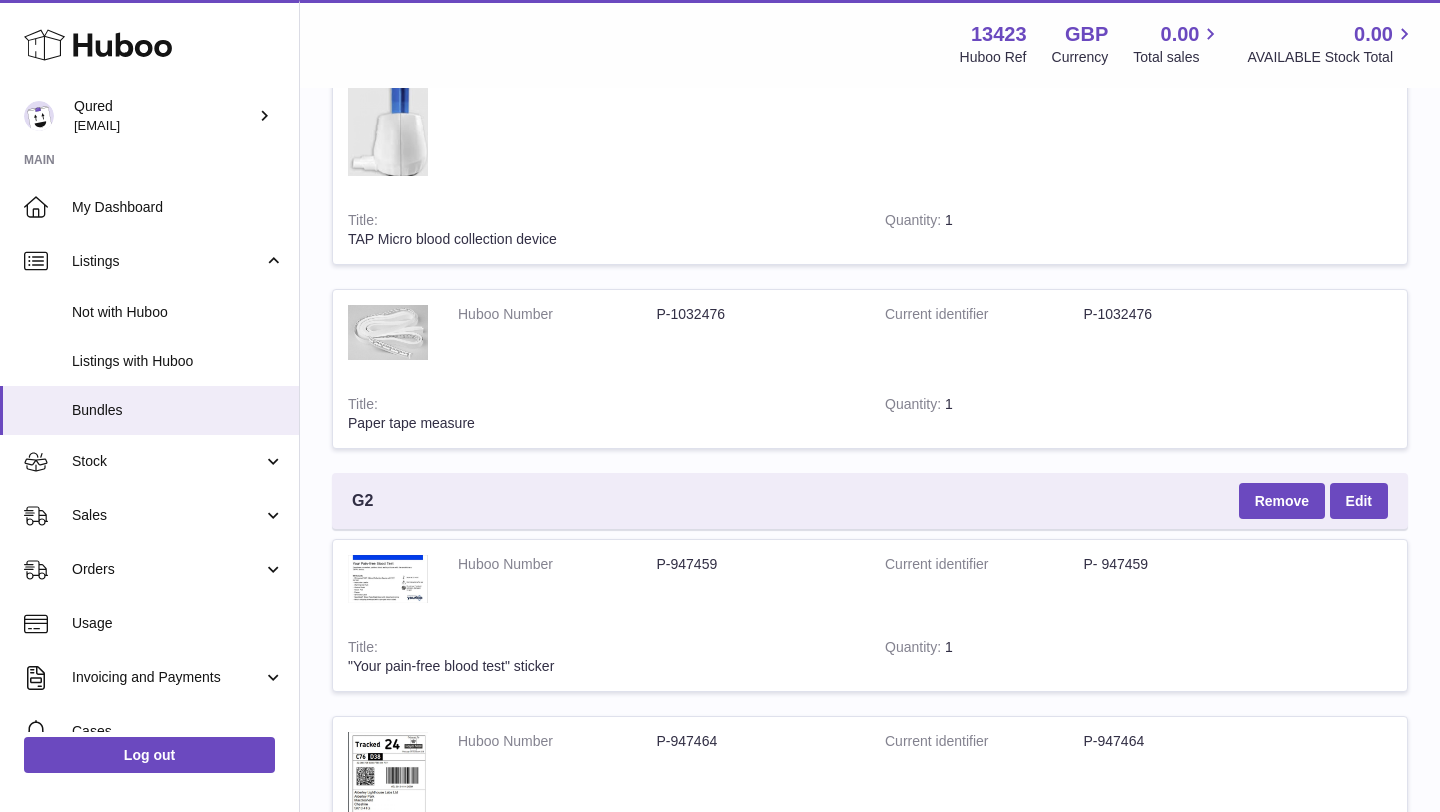 scroll, scrollTop: 14482, scrollLeft: 0, axis: vertical 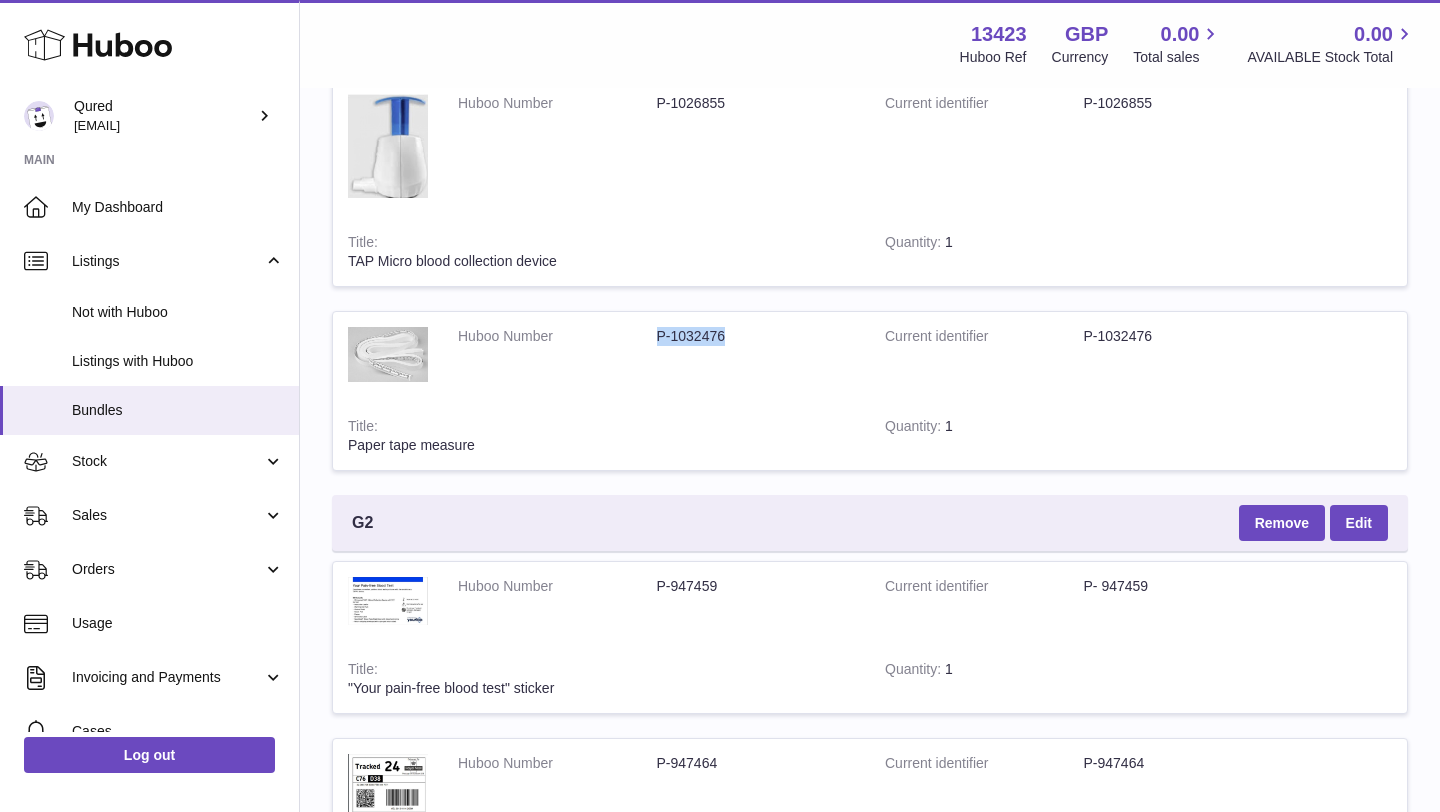 drag, startPoint x: 660, startPoint y: 340, endPoint x: 728, endPoint y: 343, distance: 68.06615 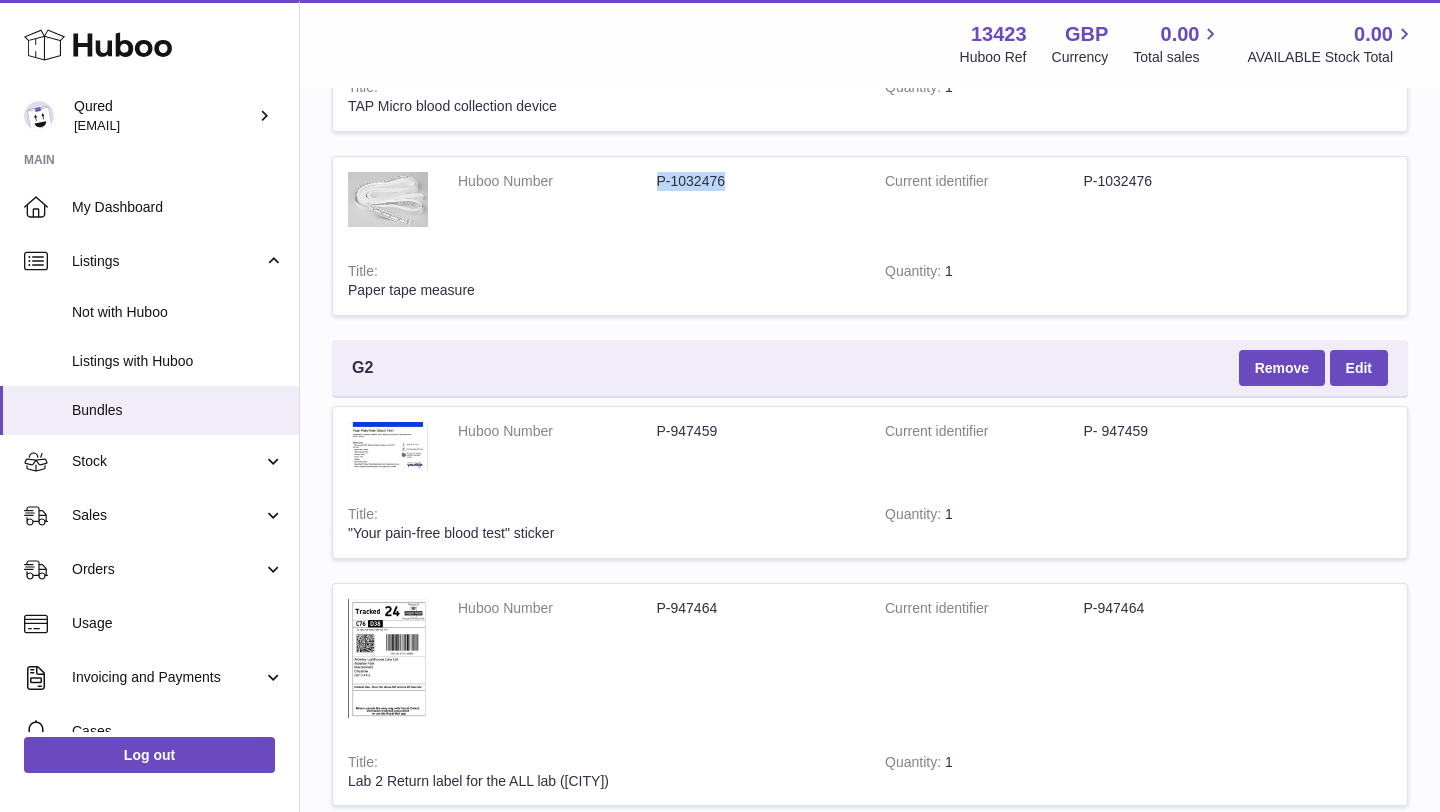 scroll, scrollTop: 14715, scrollLeft: 0, axis: vertical 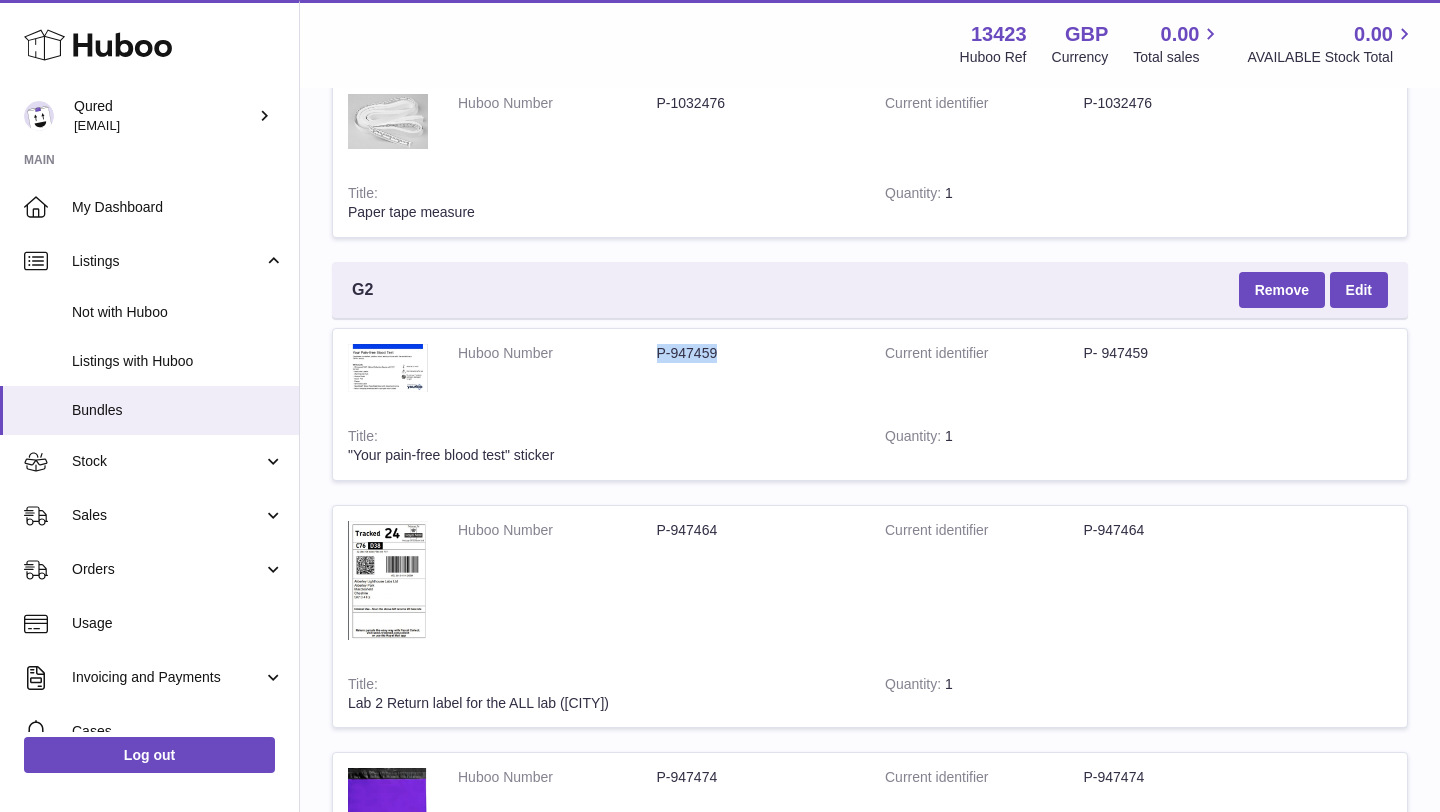 drag, startPoint x: 656, startPoint y: 348, endPoint x: 744, endPoint y: 360, distance: 88.814415 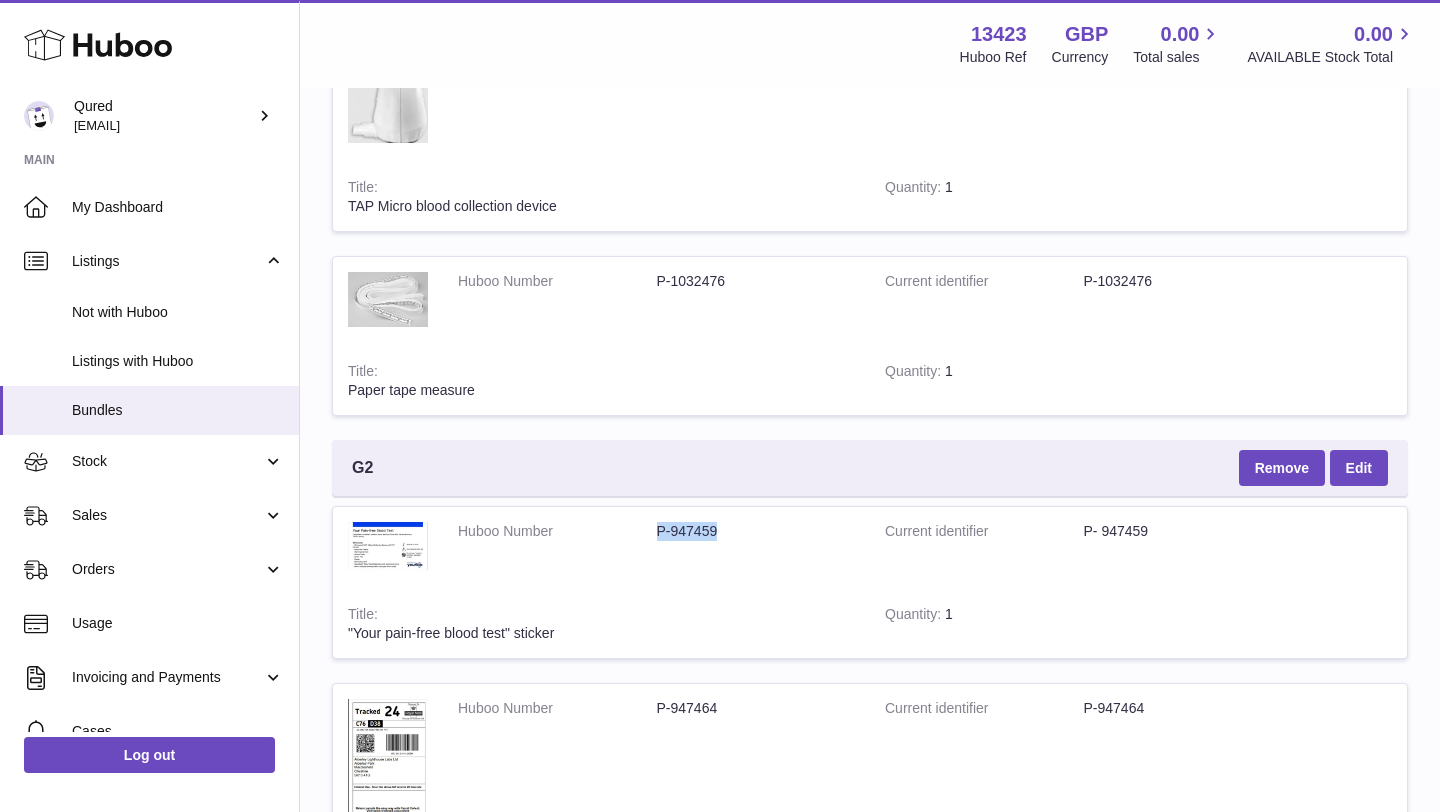 scroll, scrollTop: 14545, scrollLeft: 0, axis: vertical 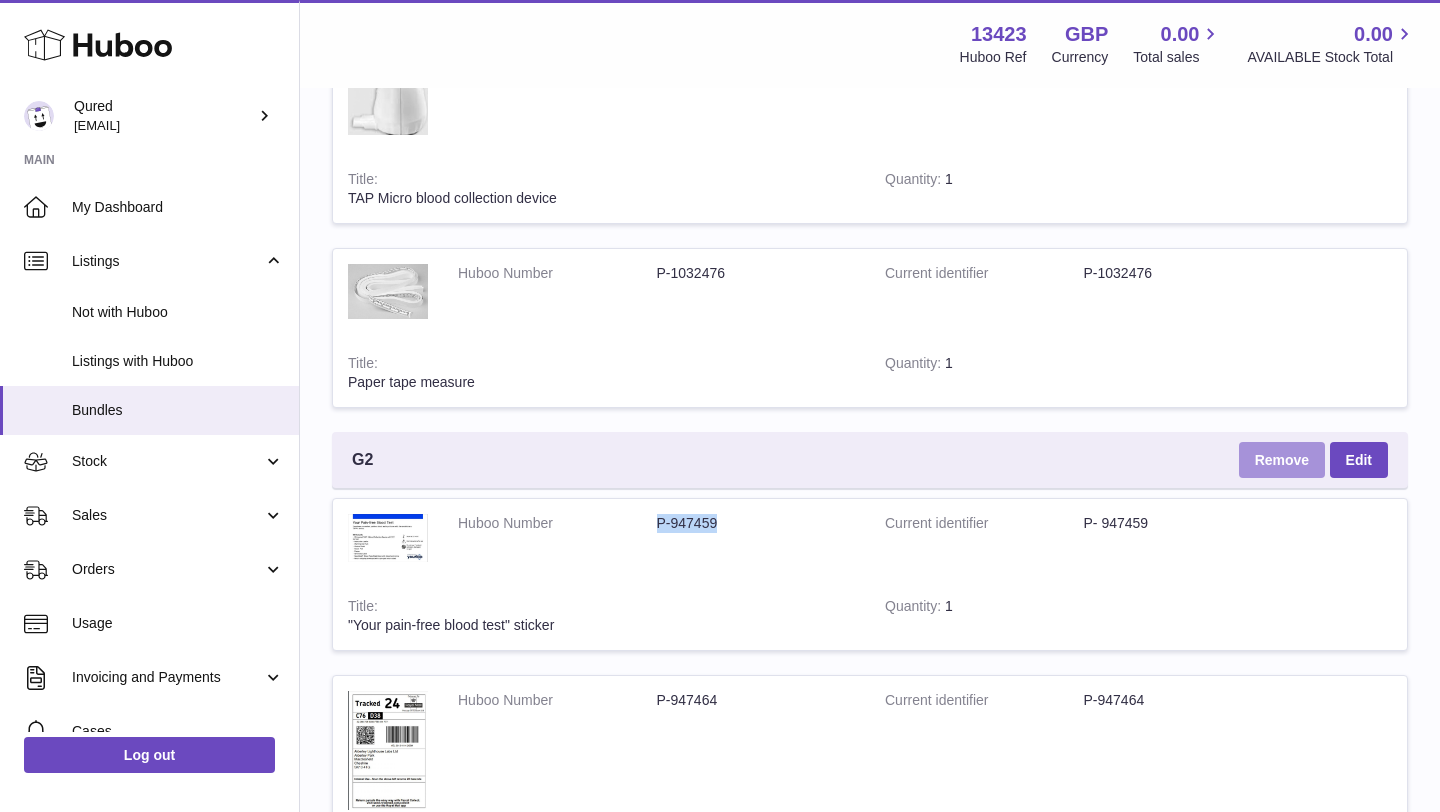 click on "Remove" at bounding box center (1282, 460) 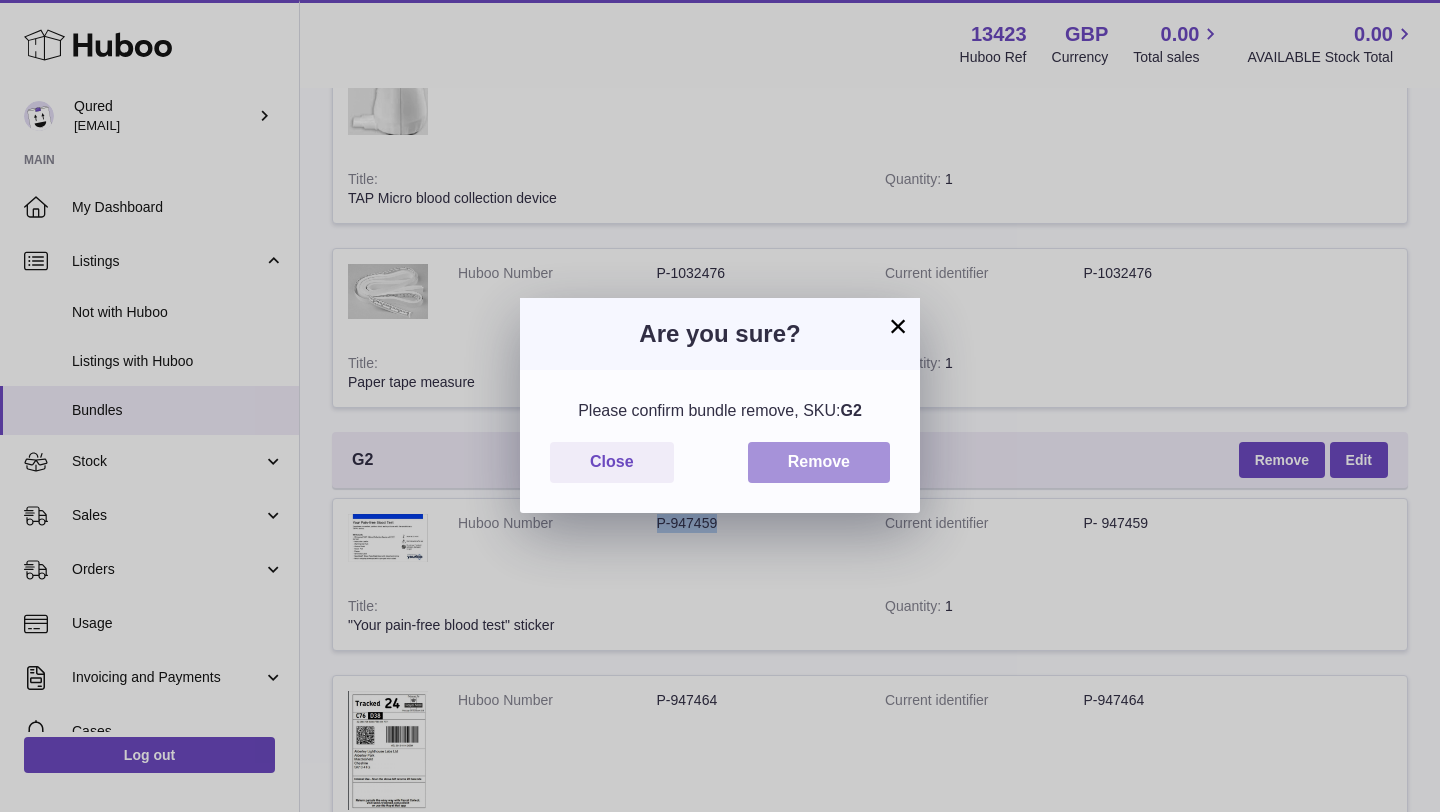 click on "Remove" at bounding box center (819, 462) 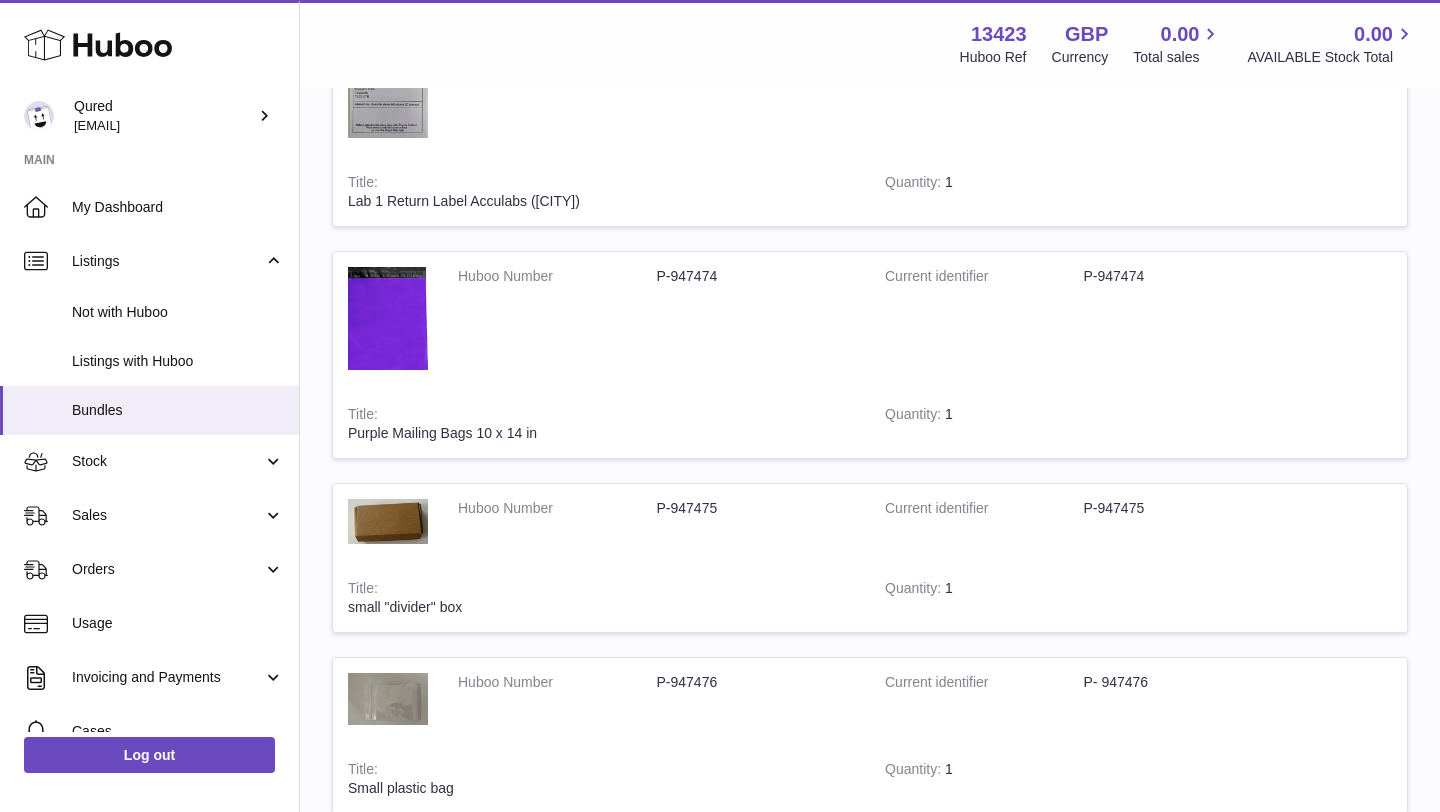 scroll, scrollTop: 0, scrollLeft: 0, axis: both 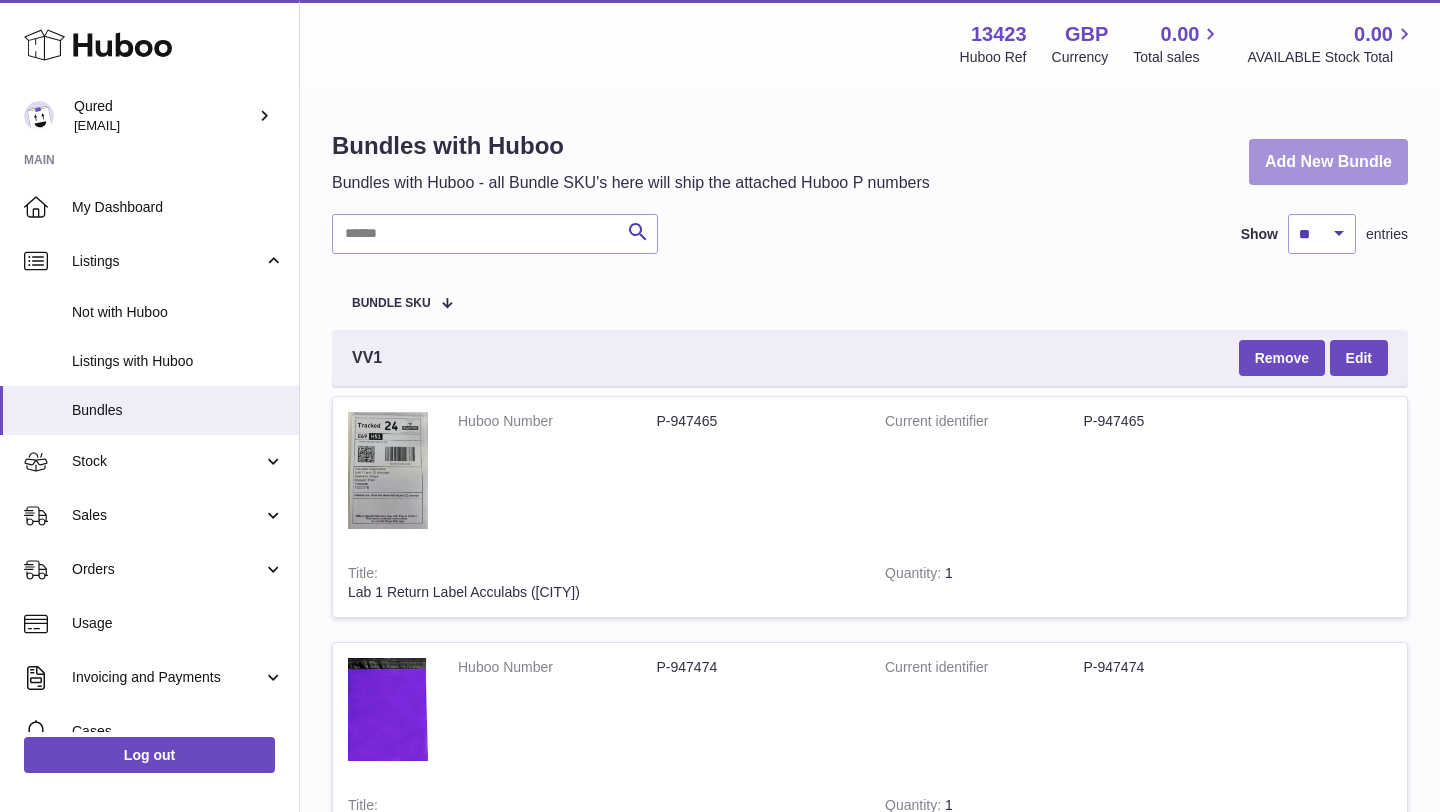 click on "Add New Bundle" at bounding box center (1328, 162) 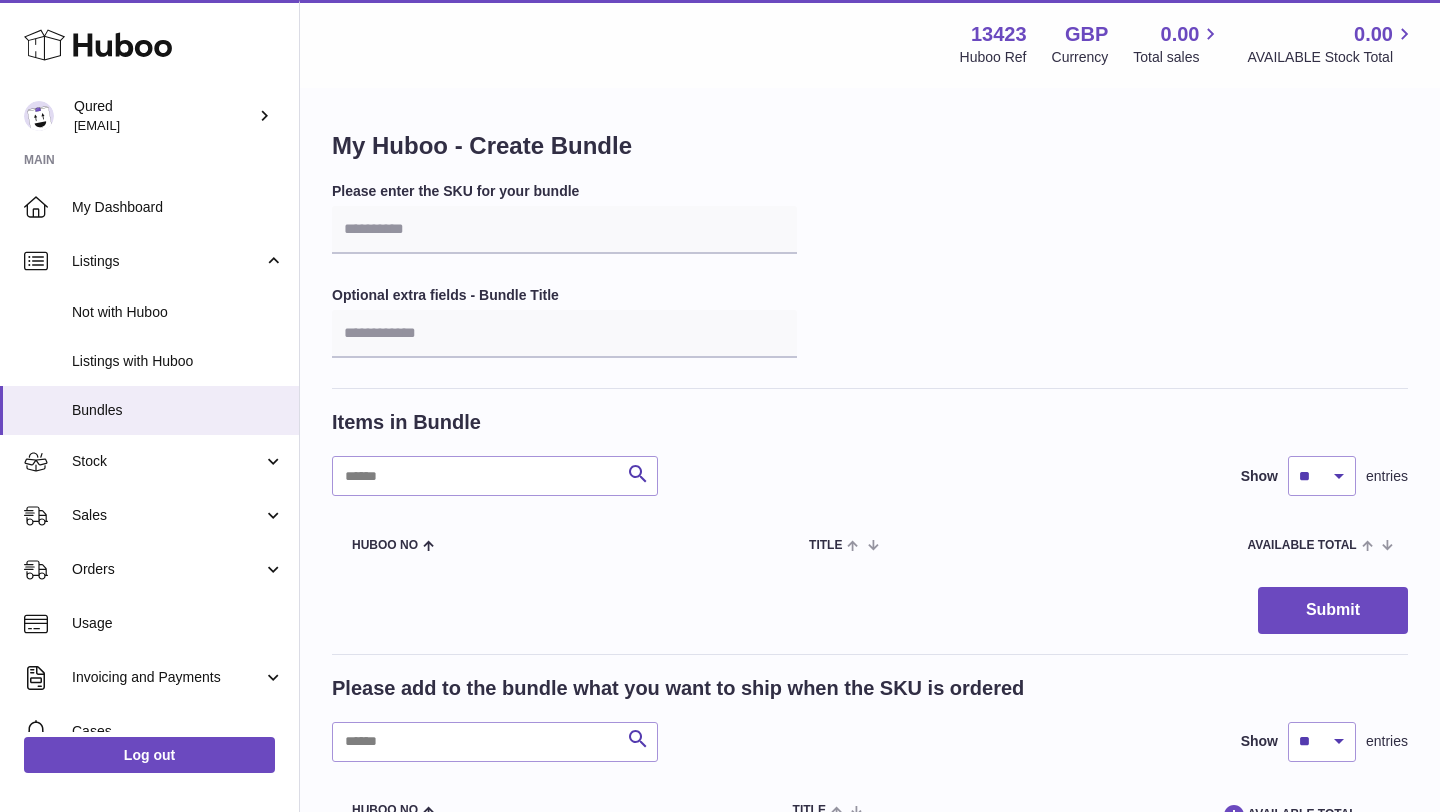 scroll, scrollTop: 0, scrollLeft: 0, axis: both 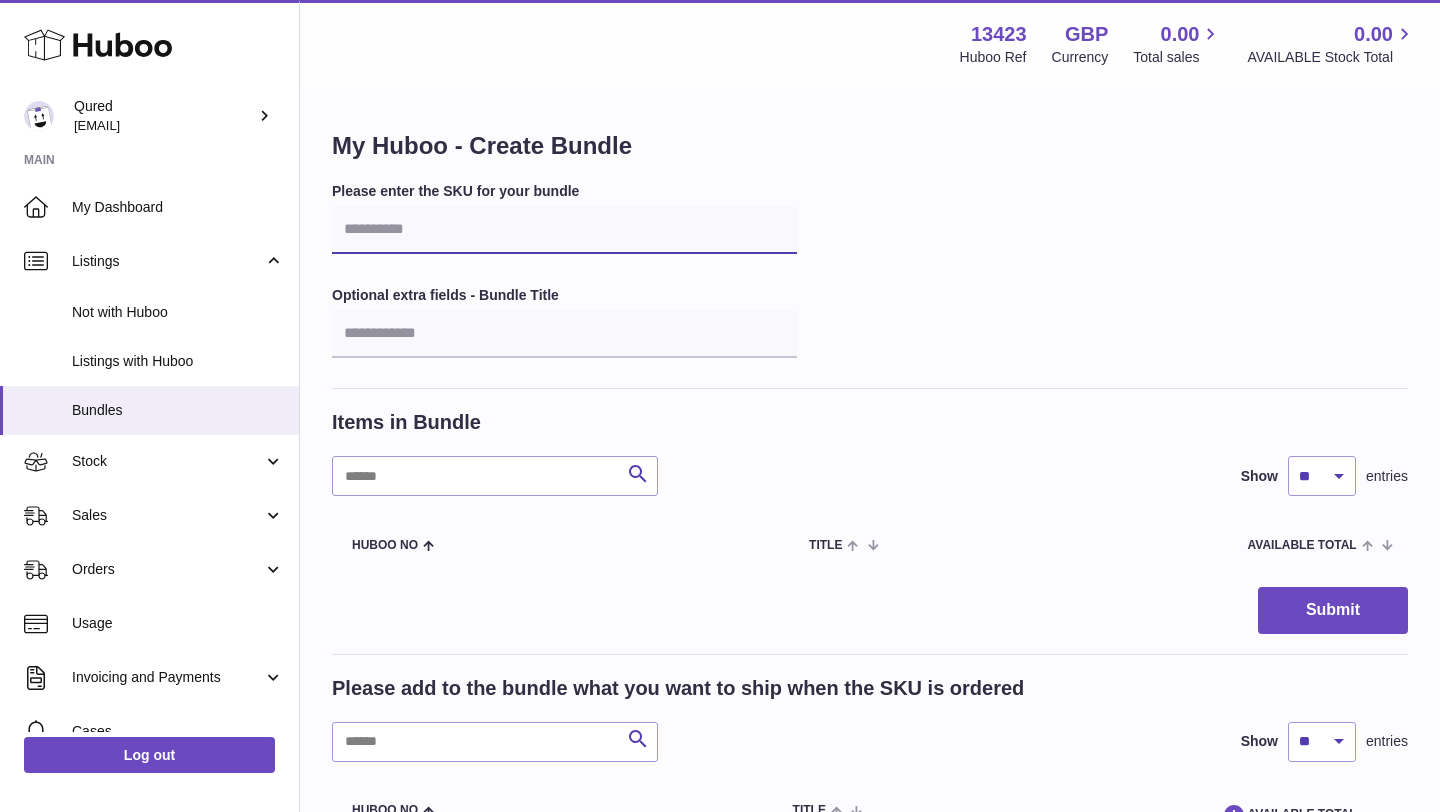 click at bounding box center (564, 230) 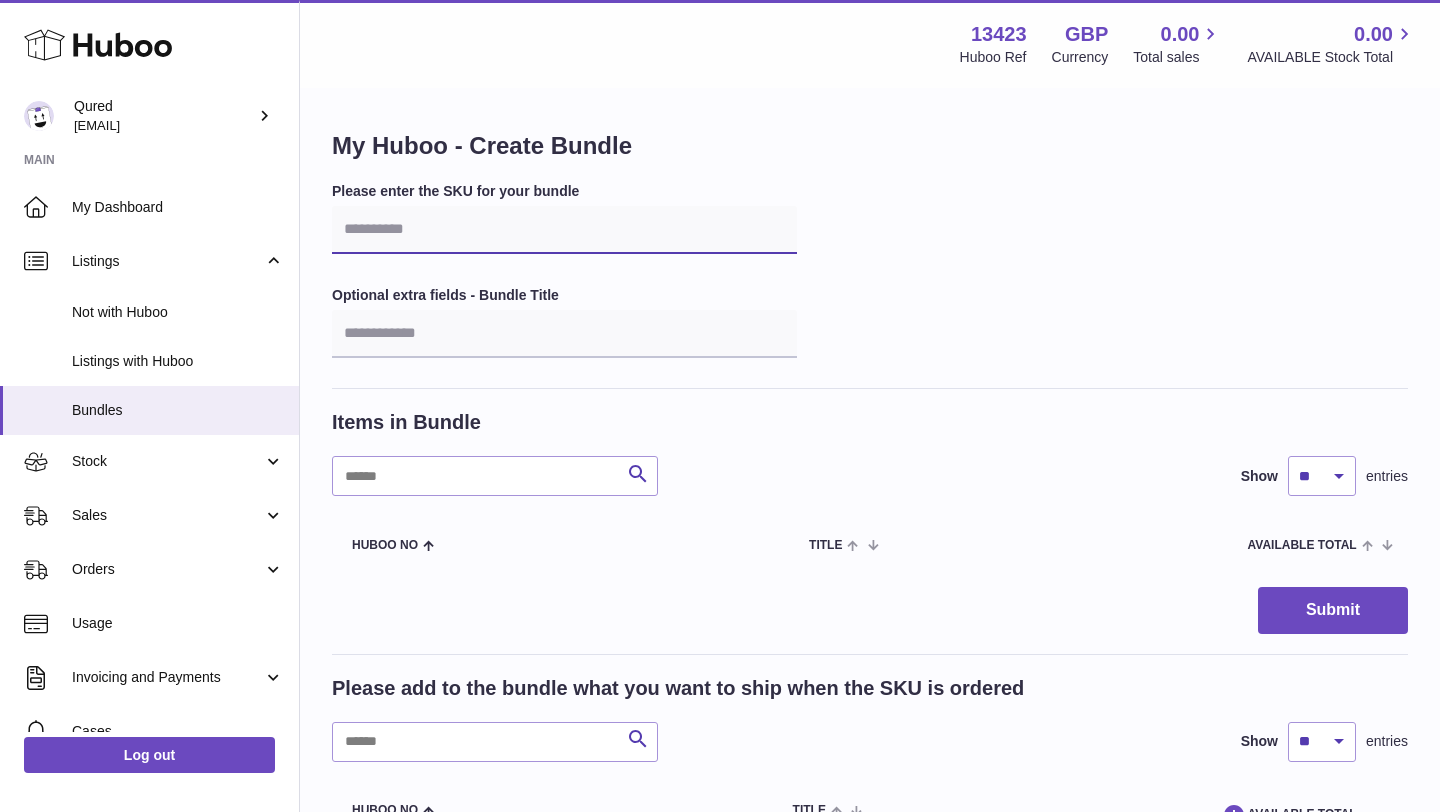 type on "**" 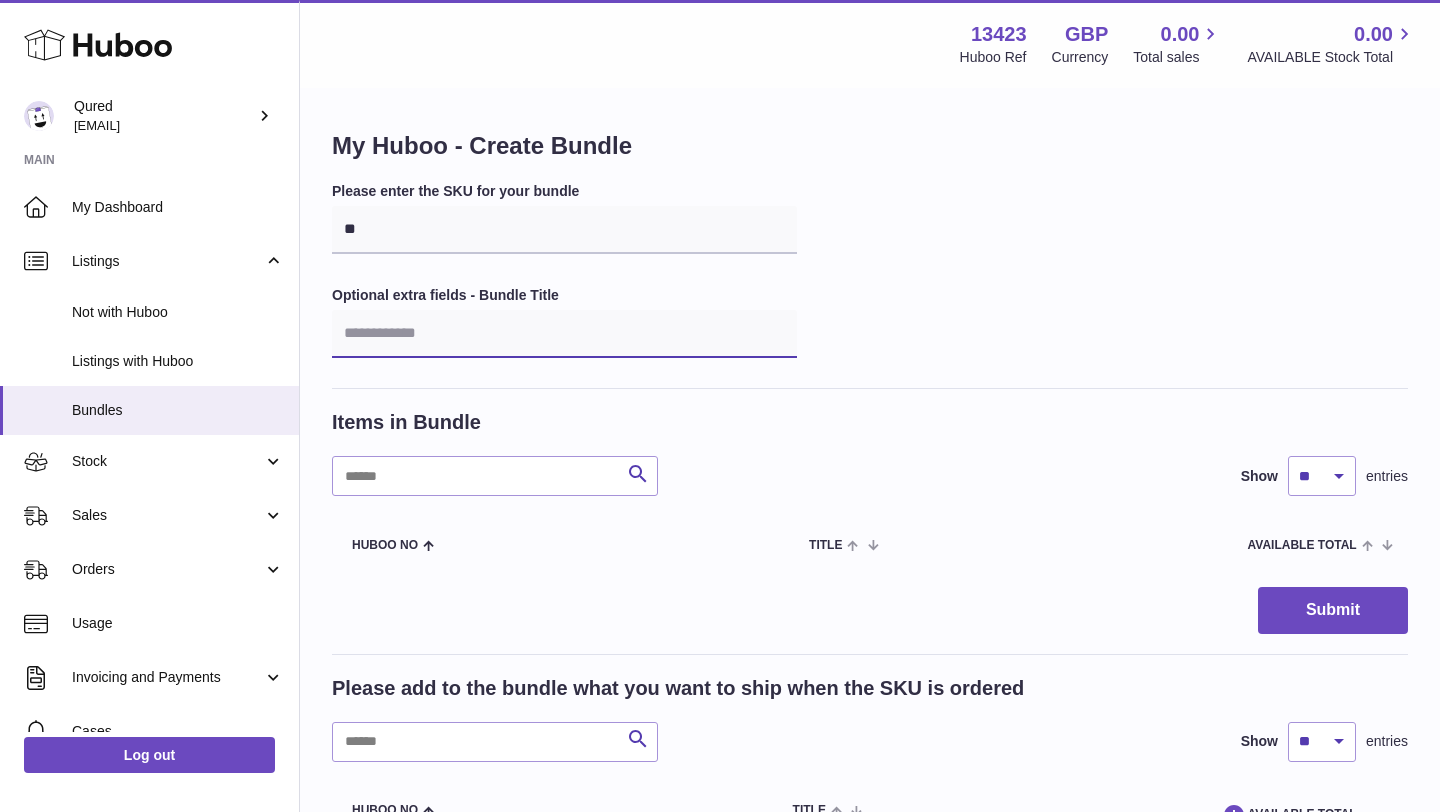 click at bounding box center (564, 334) 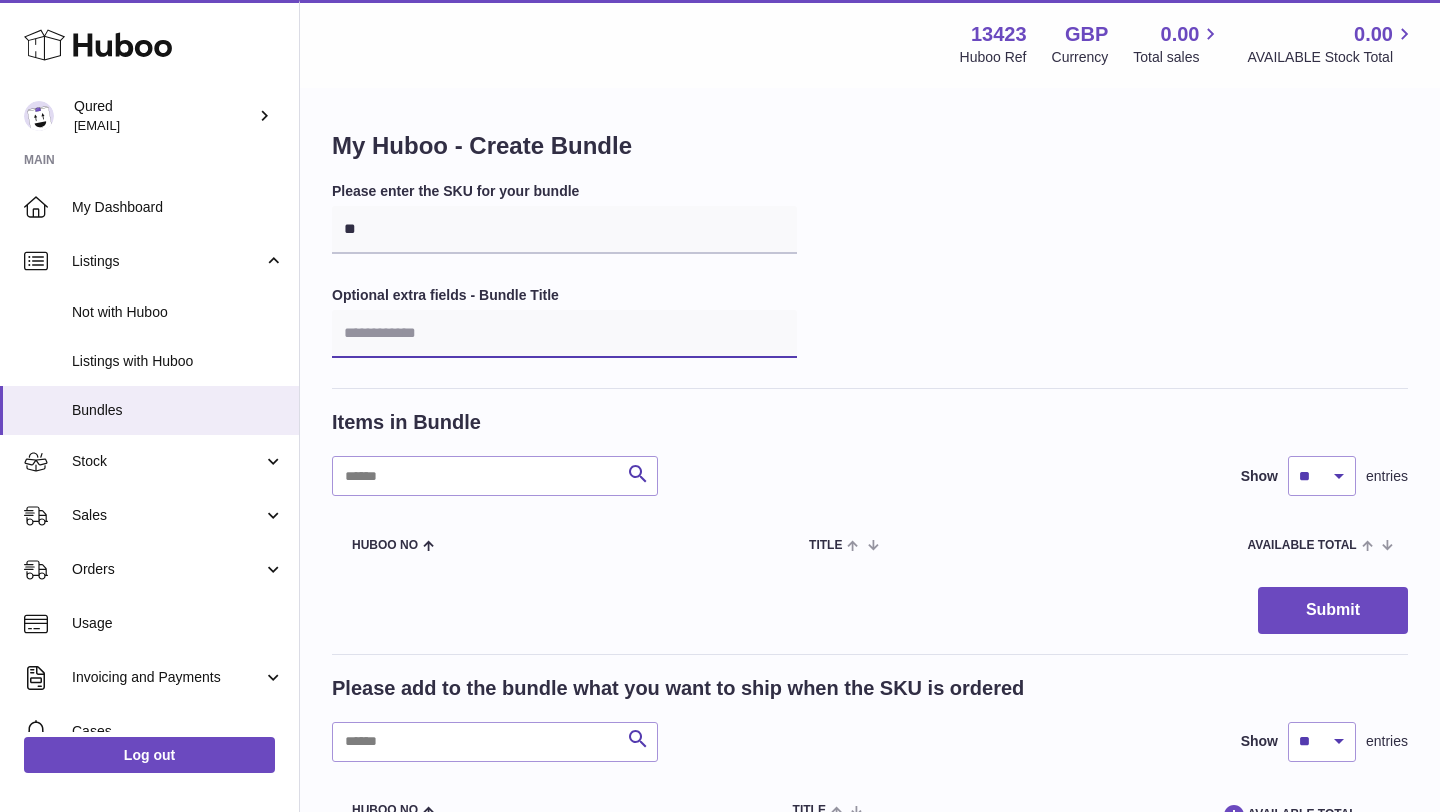 type on "**********" 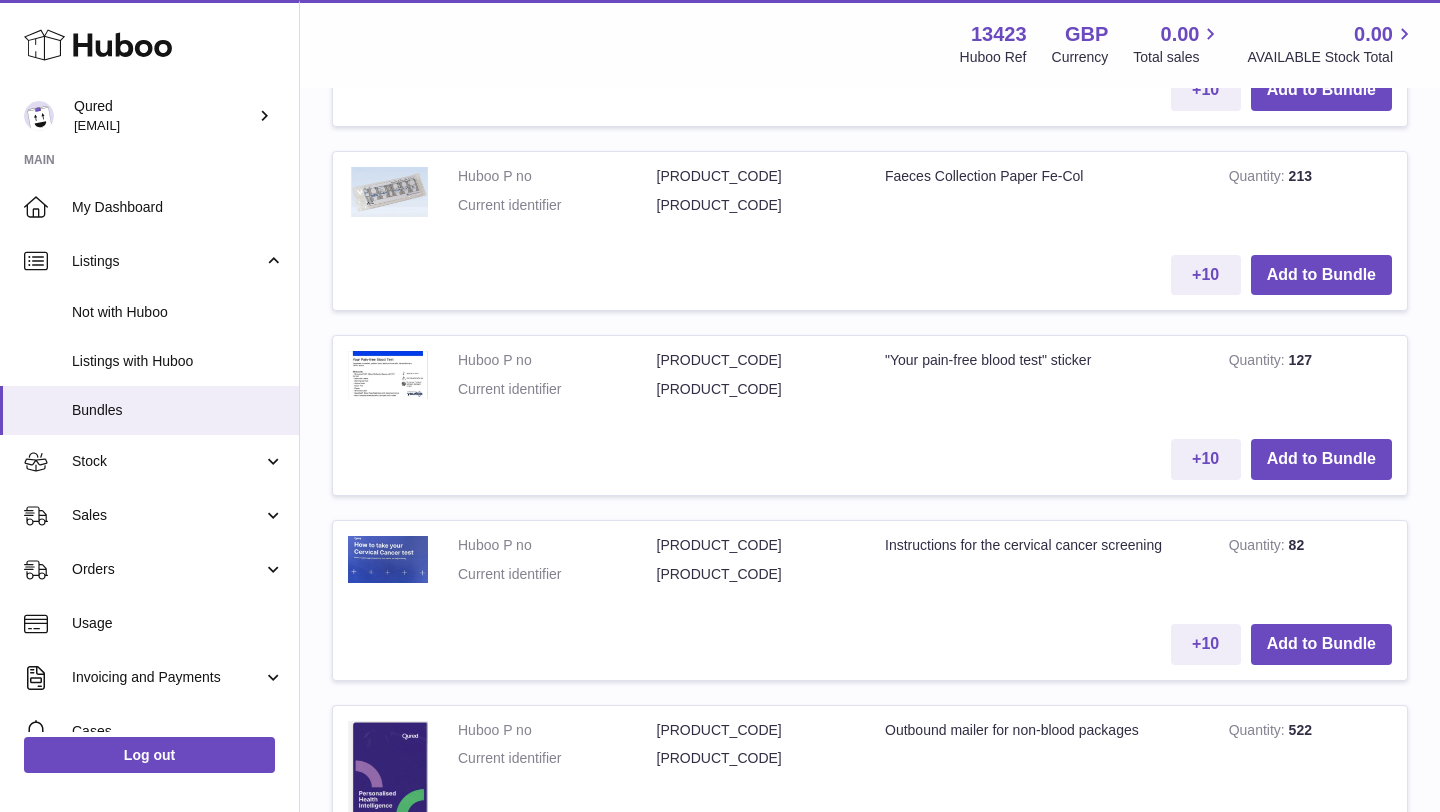 scroll, scrollTop: 884, scrollLeft: 0, axis: vertical 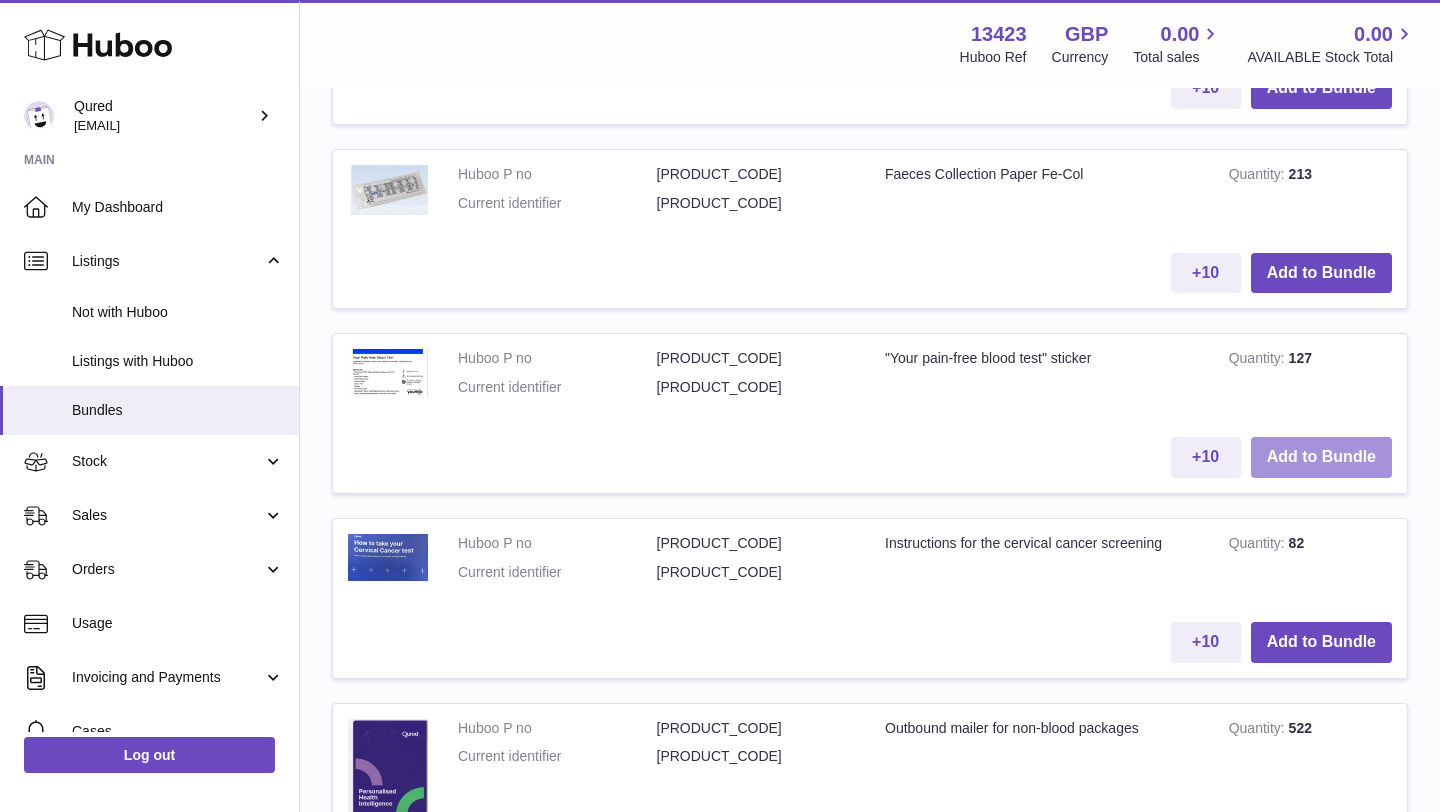 click on "Add to Bundle" at bounding box center (1321, 457) 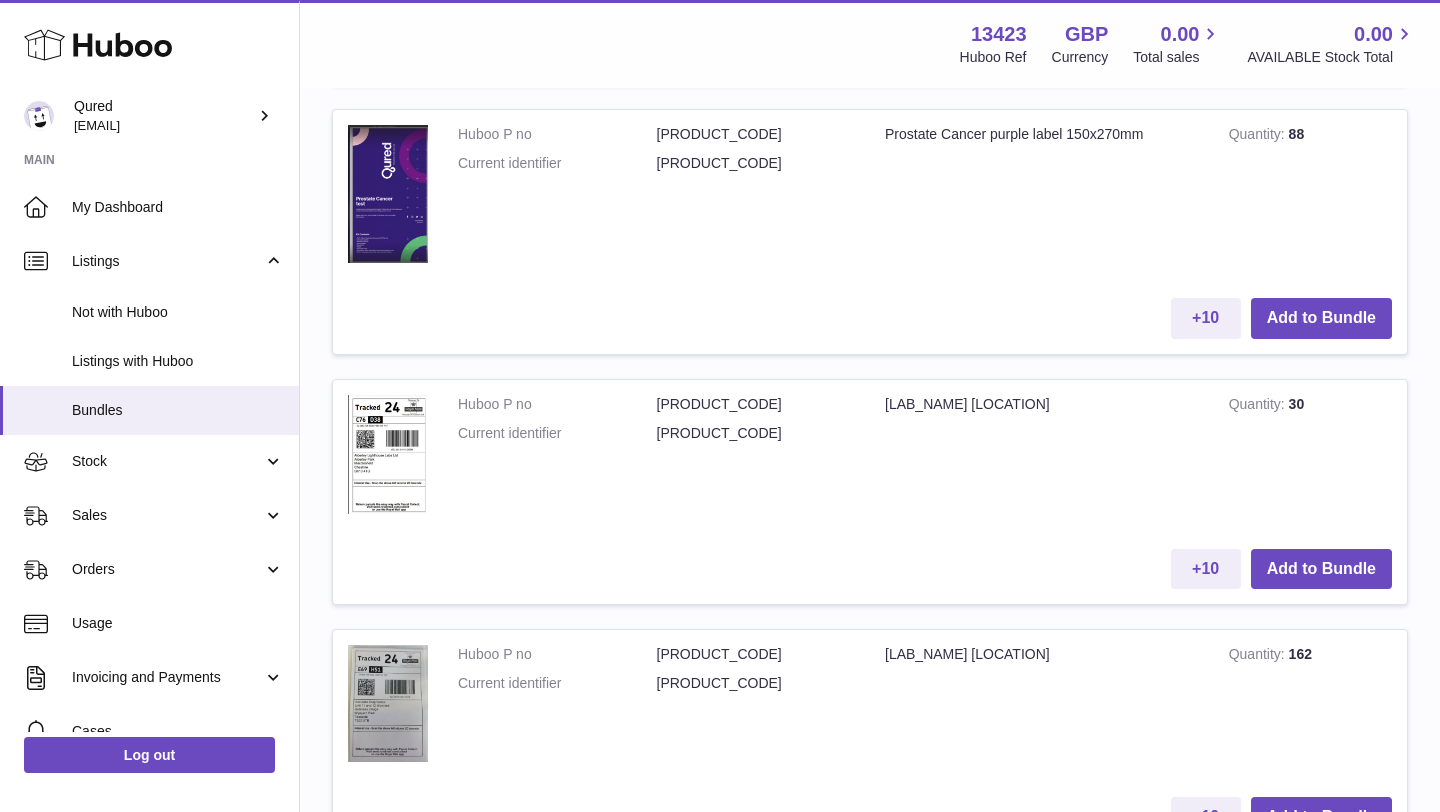 scroll, scrollTop: 2213, scrollLeft: 0, axis: vertical 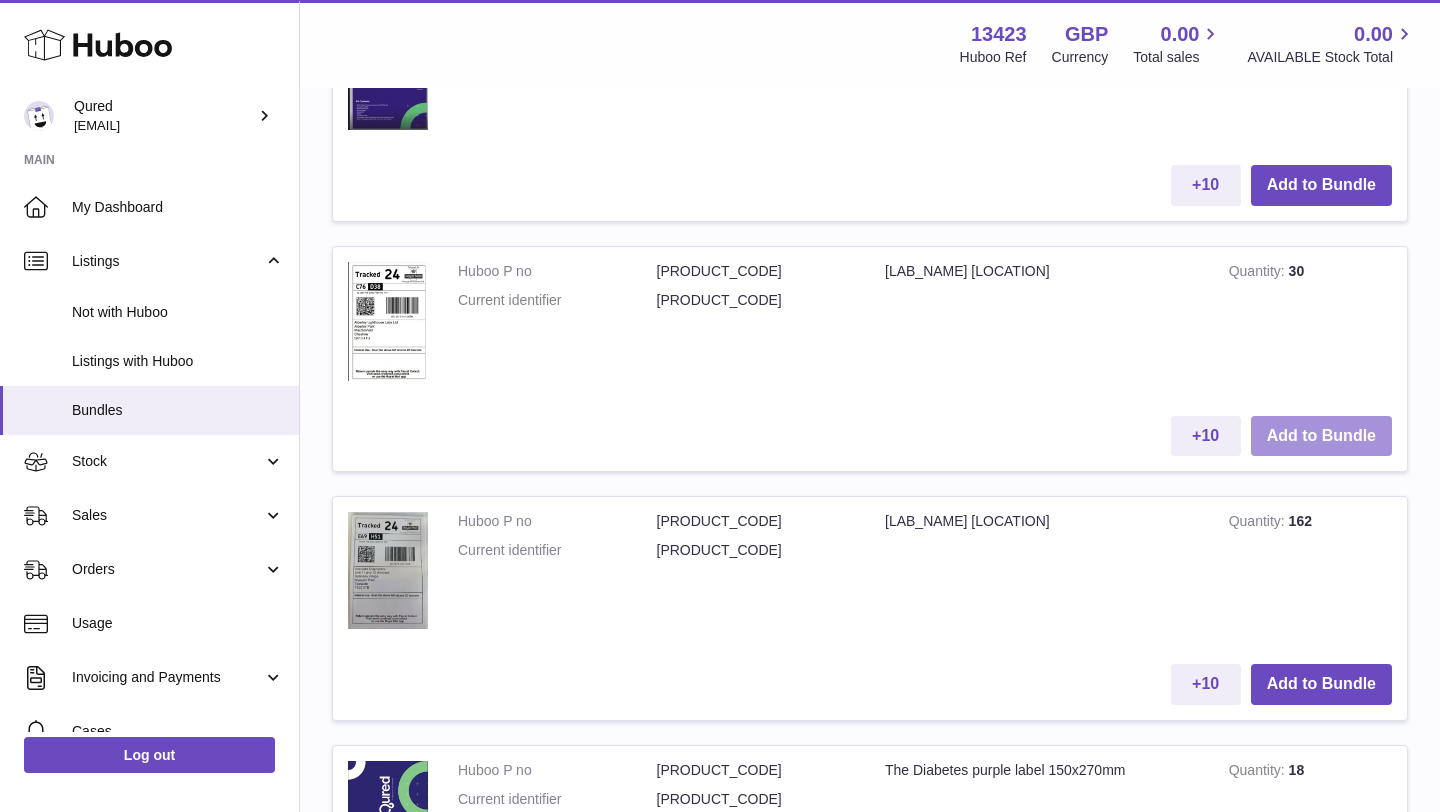 click on "Add to Bundle" at bounding box center [1321, 436] 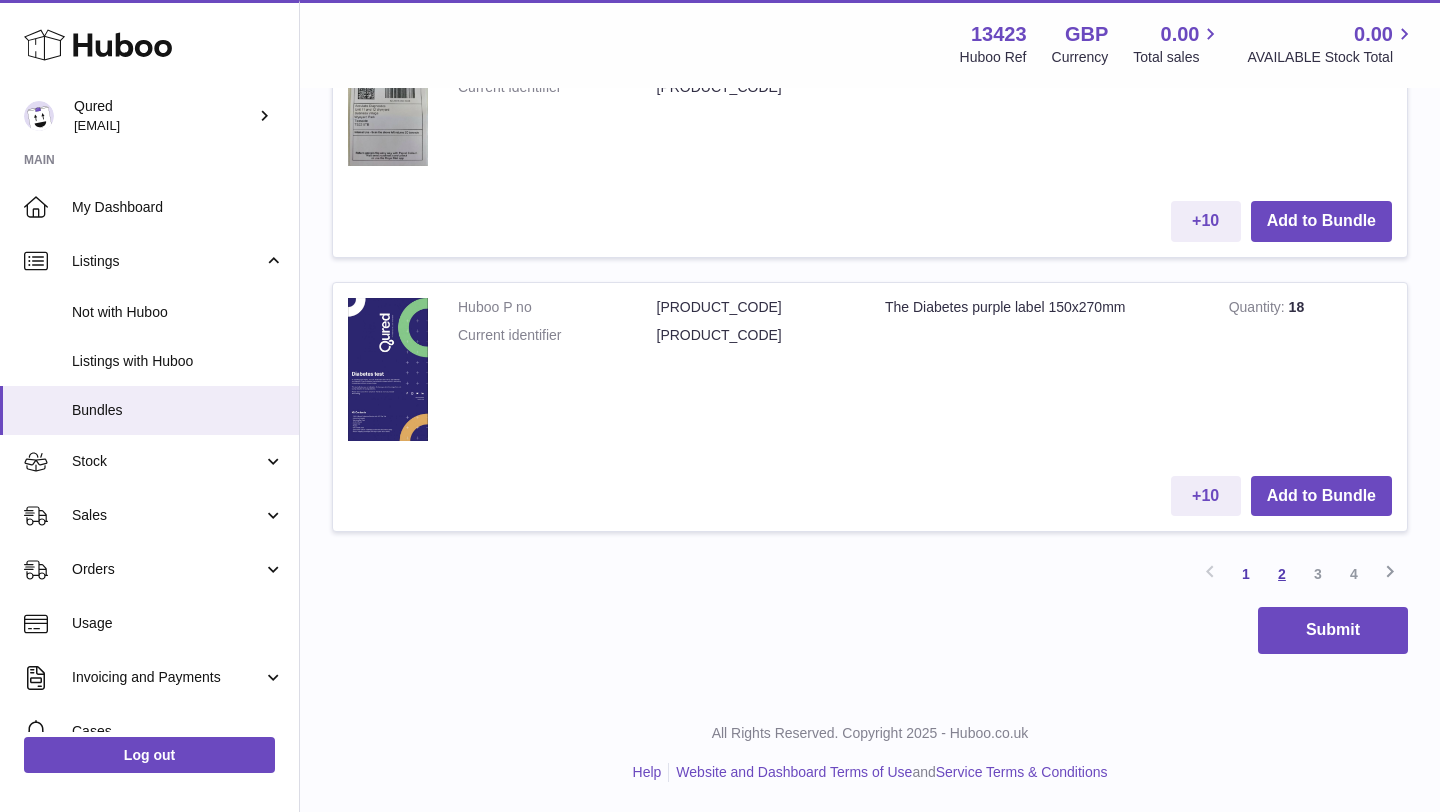 click on "2" at bounding box center (1282, 574) 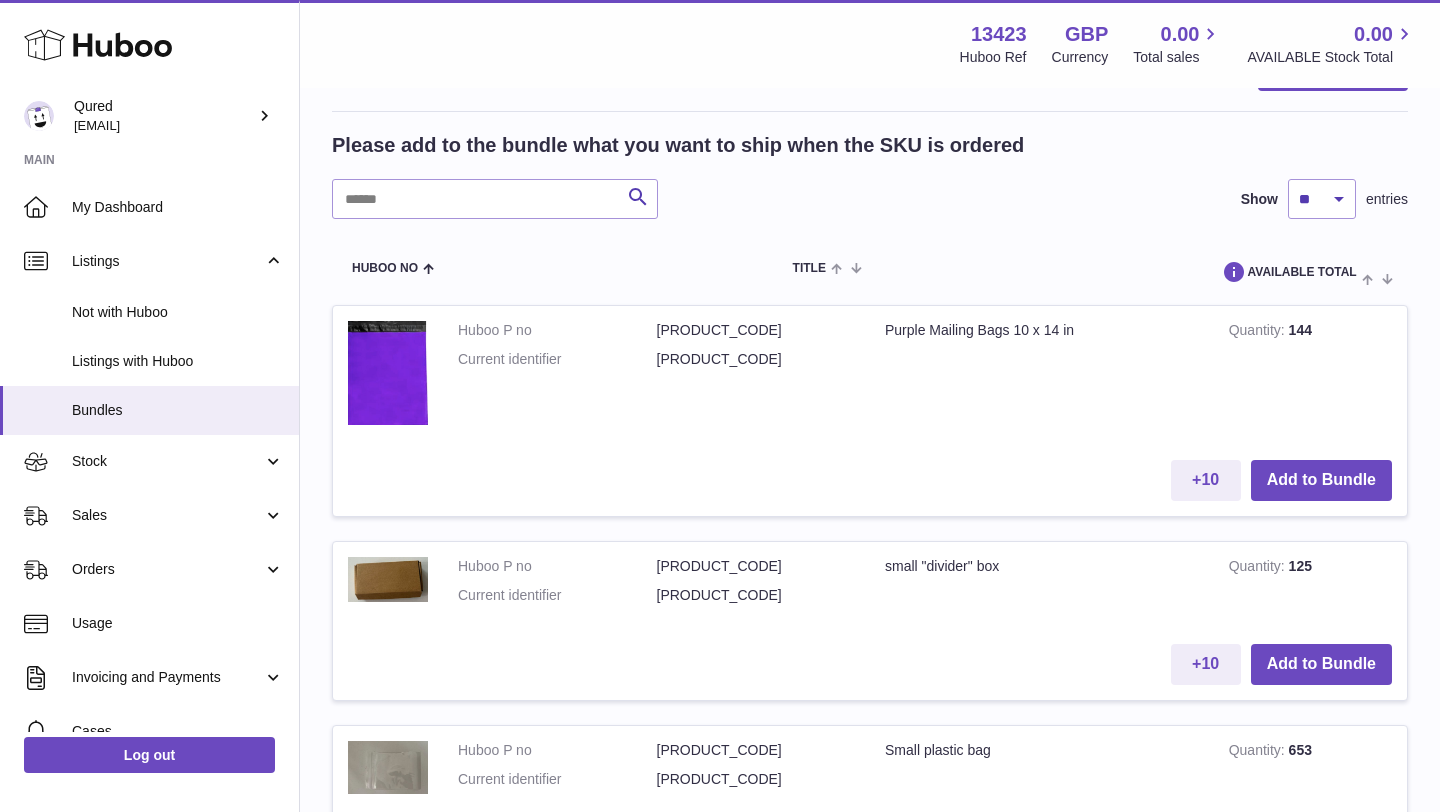 scroll, scrollTop: 1005, scrollLeft: 0, axis: vertical 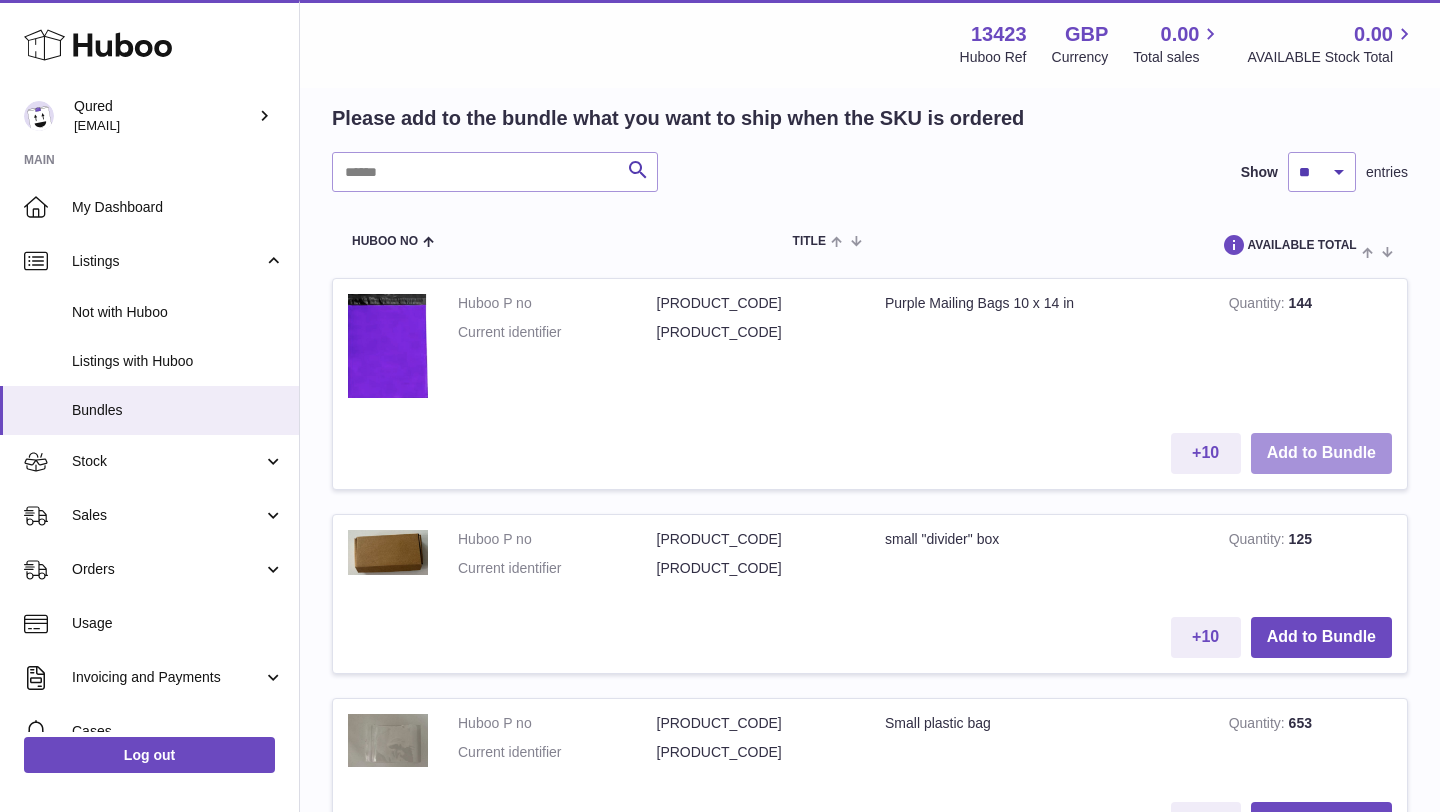 click on "Add to Bundle" at bounding box center (1321, 453) 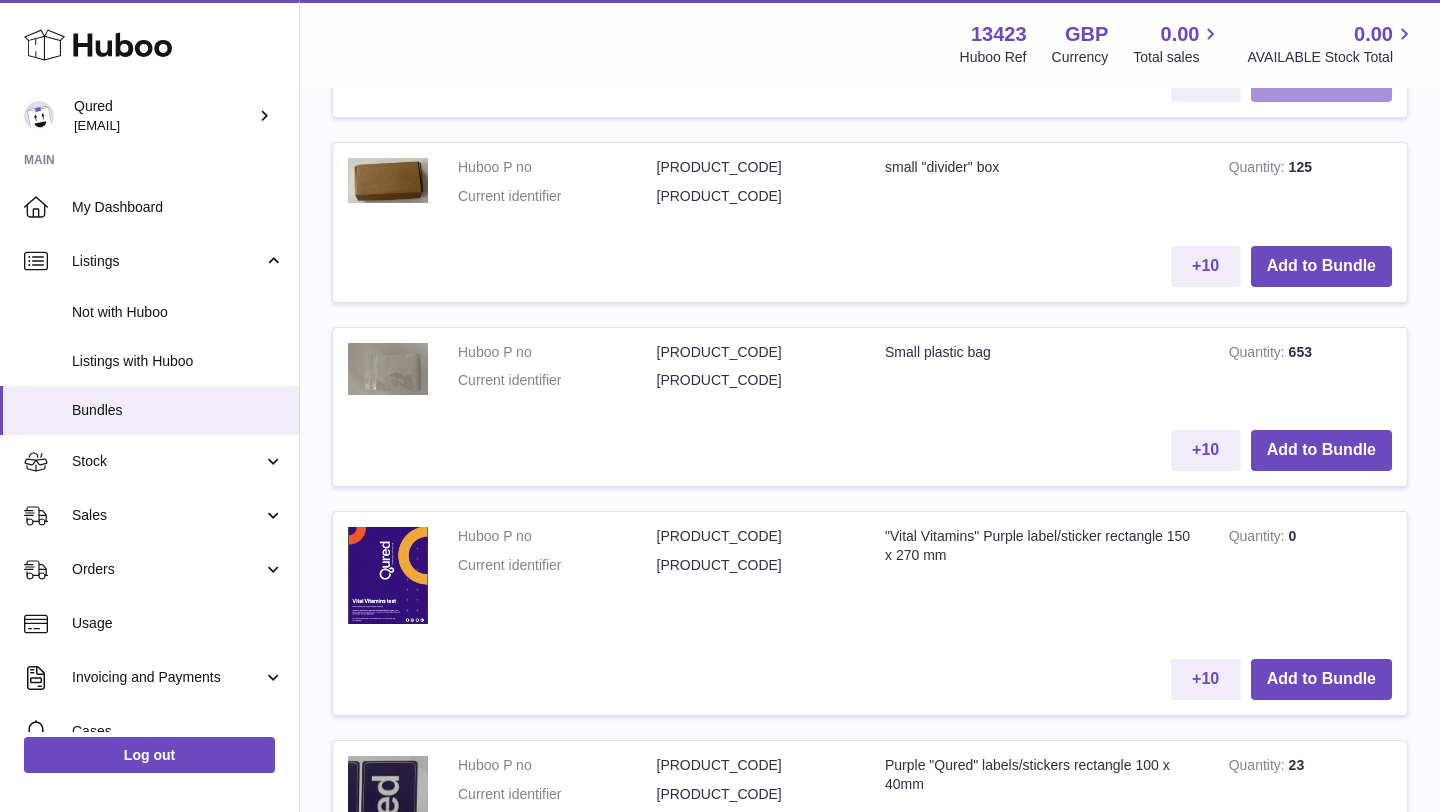 scroll, scrollTop: 1628, scrollLeft: 0, axis: vertical 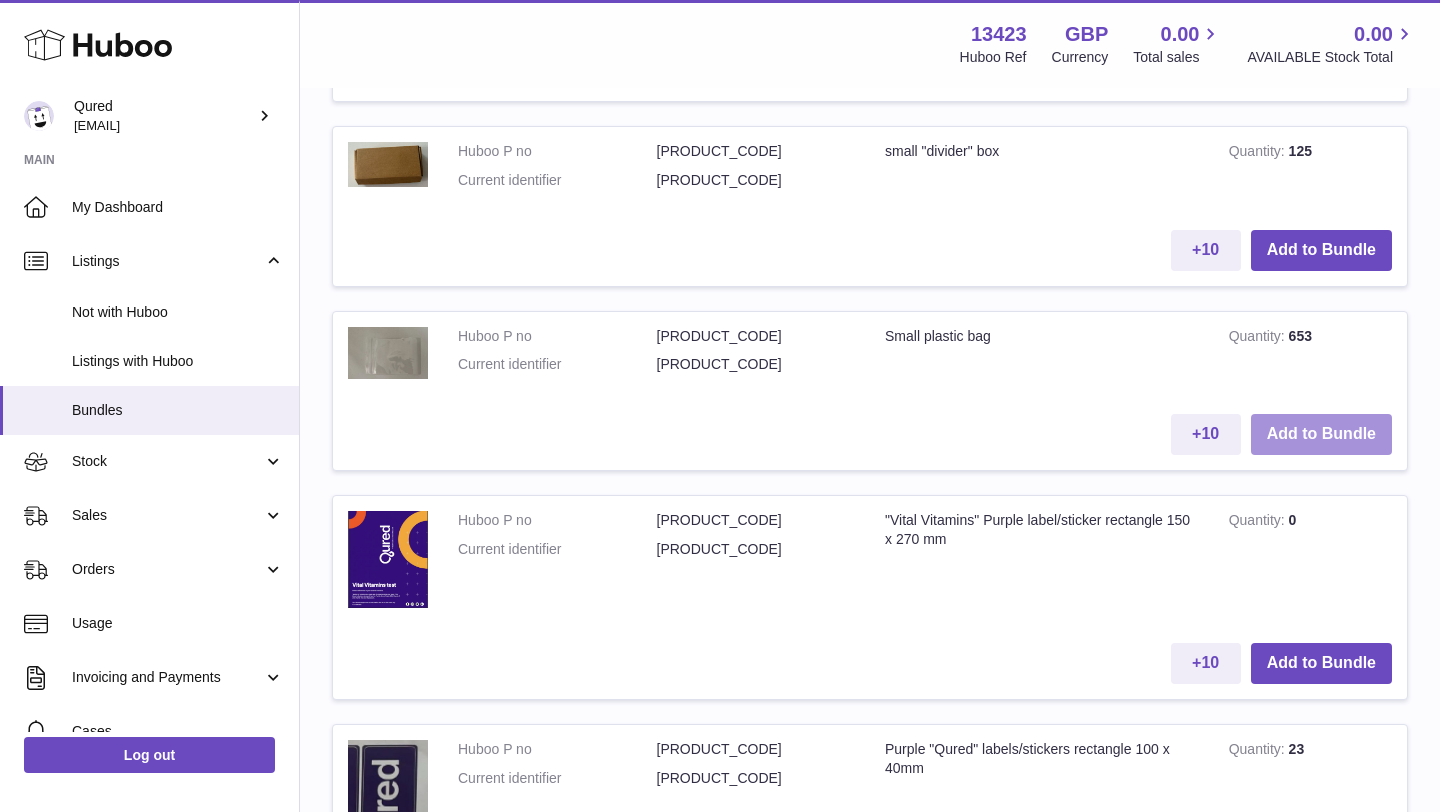 click on "Add to Bundle" at bounding box center [1321, 434] 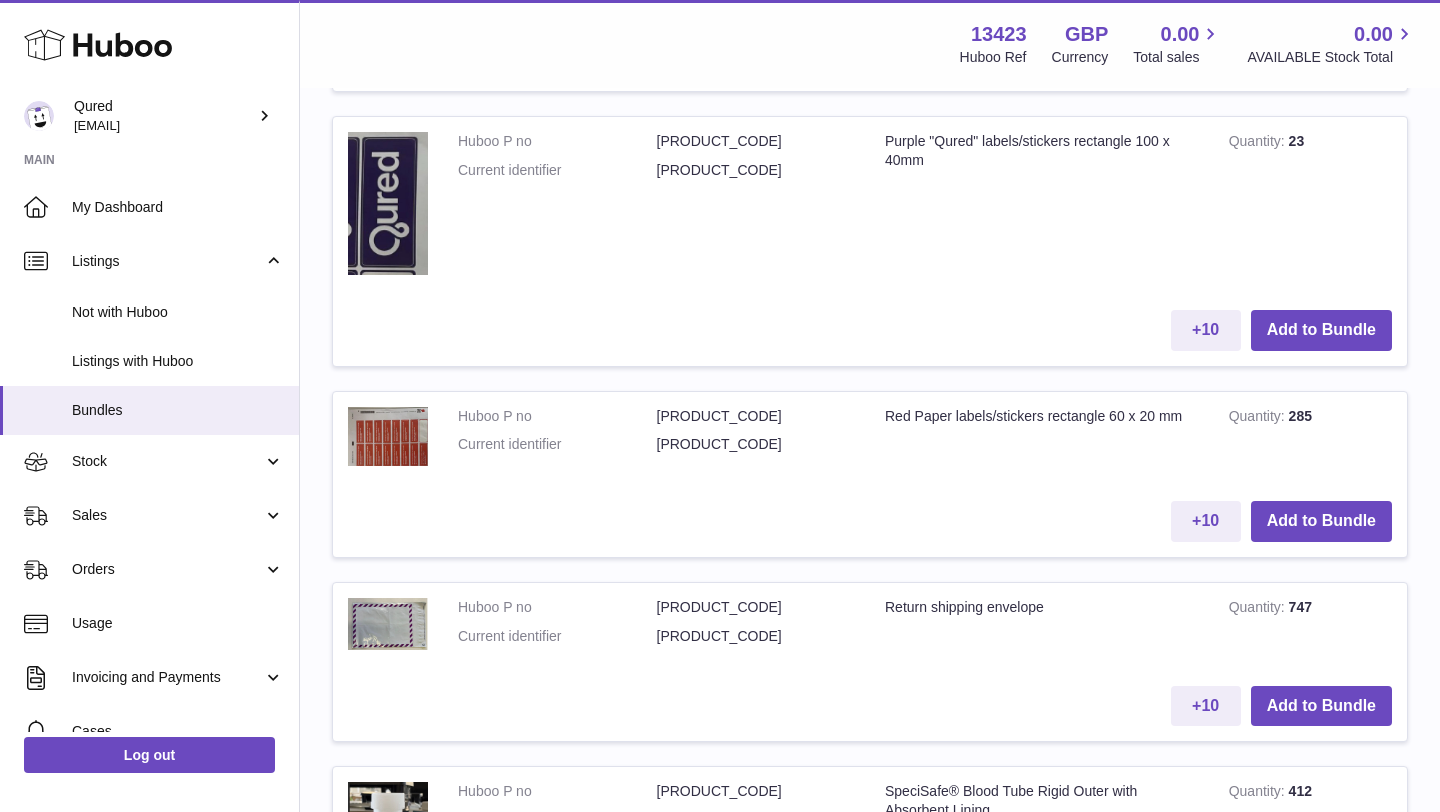 scroll, scrollTop: 2486, scrollLeft: 0, axis: vertical 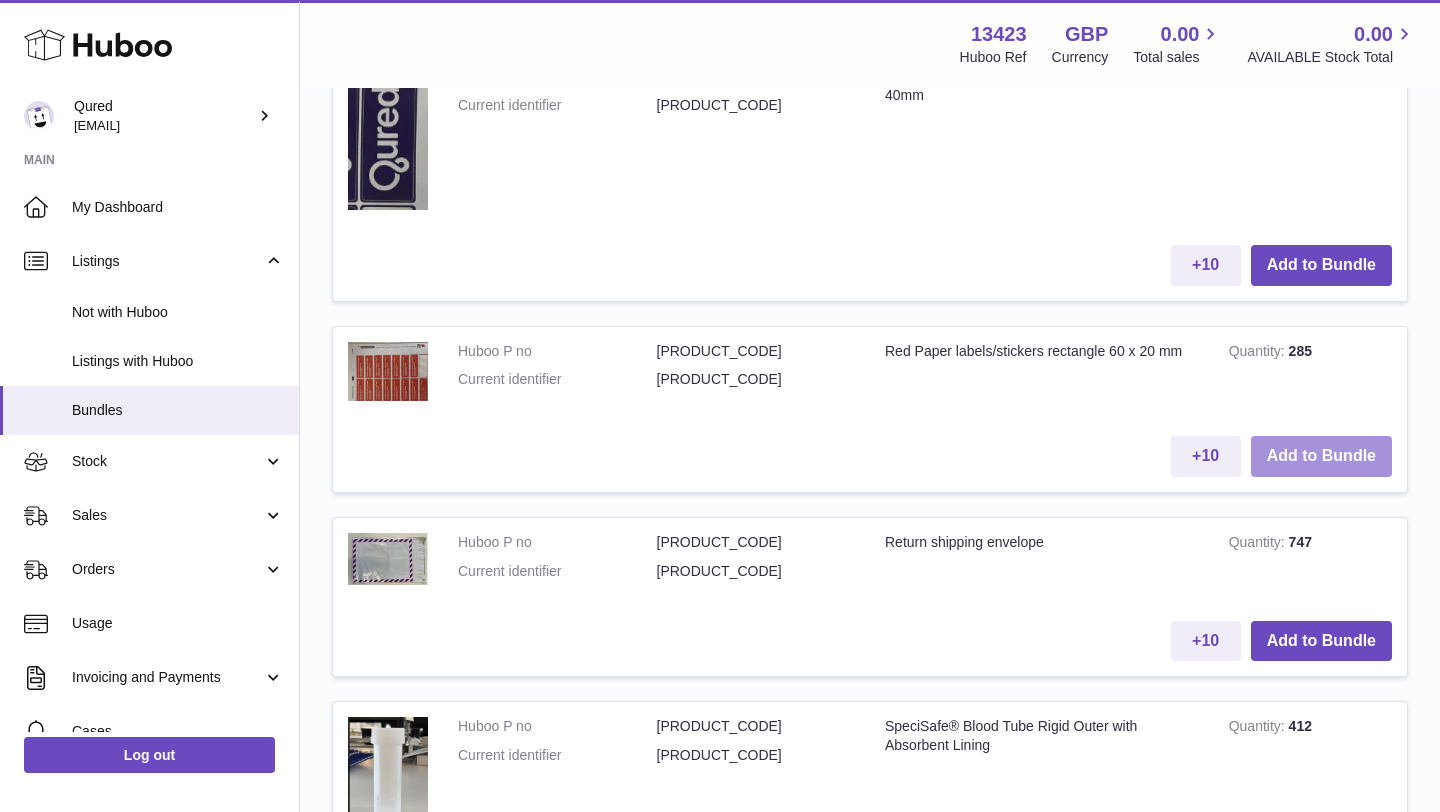 click on "Add to Bundle" at bounding box center [1321, 456] 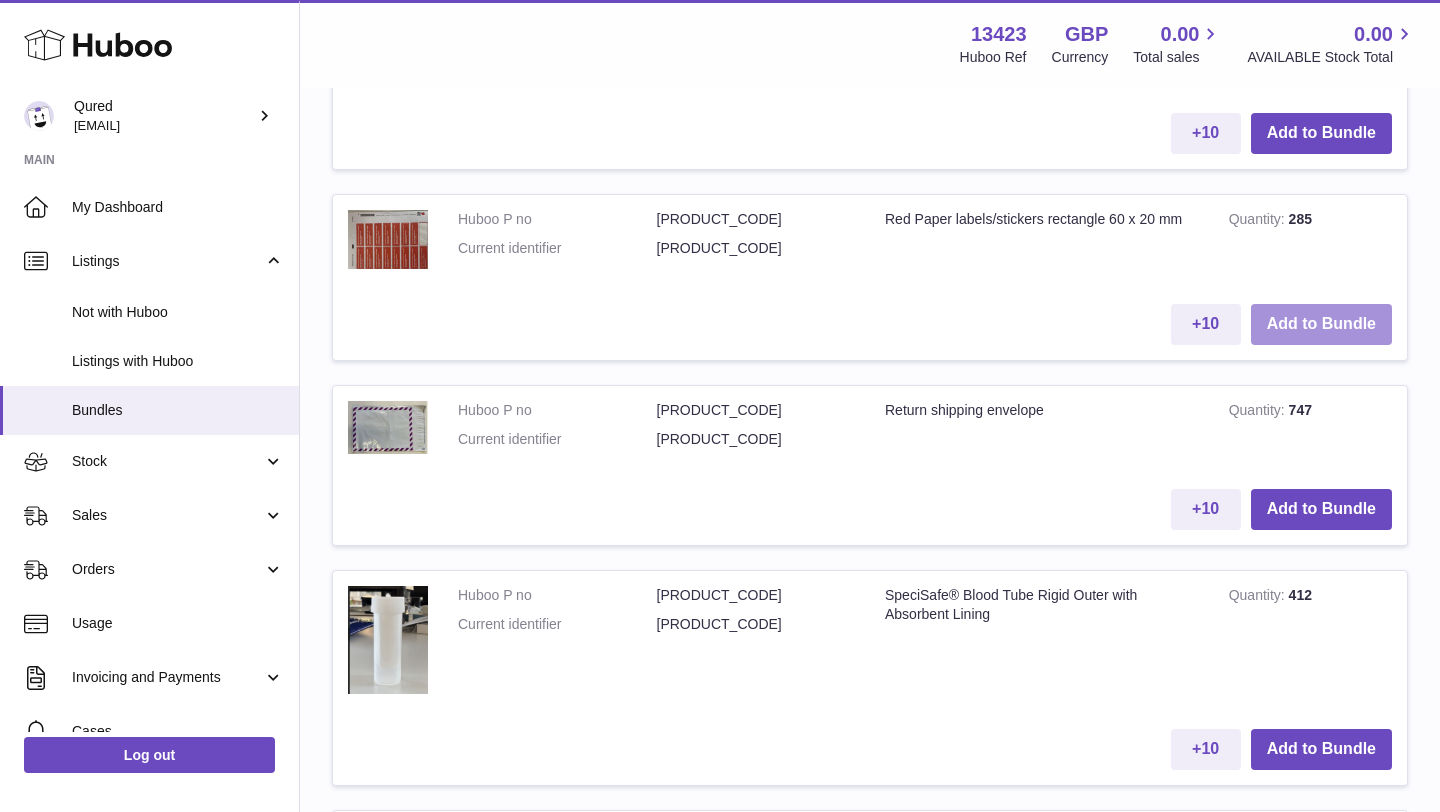 scroll, scrollTop: 2883, scrollLeft: 0, axis: vertical 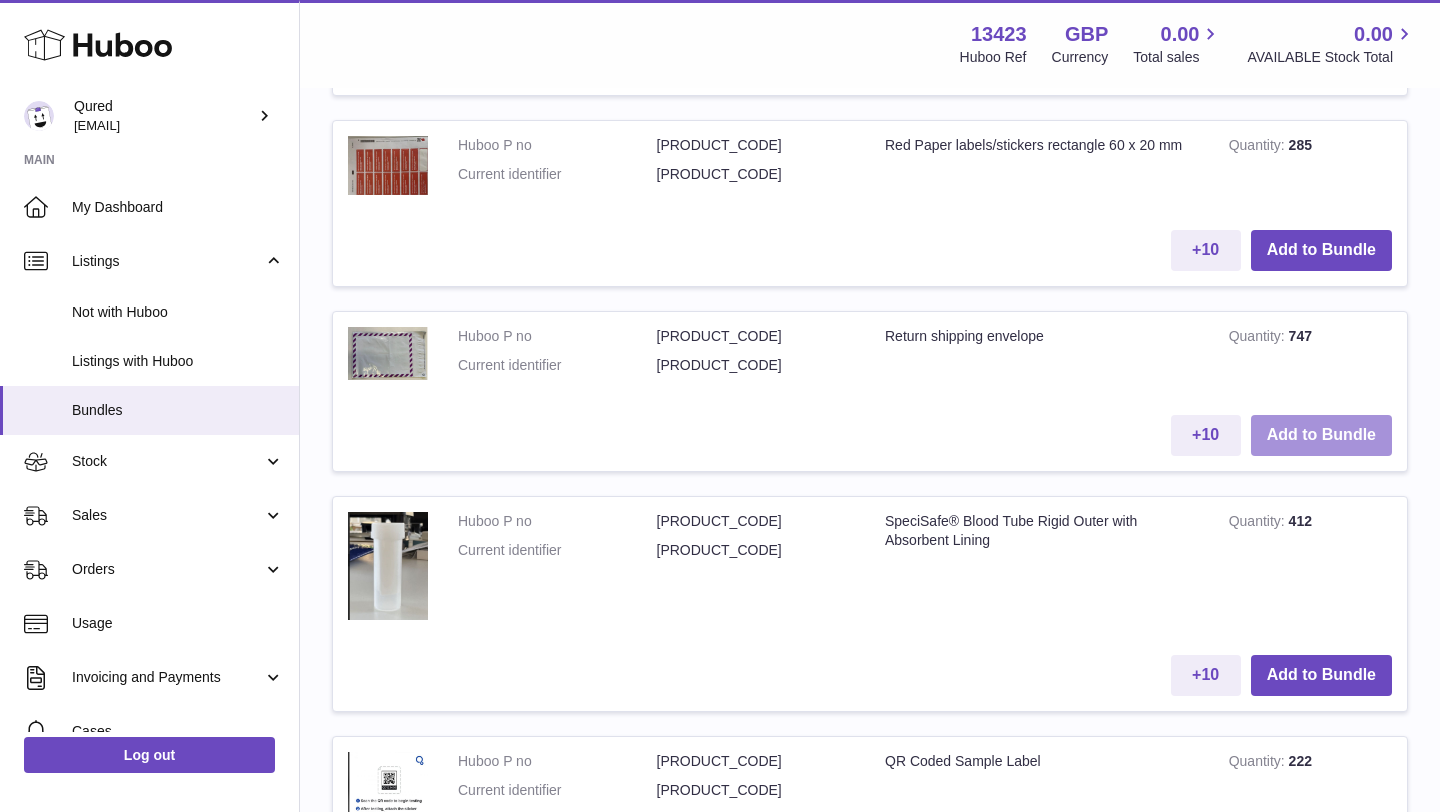 click on "Add to Bundle" at bounding box center (1321, 435) 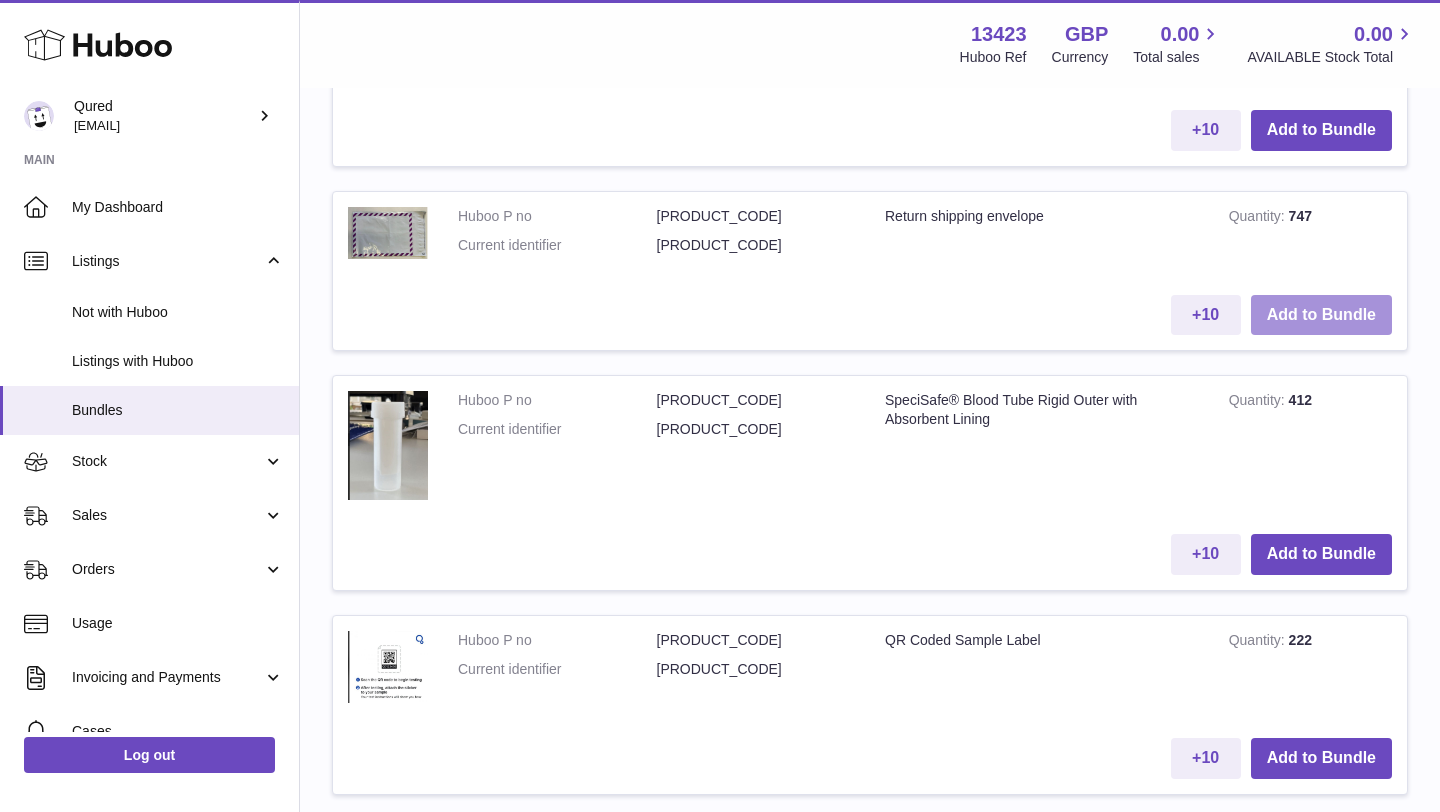 scroll, scrollTop: 3196, scrollLeft: 0, axis: vertical 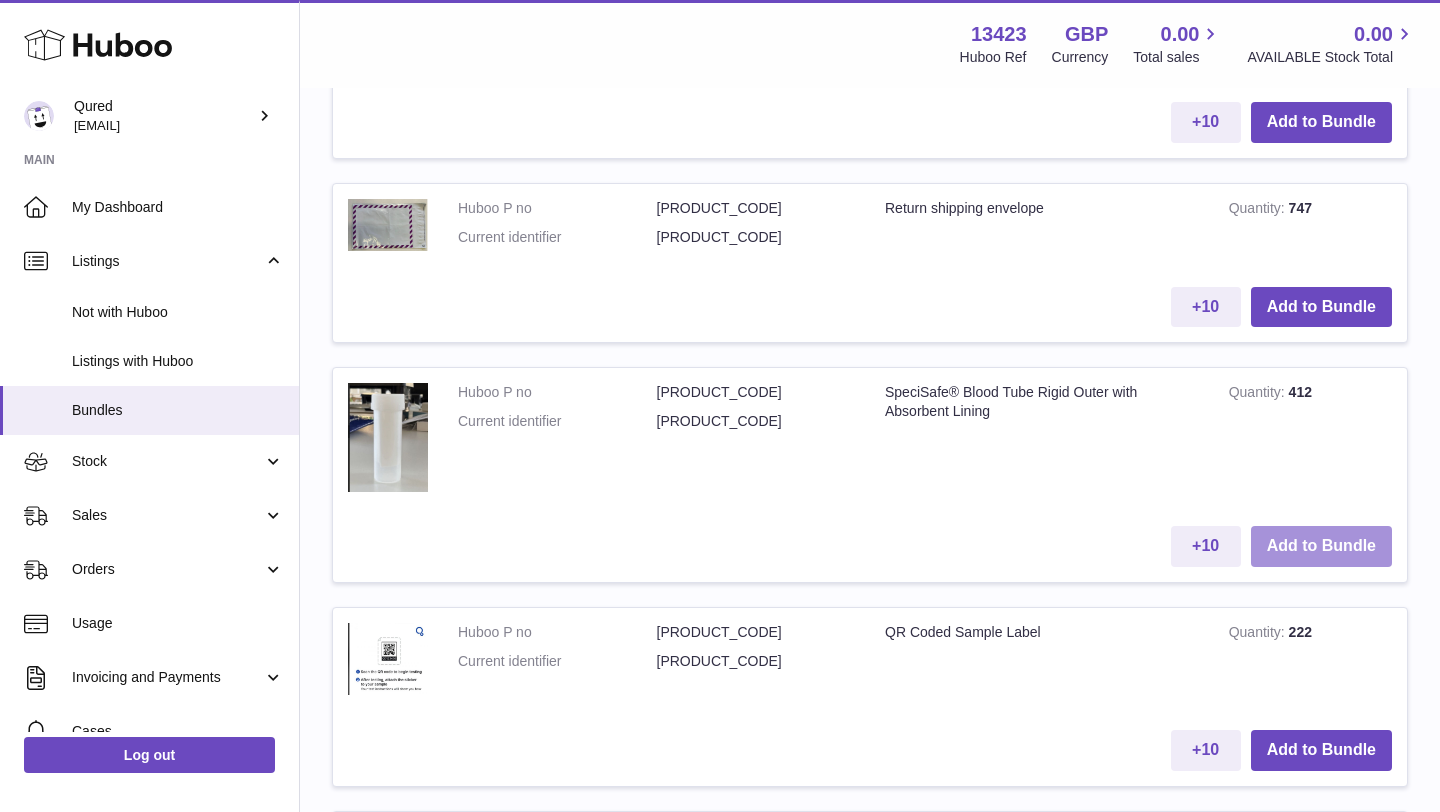 click on "Add to Bundle" at bounding box center (1321, 546) 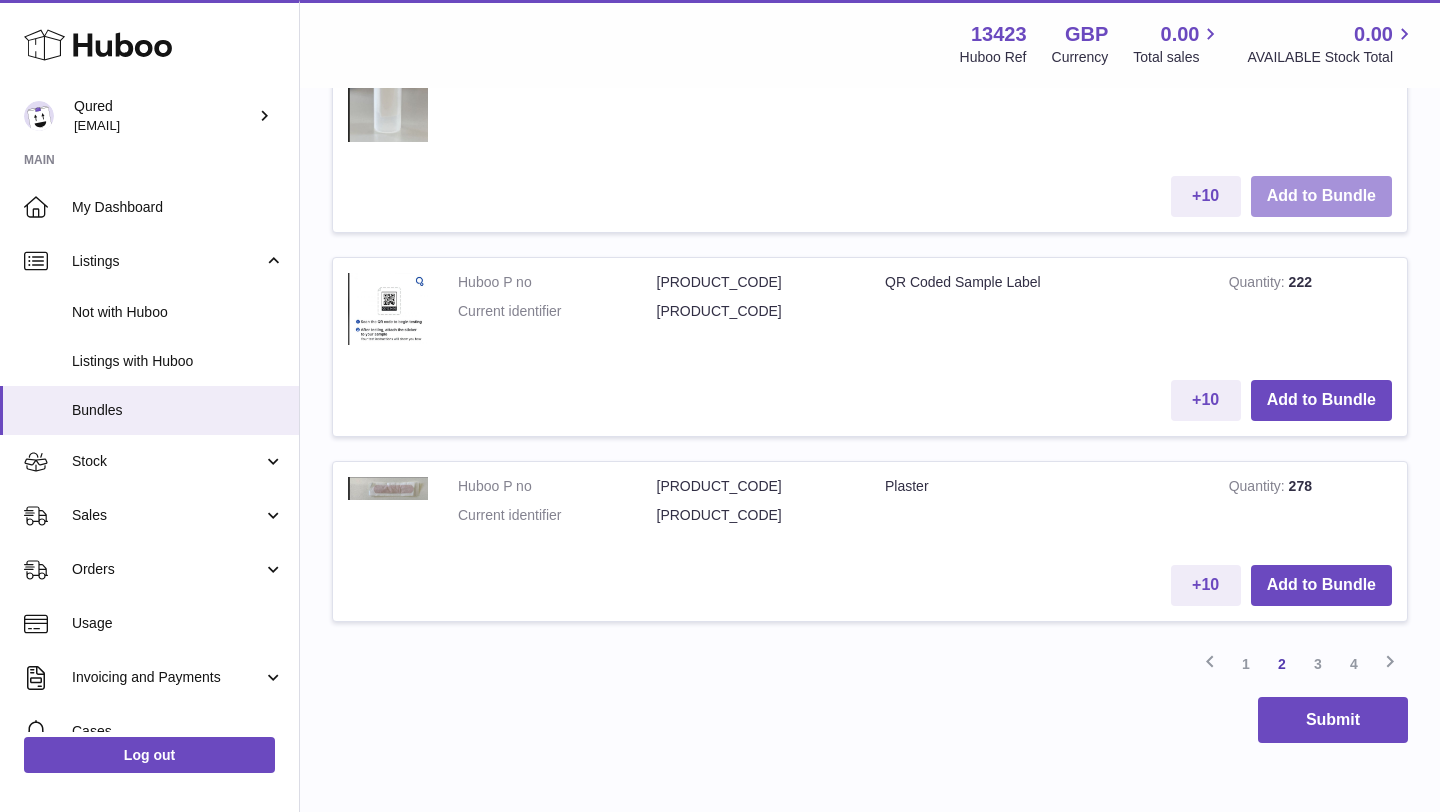 scroll, scrollTop: 3809, scrollLeft: 0, axis: vertical 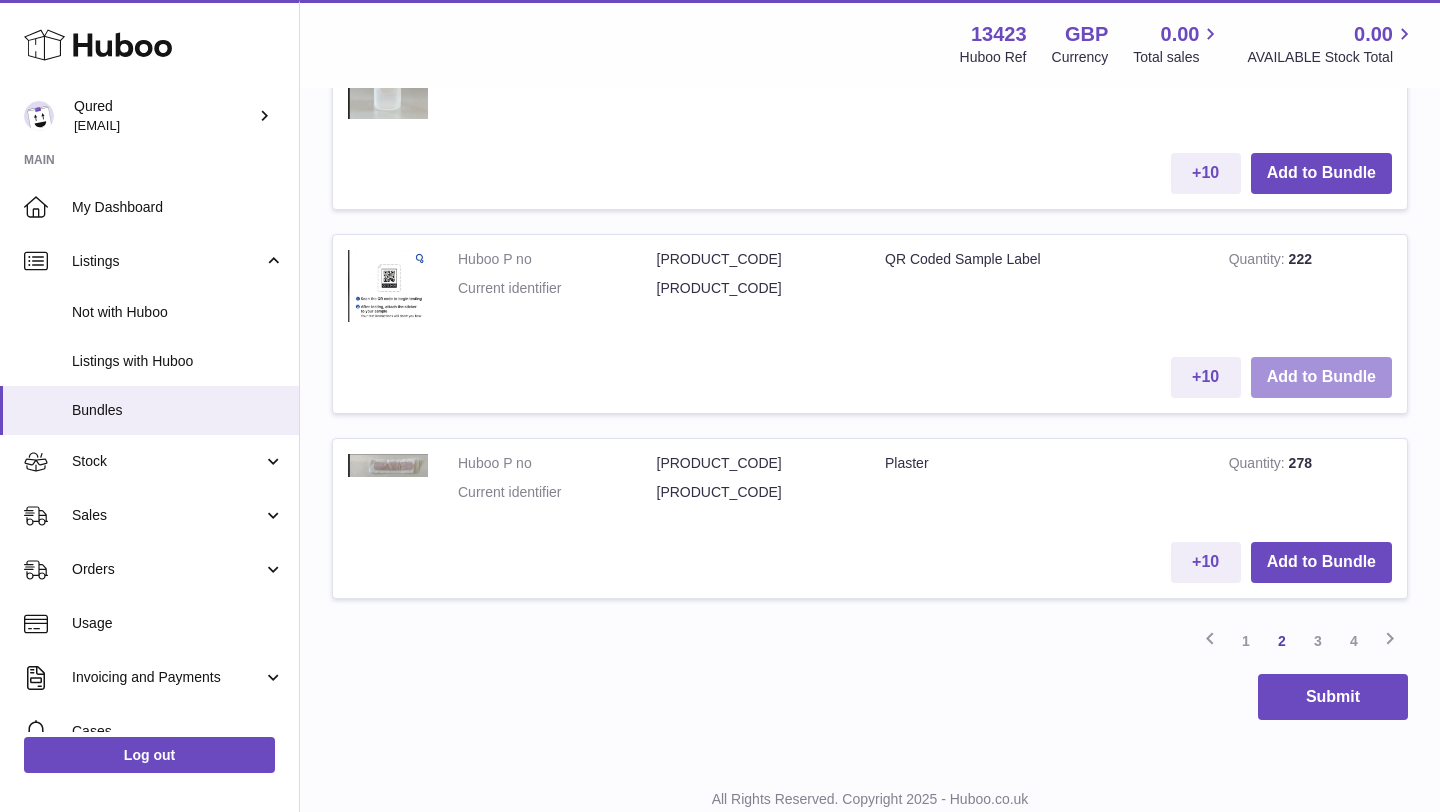click on "Add to Bundle" at bounding box center (1321, 377) 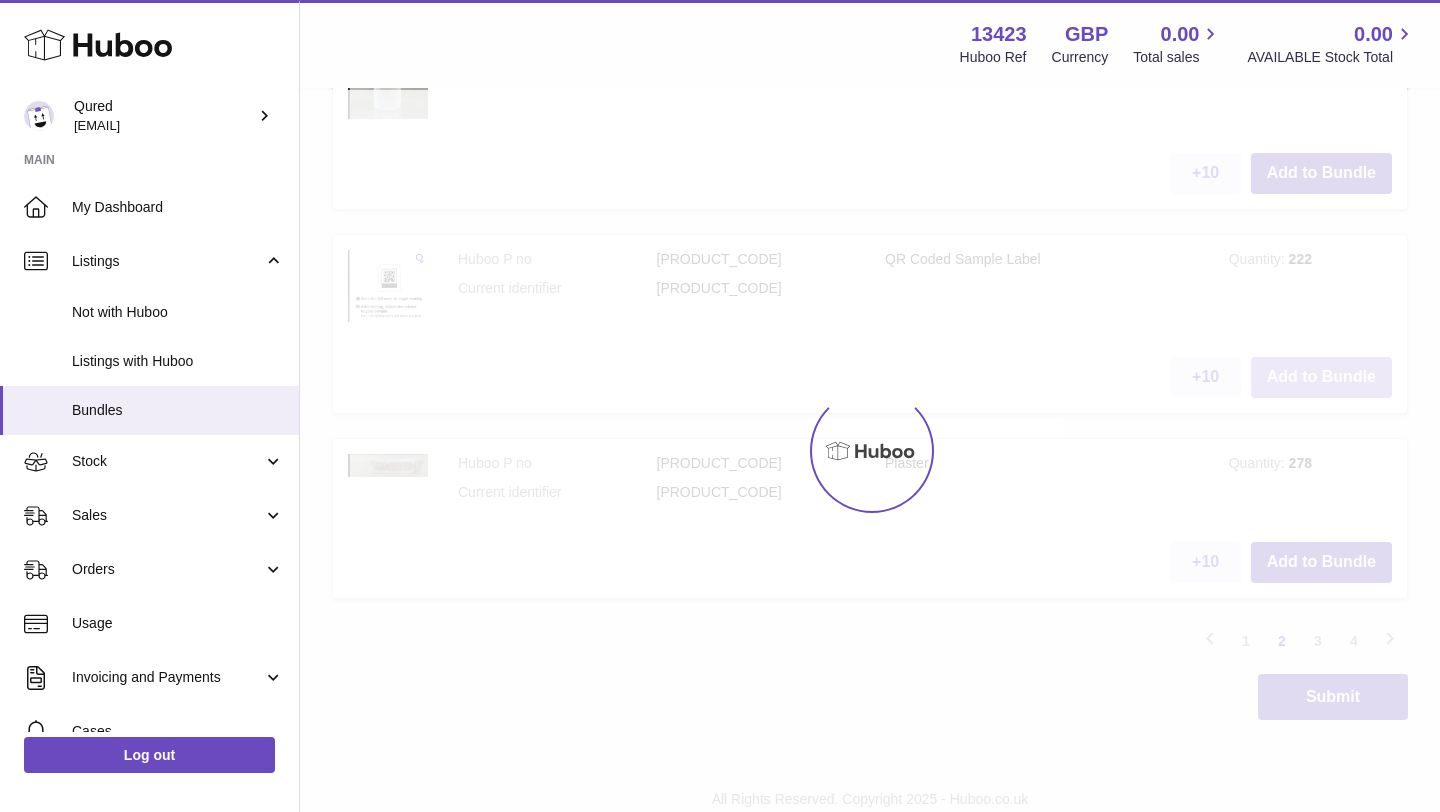 scroll, scrollTop: 4013, scrollLeft: 0, axis: vertical 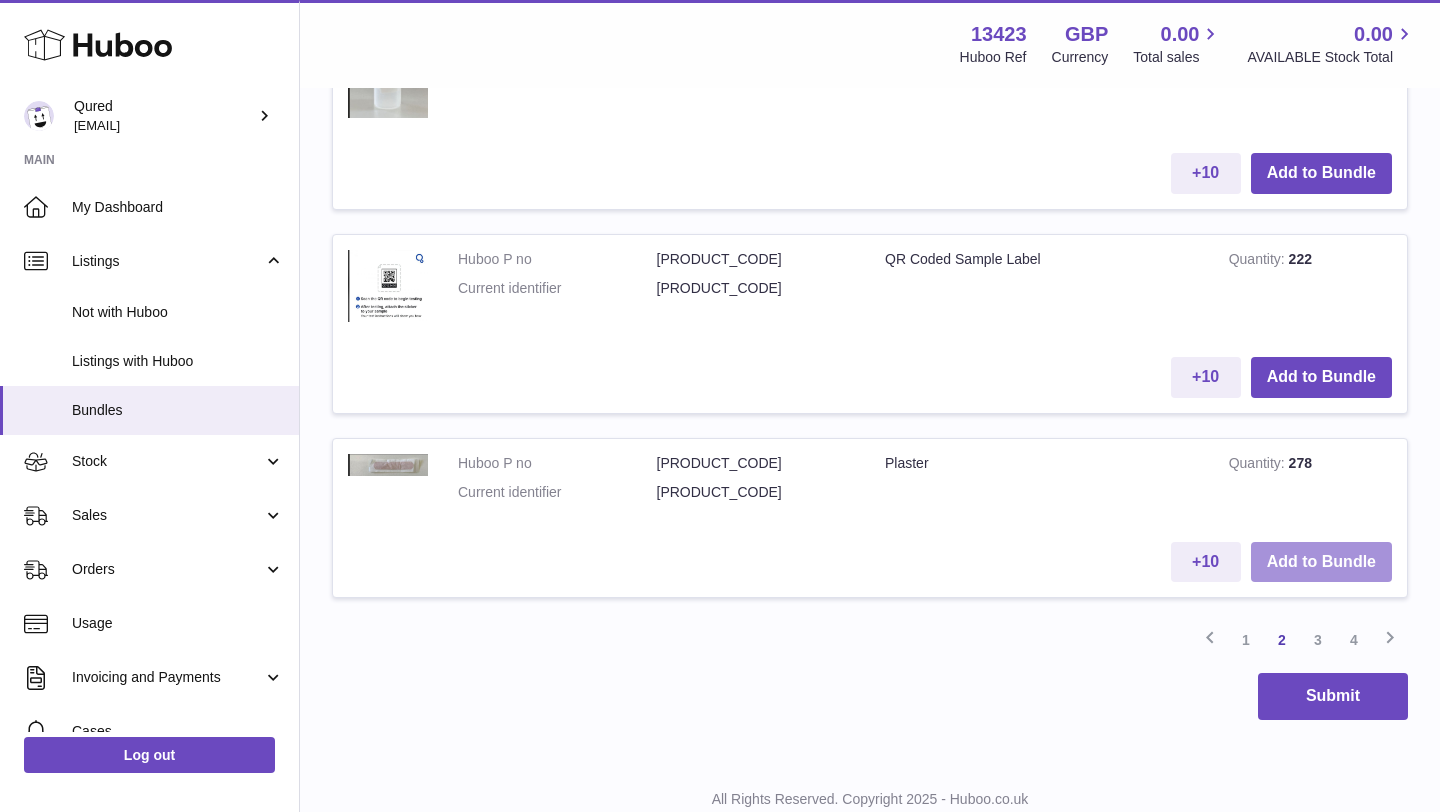 click on "Add to Bundle" at bounding box center (1321, 562) 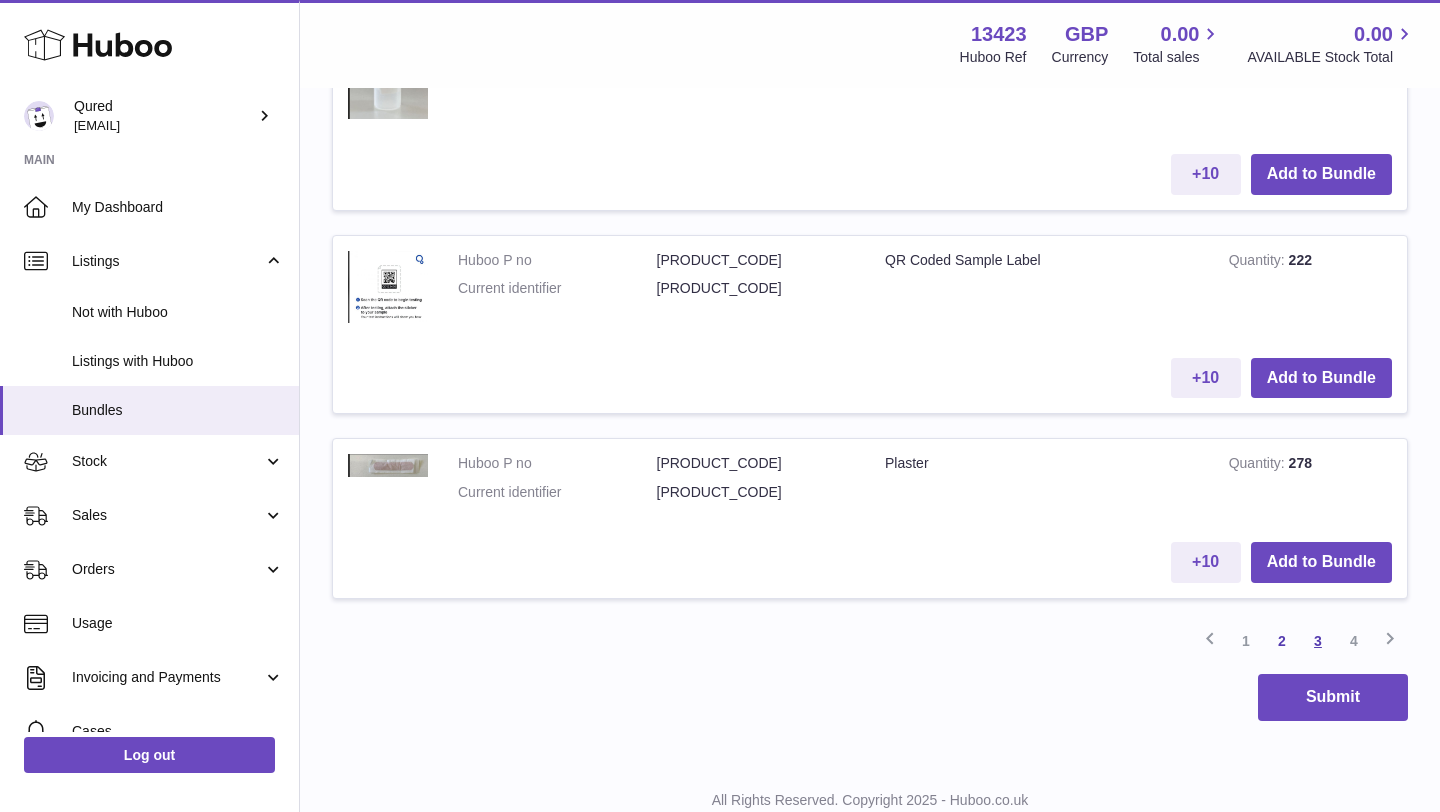 click on "3" at bounding box center [1318, 641] 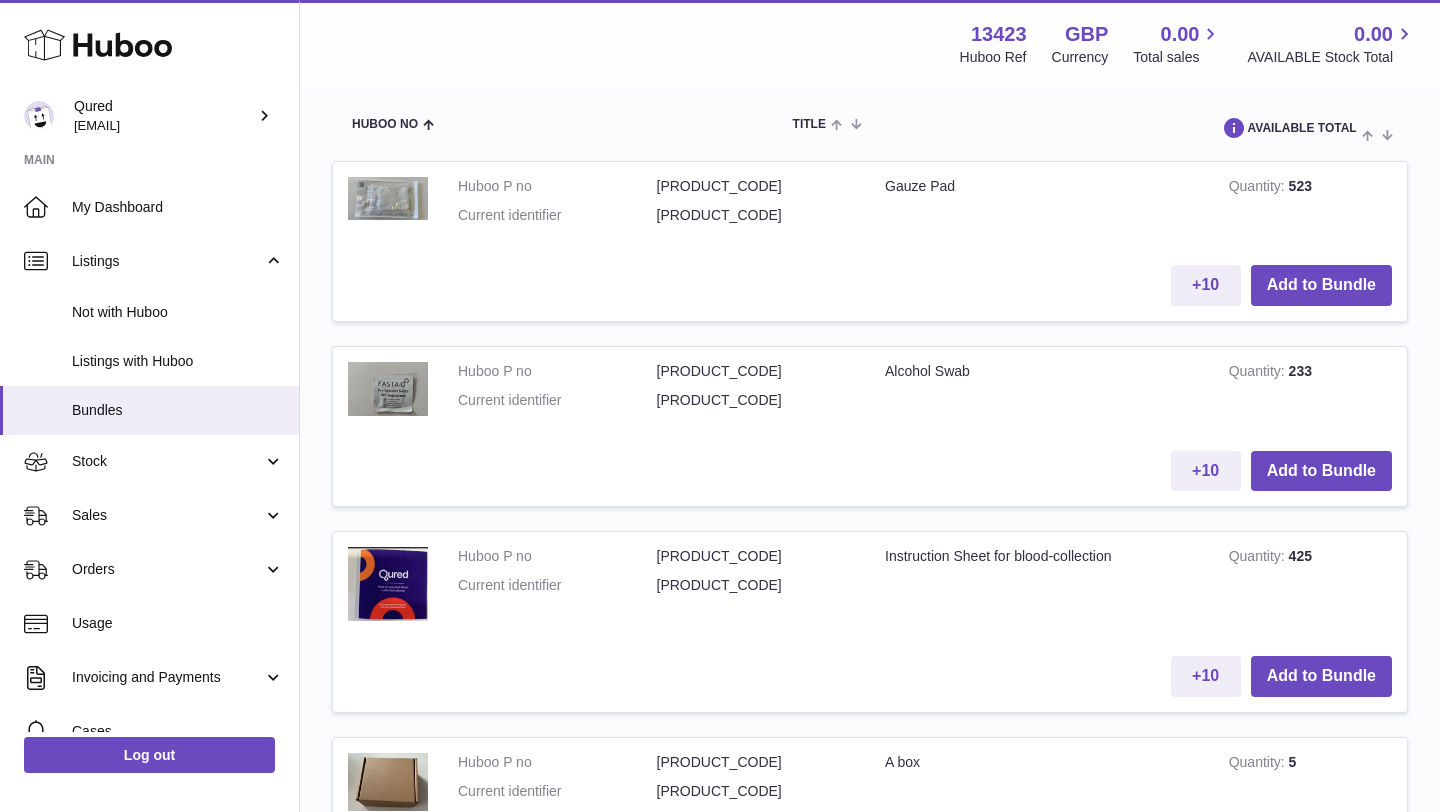 scroll, scrollTop: 2565, scrollLeft: 0, axis: vertical 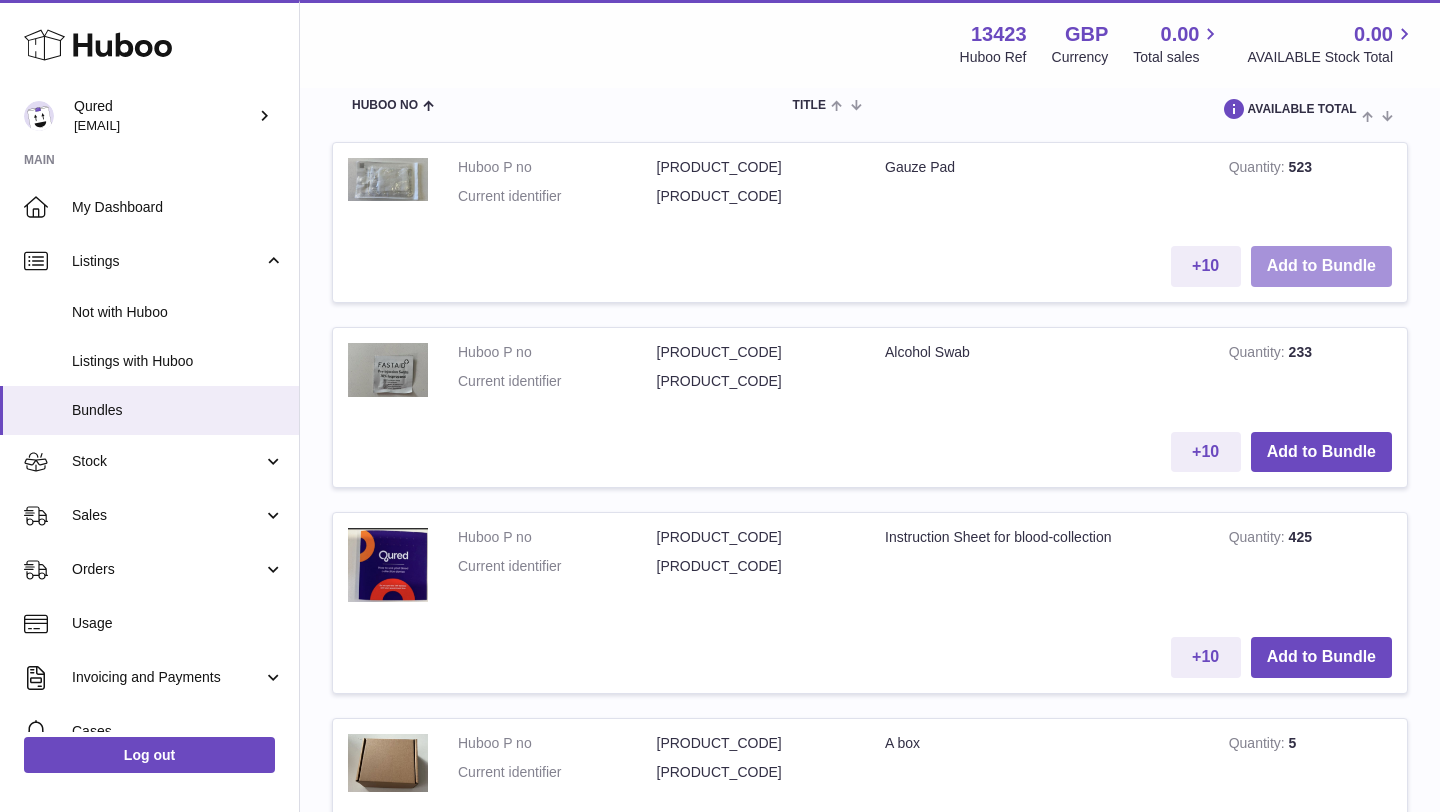click on "Add to Bundle" at bounding box center [1321, 266] 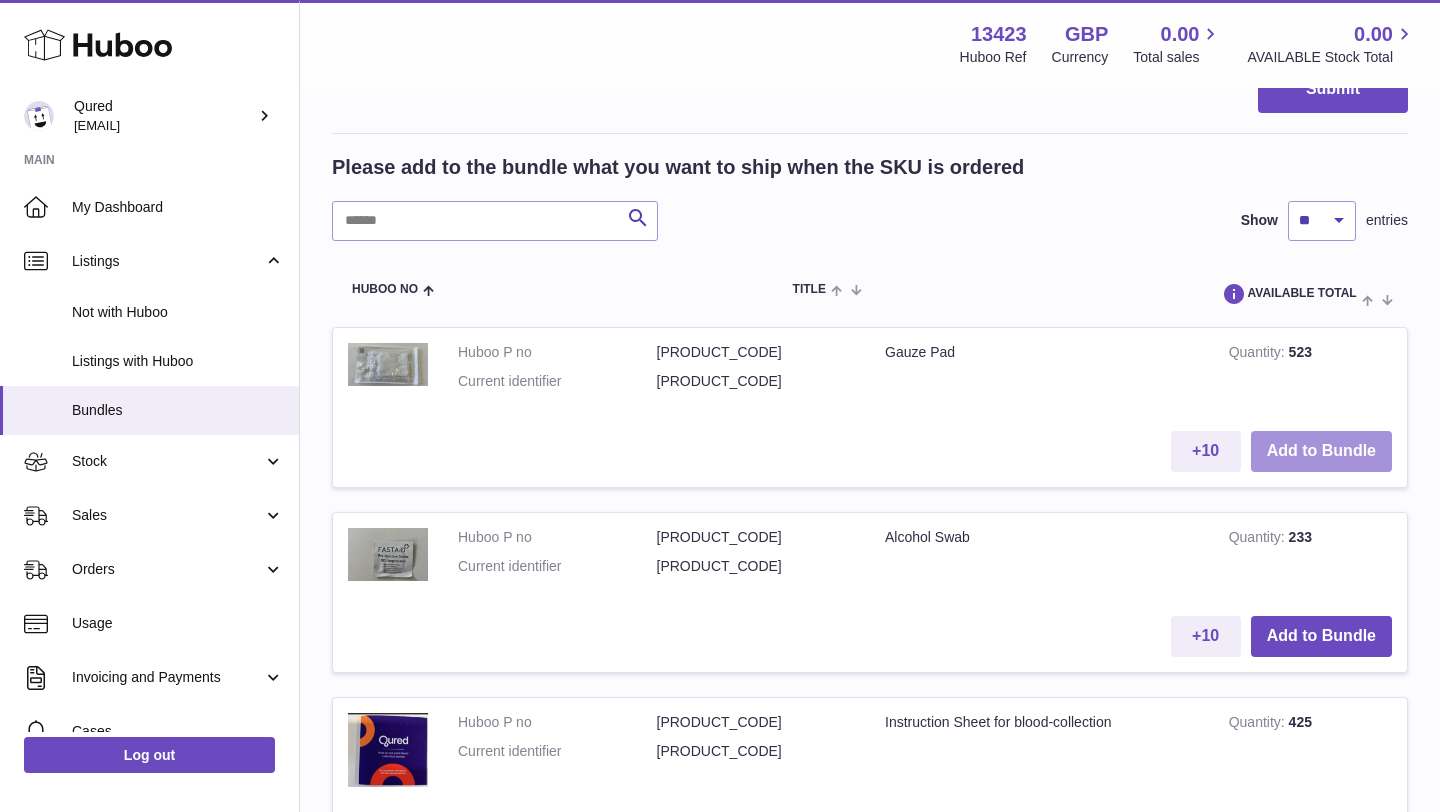 scroll, scrollTop: 2750, scrollLeft: 0, axis: vertical 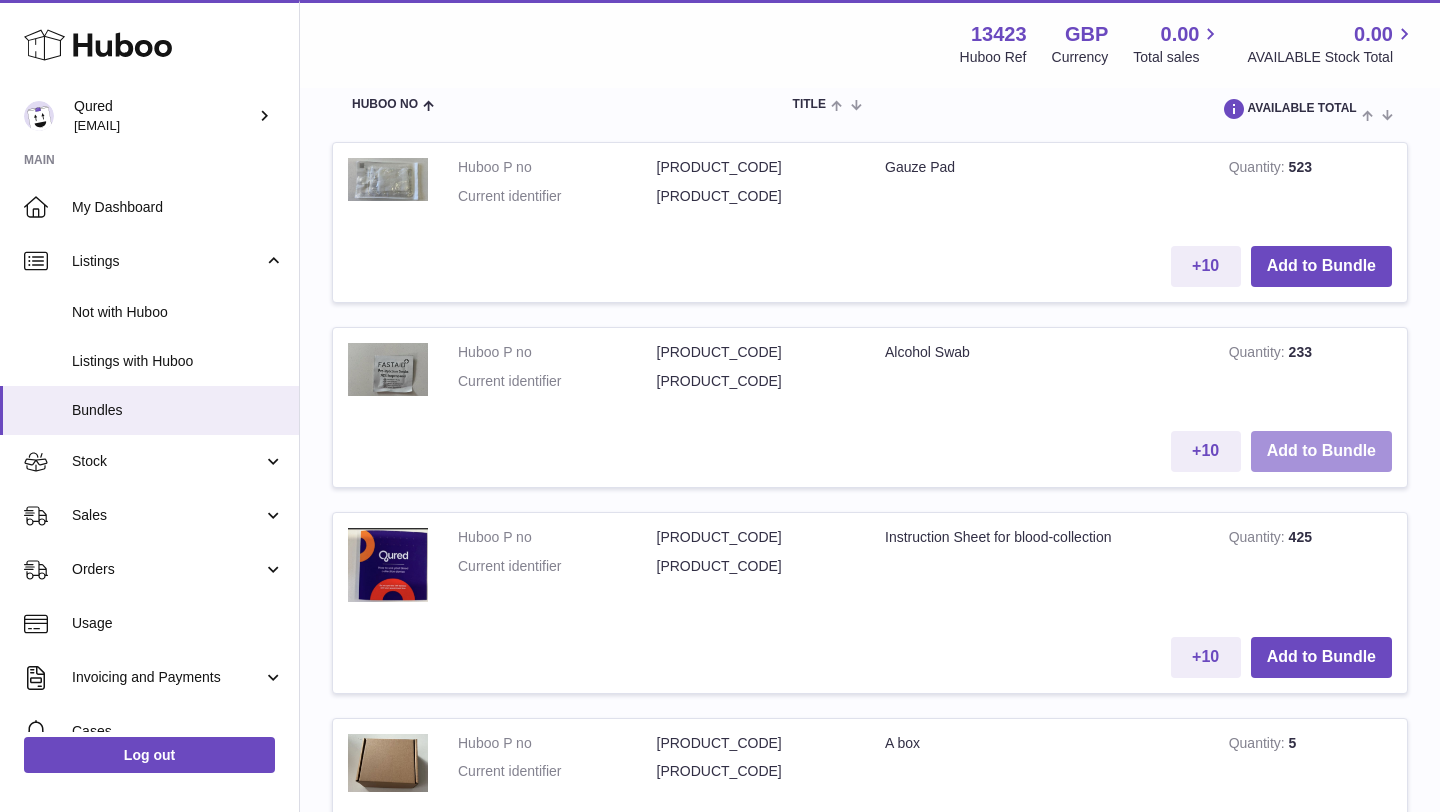 click on "Add to Bundle" at bounding box center [1321, 451] 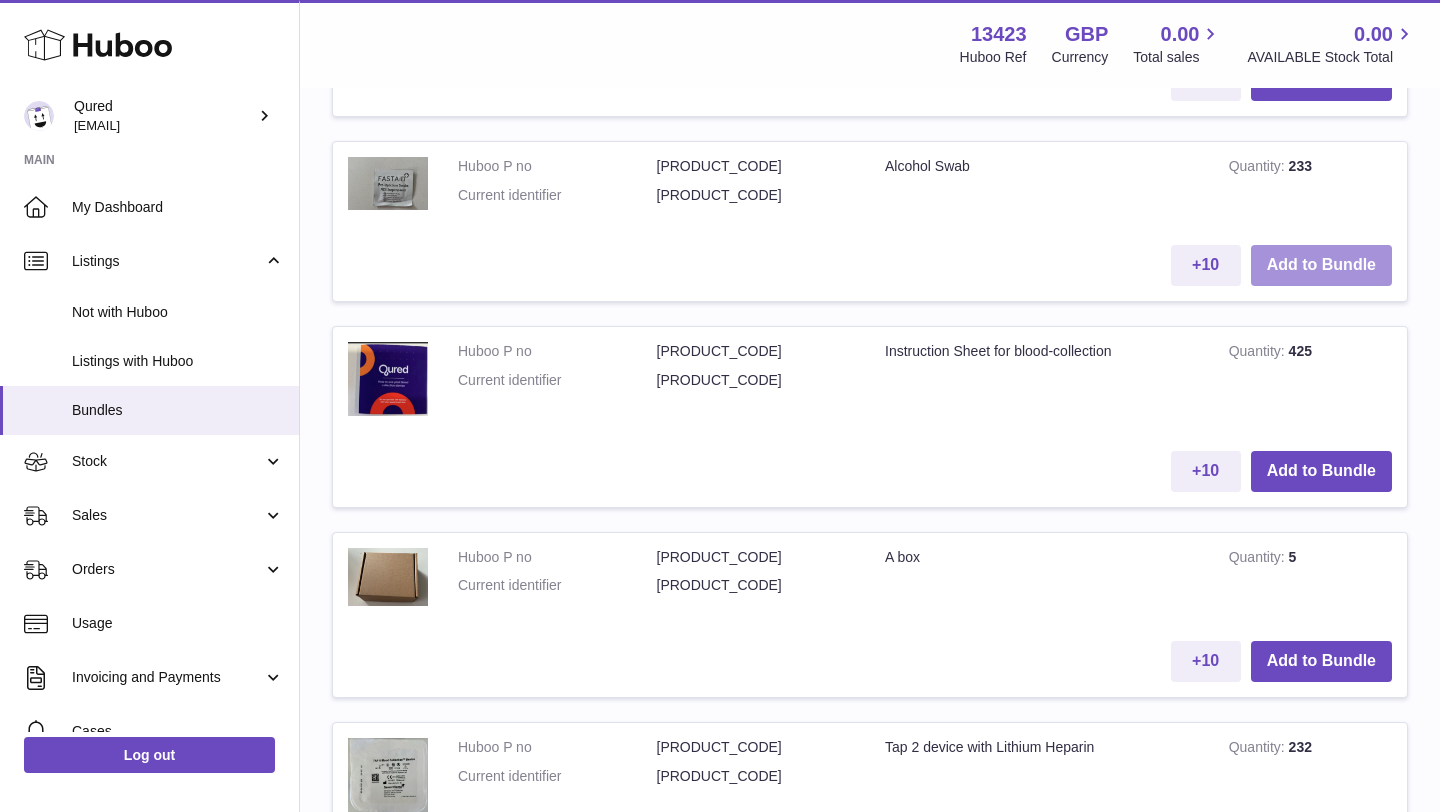 scroll, scrollTop: 2998, scrollLeft: 0, axis: vertical 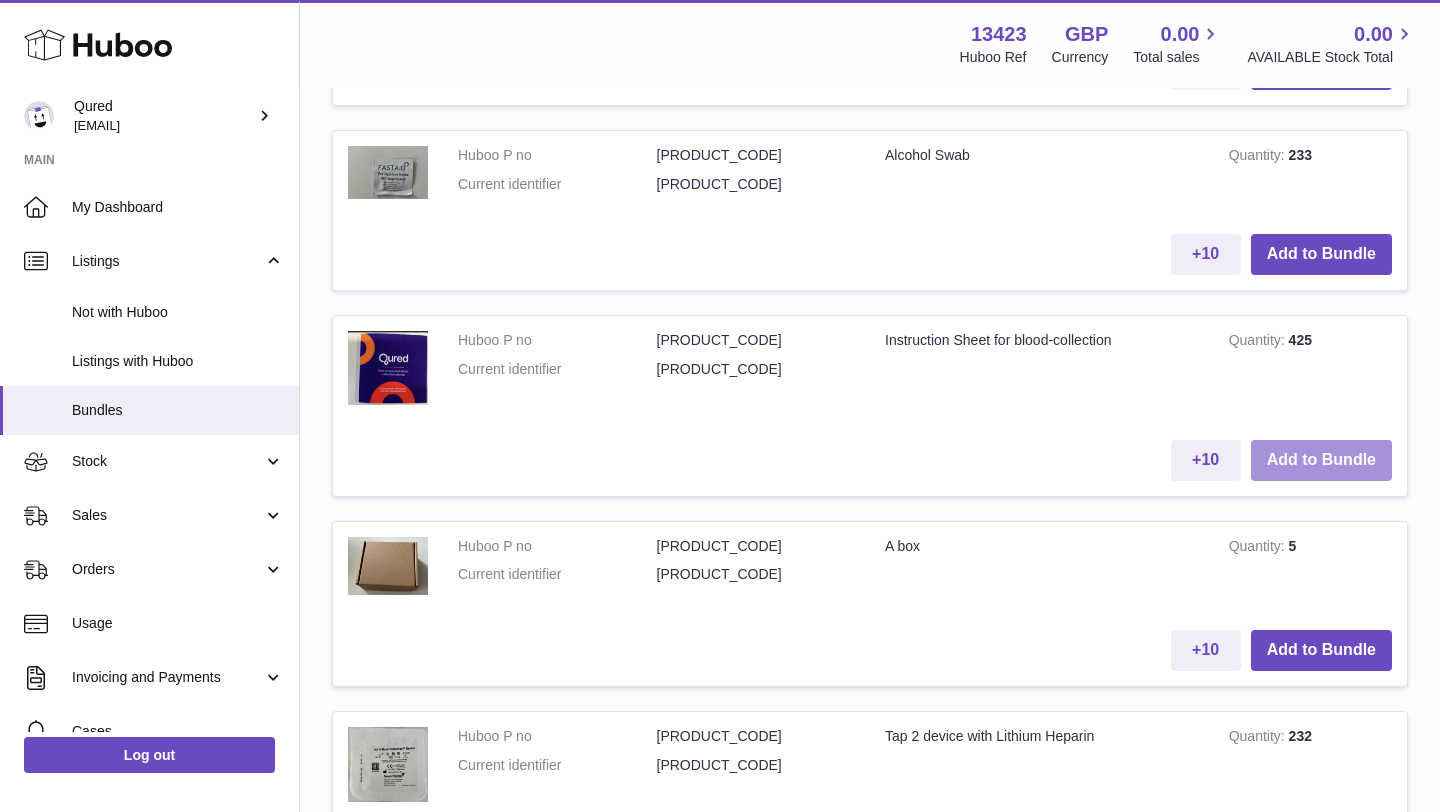 click on "Add to Bundle" at bounding box center [1321, 460] 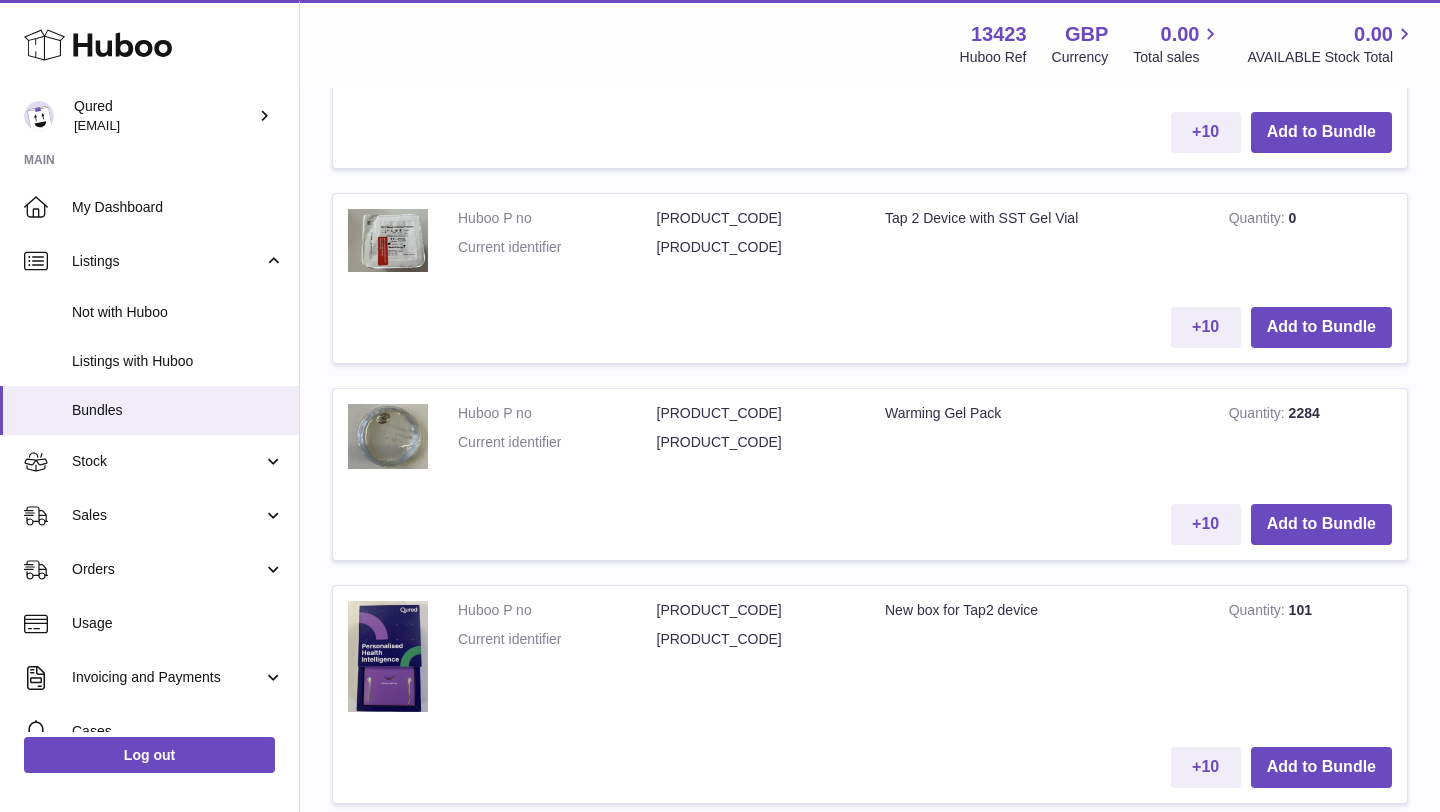 scroll, scrollTop: 3817, scrollLeft: 0, axis: vertical 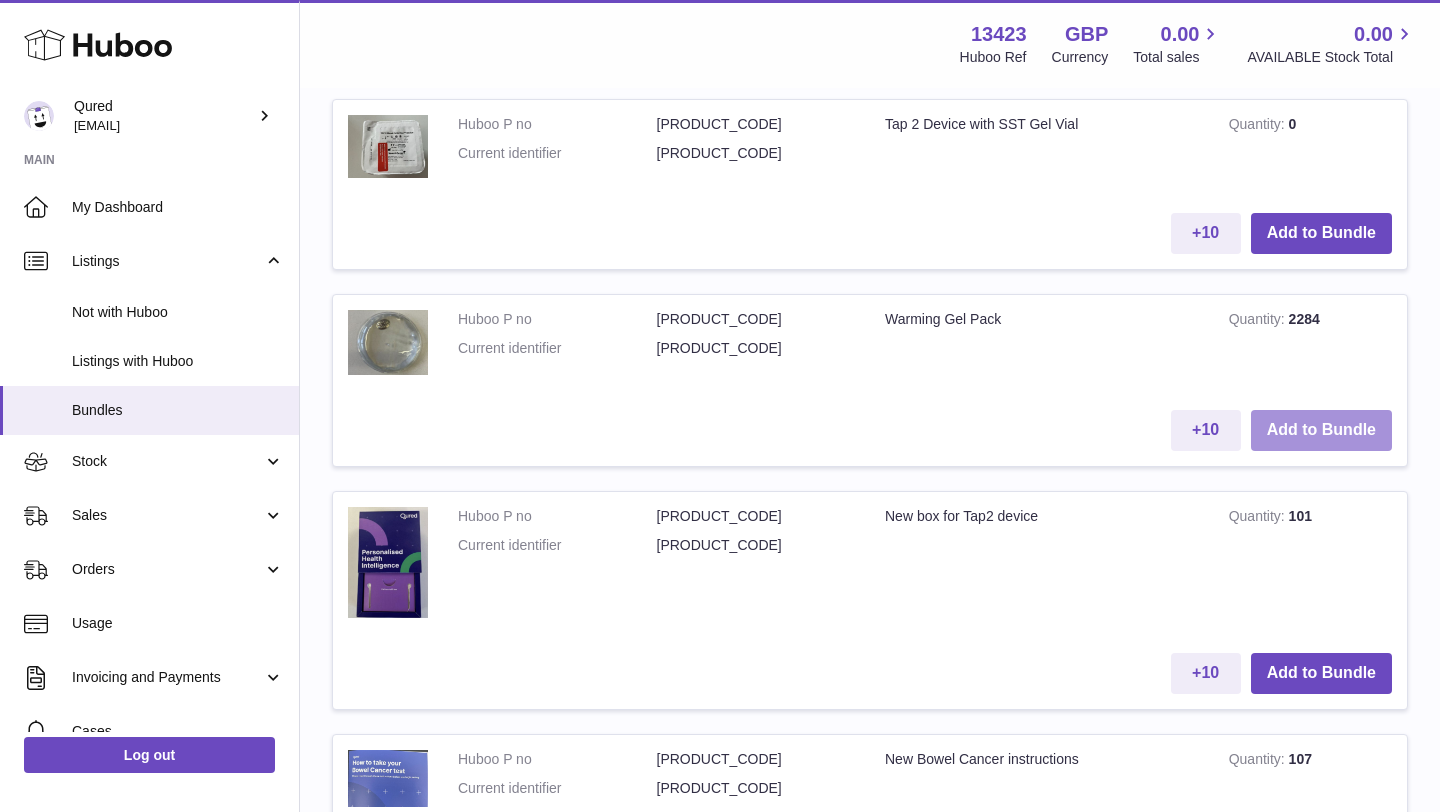 click on "Add to Bundle" at bounding box center (1321, 430) 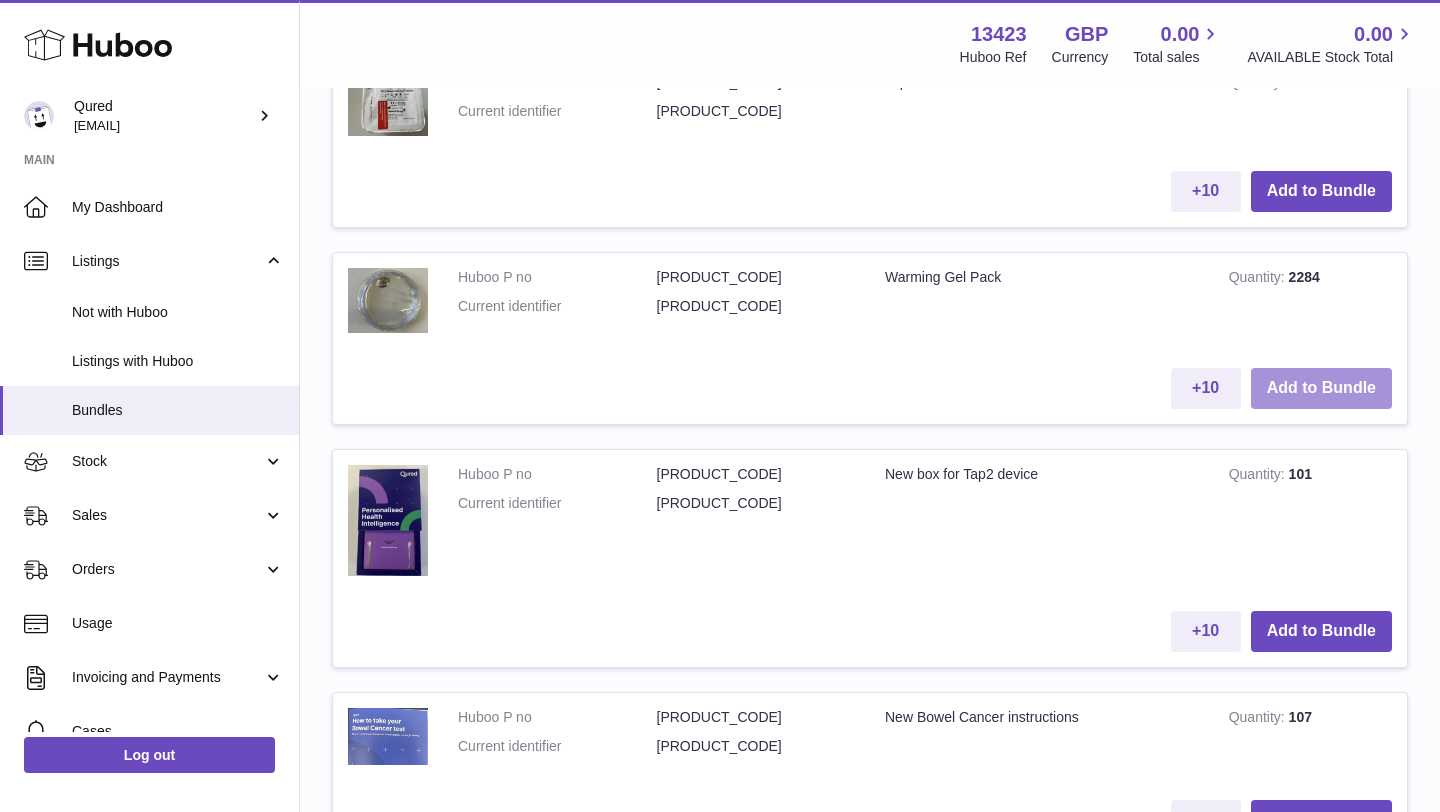 scroll, scrollTop: 4044, scrollLeft: 0, axis: vertical 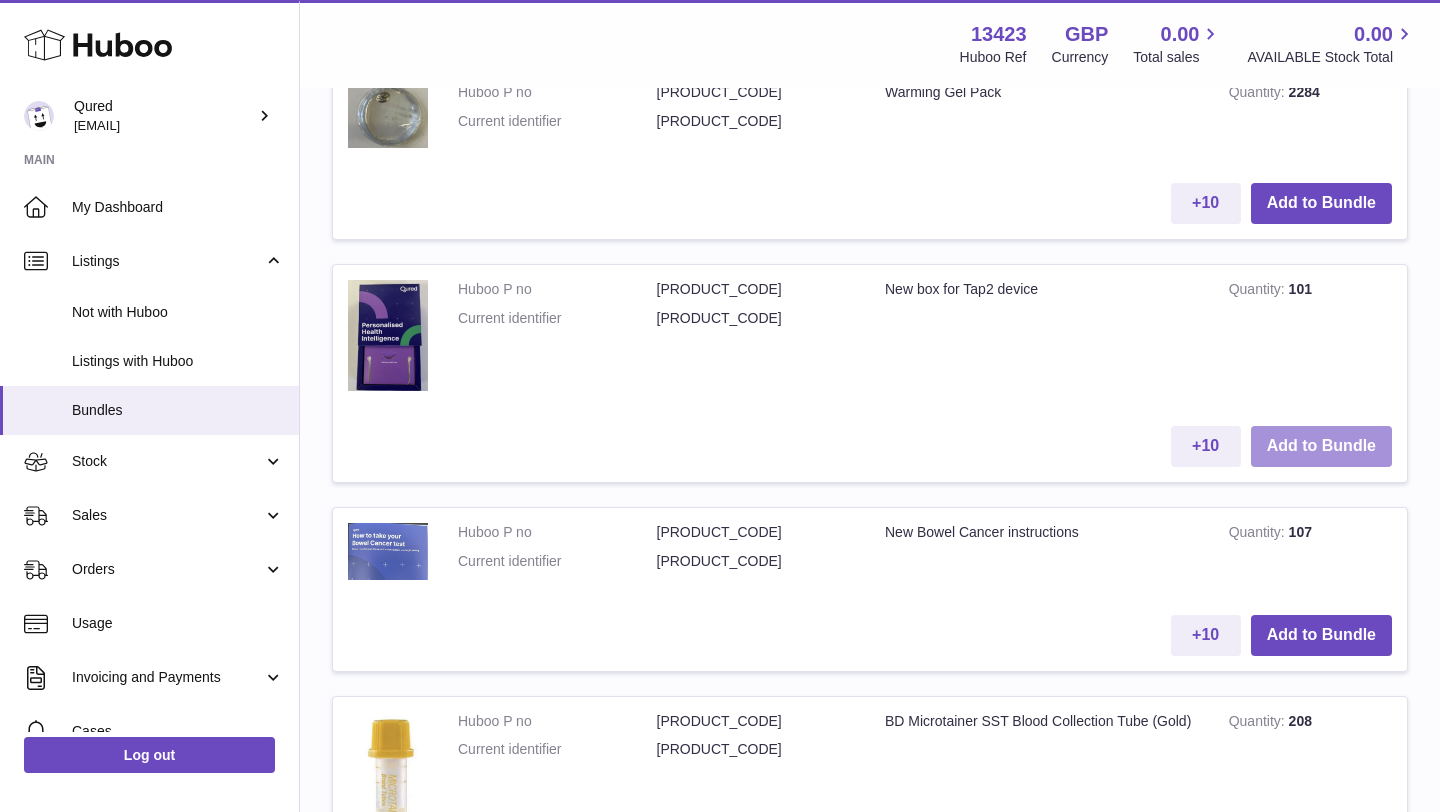 click on "Add to Bundle" at bounding box center [1321, 446] 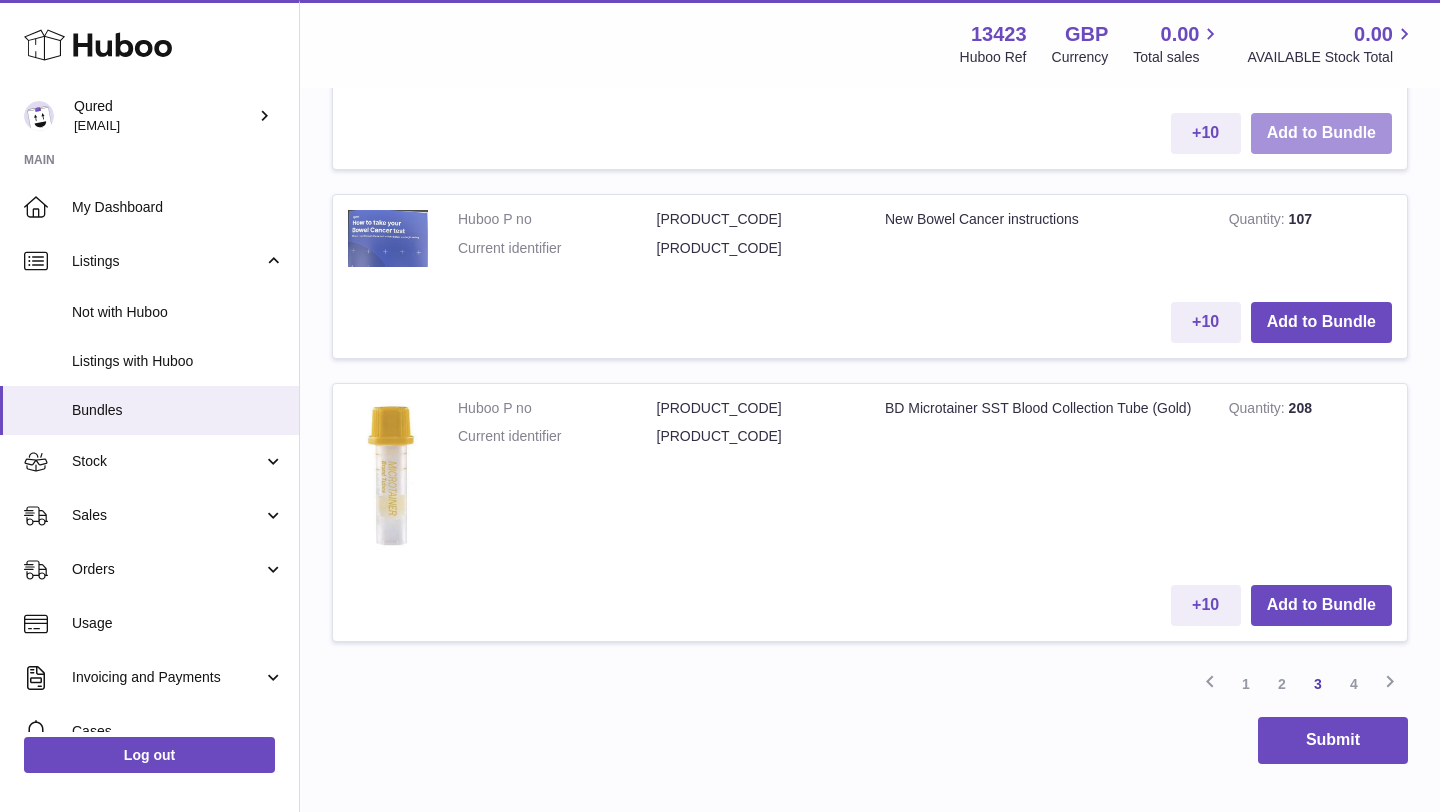 scroll, scrollTop: 4467, scrollLeft: 0, axis: vertical 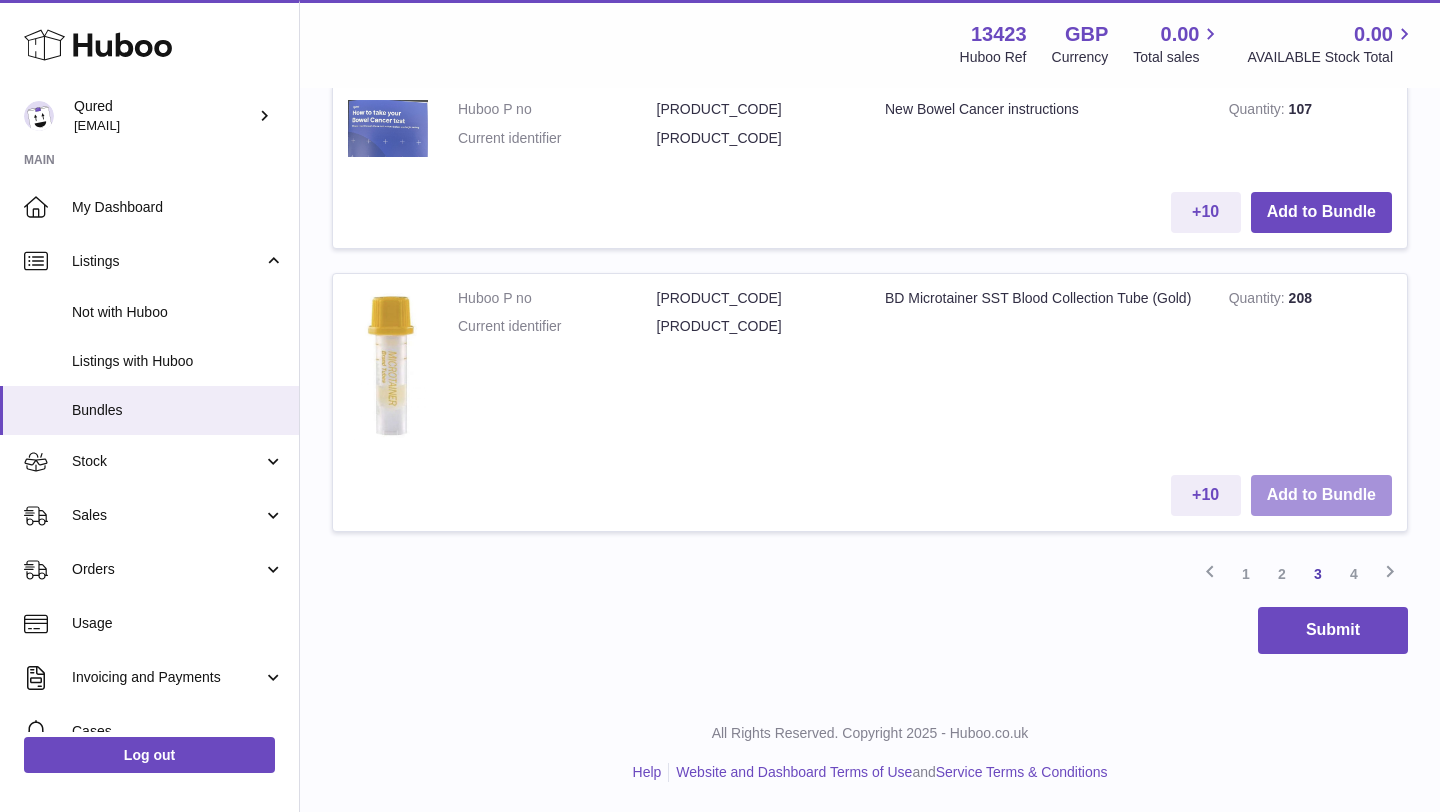 click on "Add to Bundle" at bounding box center [1321, 495] 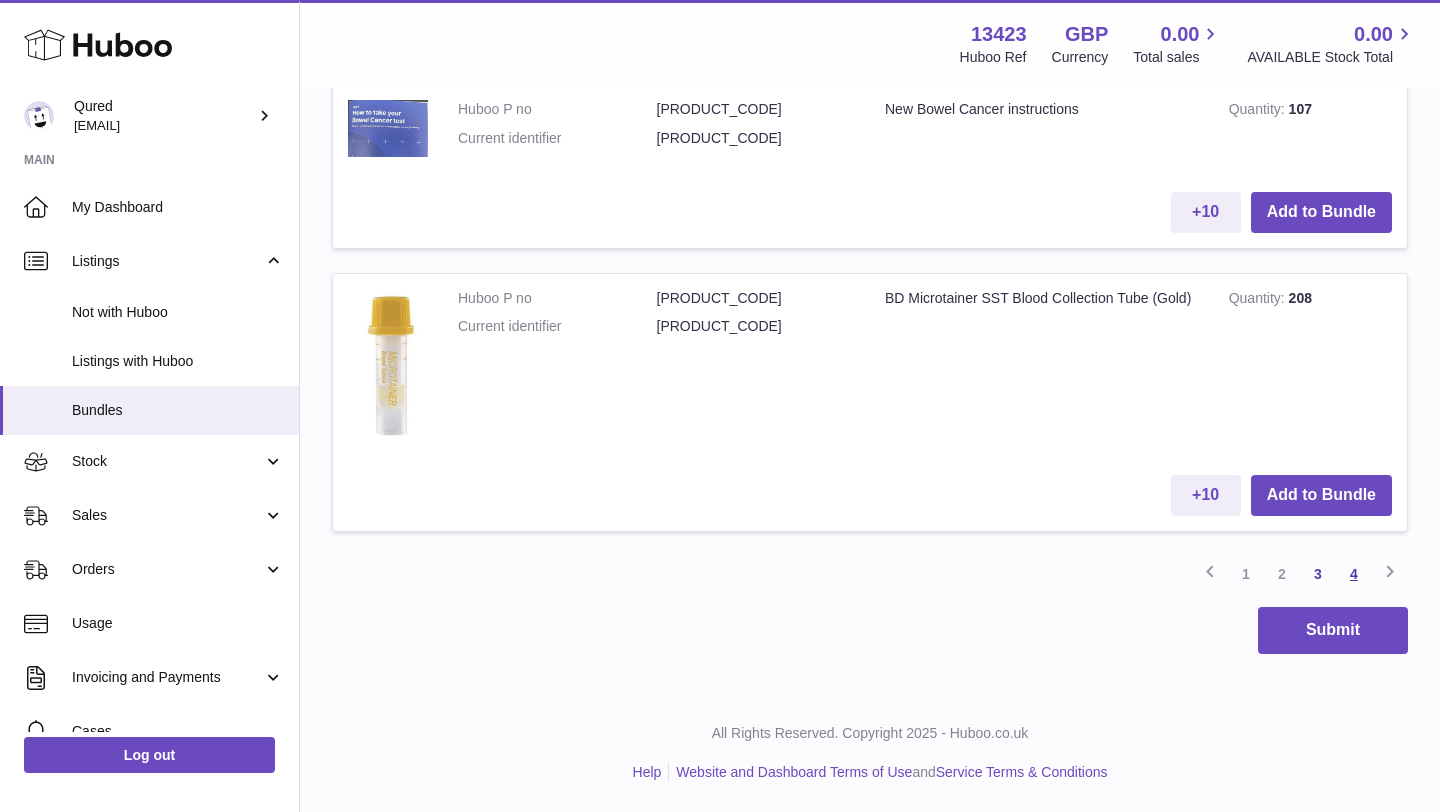 click on "4" at bounding box center [1354, 574] 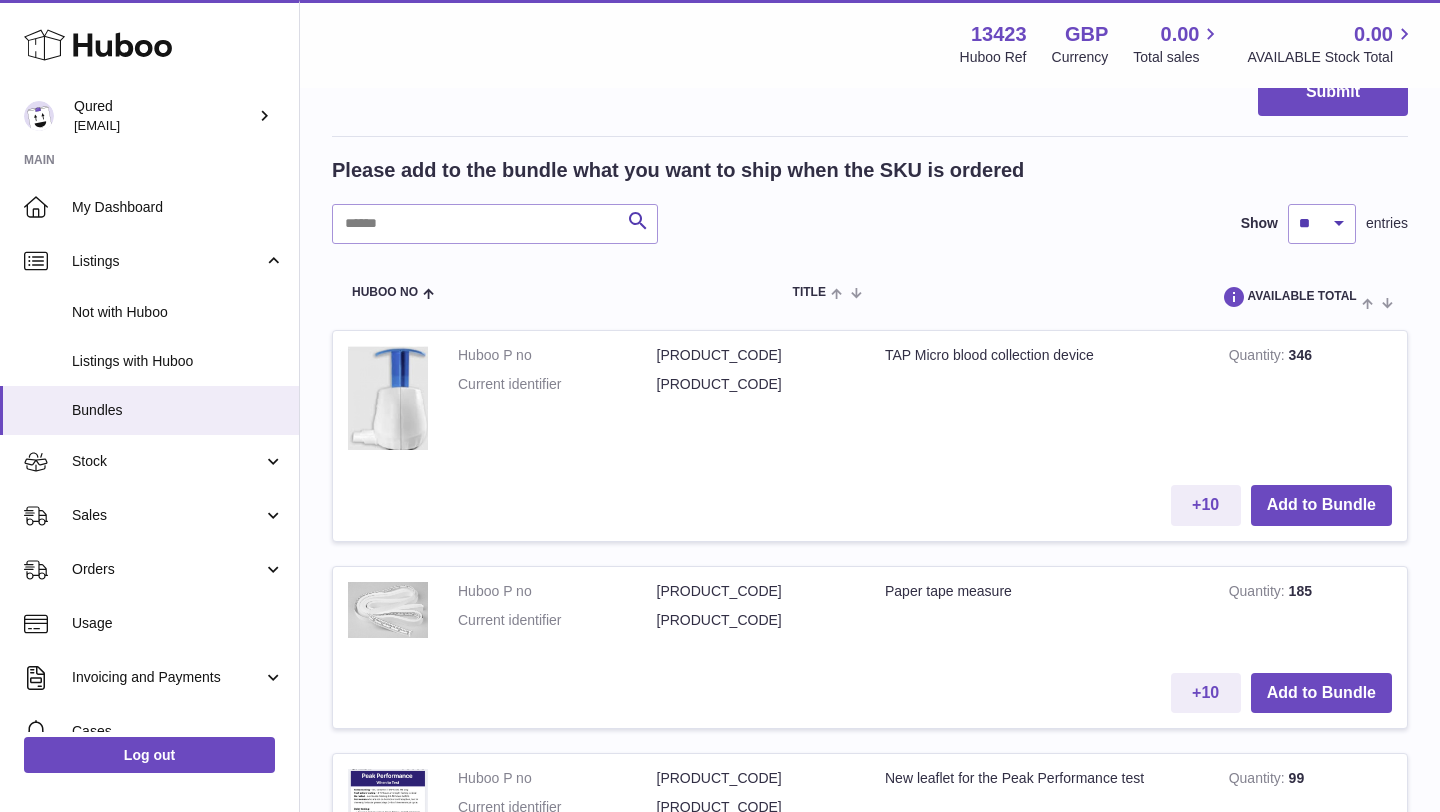 scroll, scrollTop: 2653, scrollLeft: 0, axis: vertical 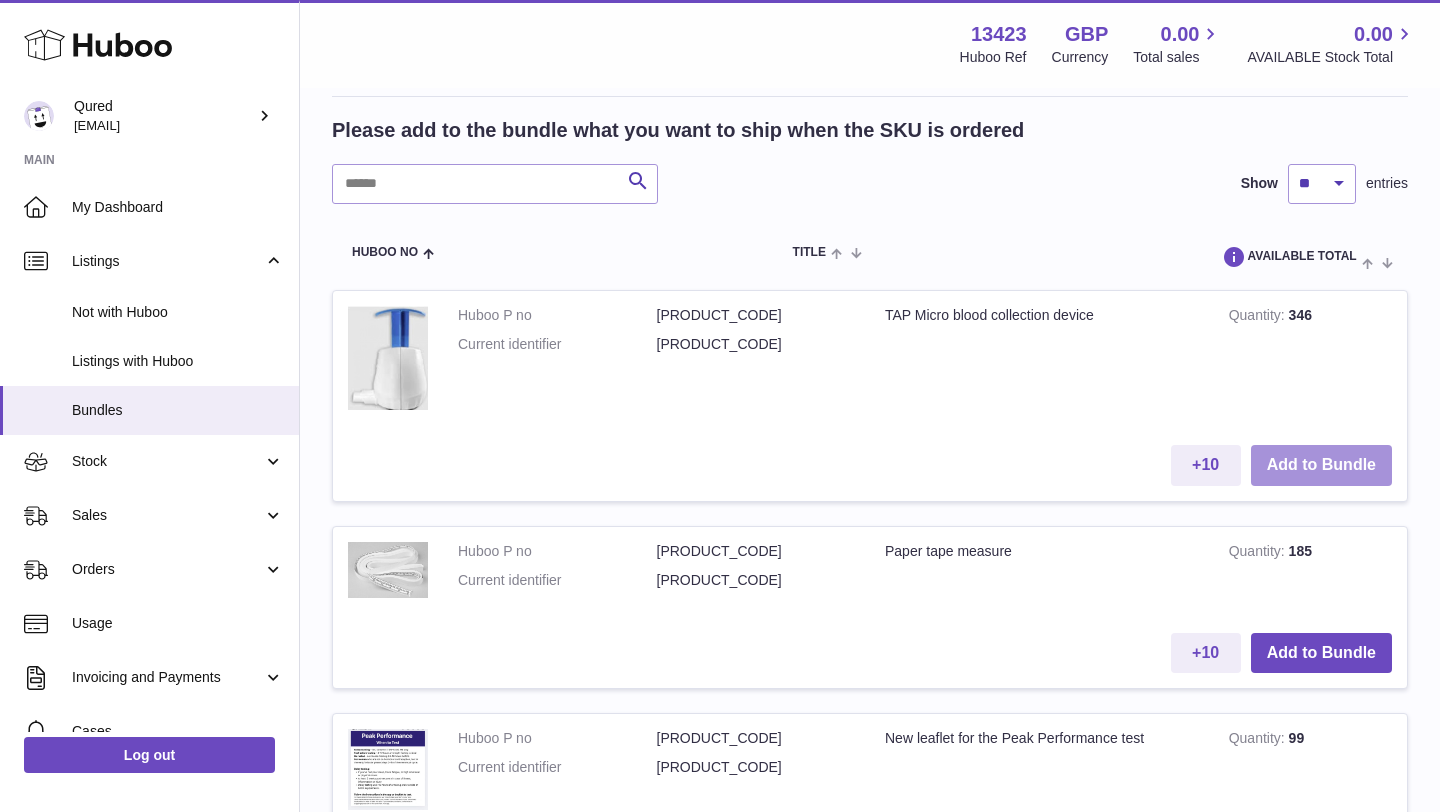 click on "Add to Bundle" at bounding box center [1321, 465] 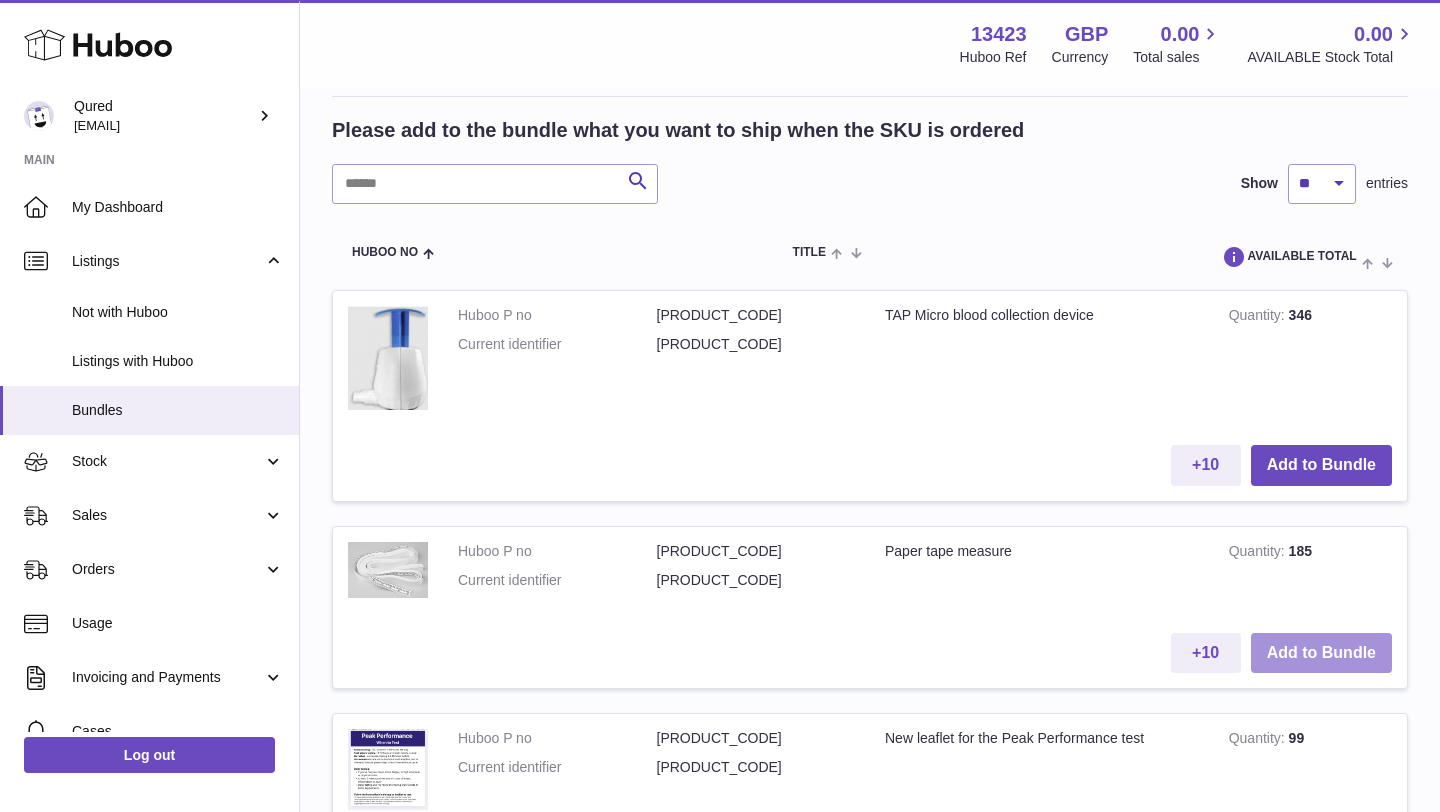 click on "Add to Bundle" at bounding box center (1321, 653) 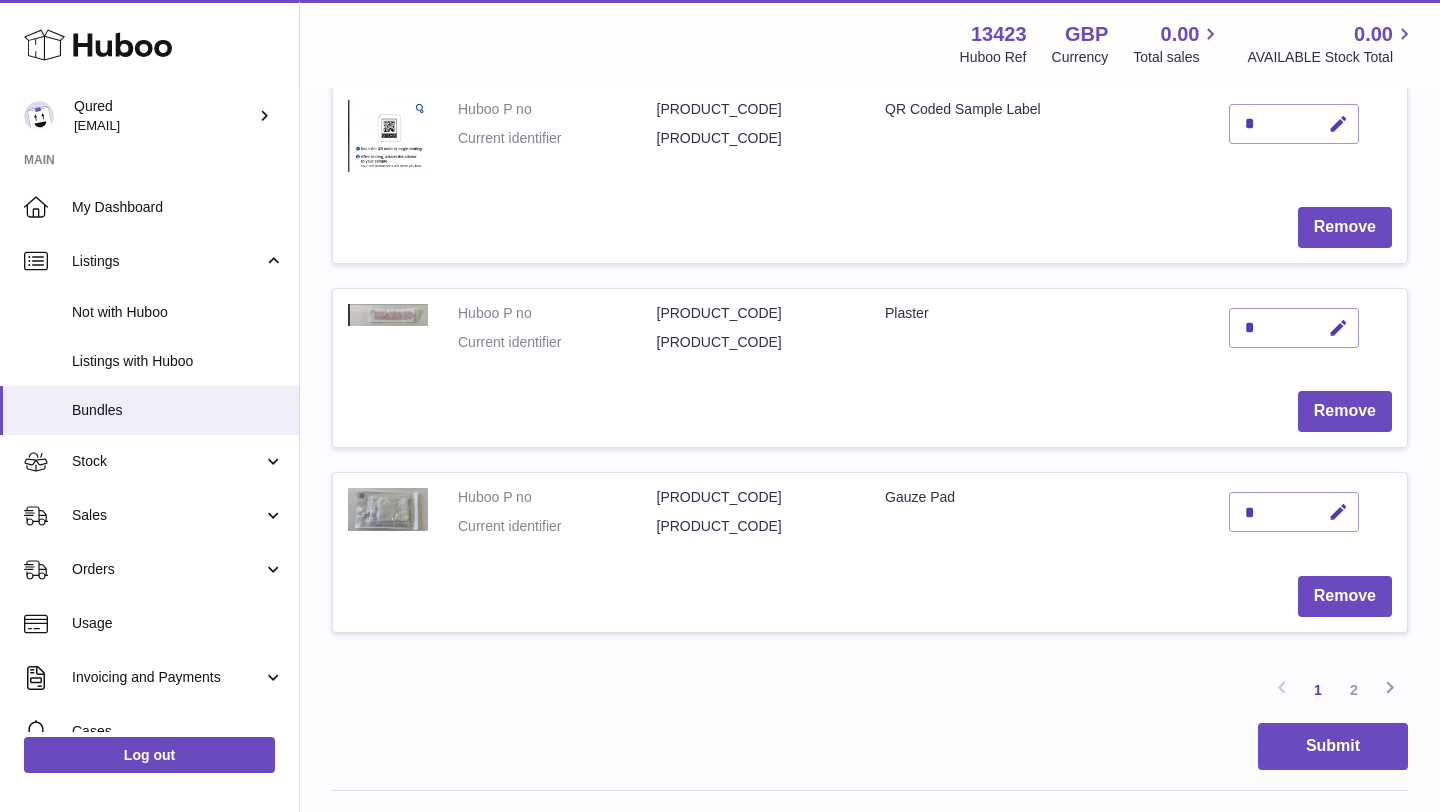 scroll, scrollTop: 1978, scrollLeft: 0, axis: vertical 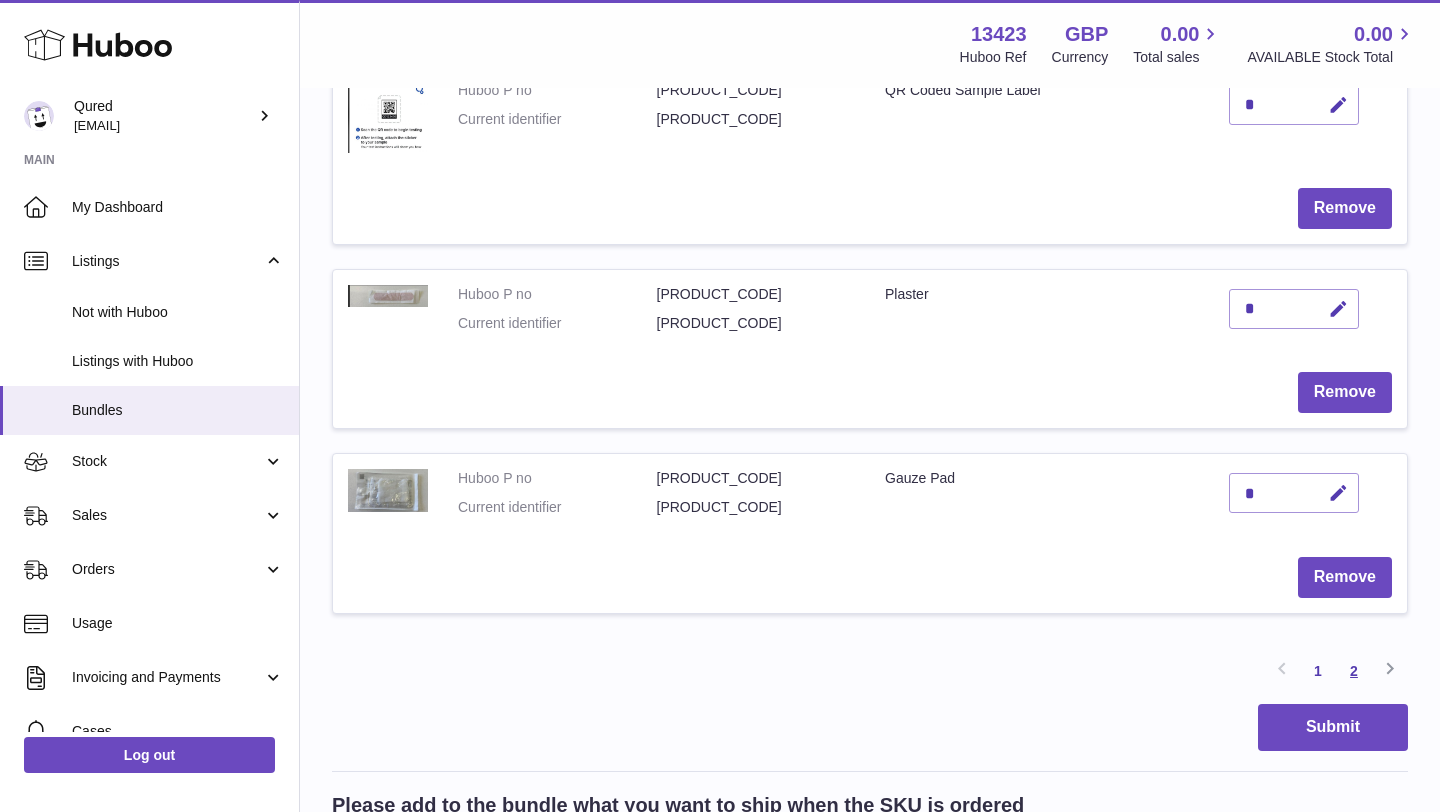 click on "2" at bounding box center [1354, 671] 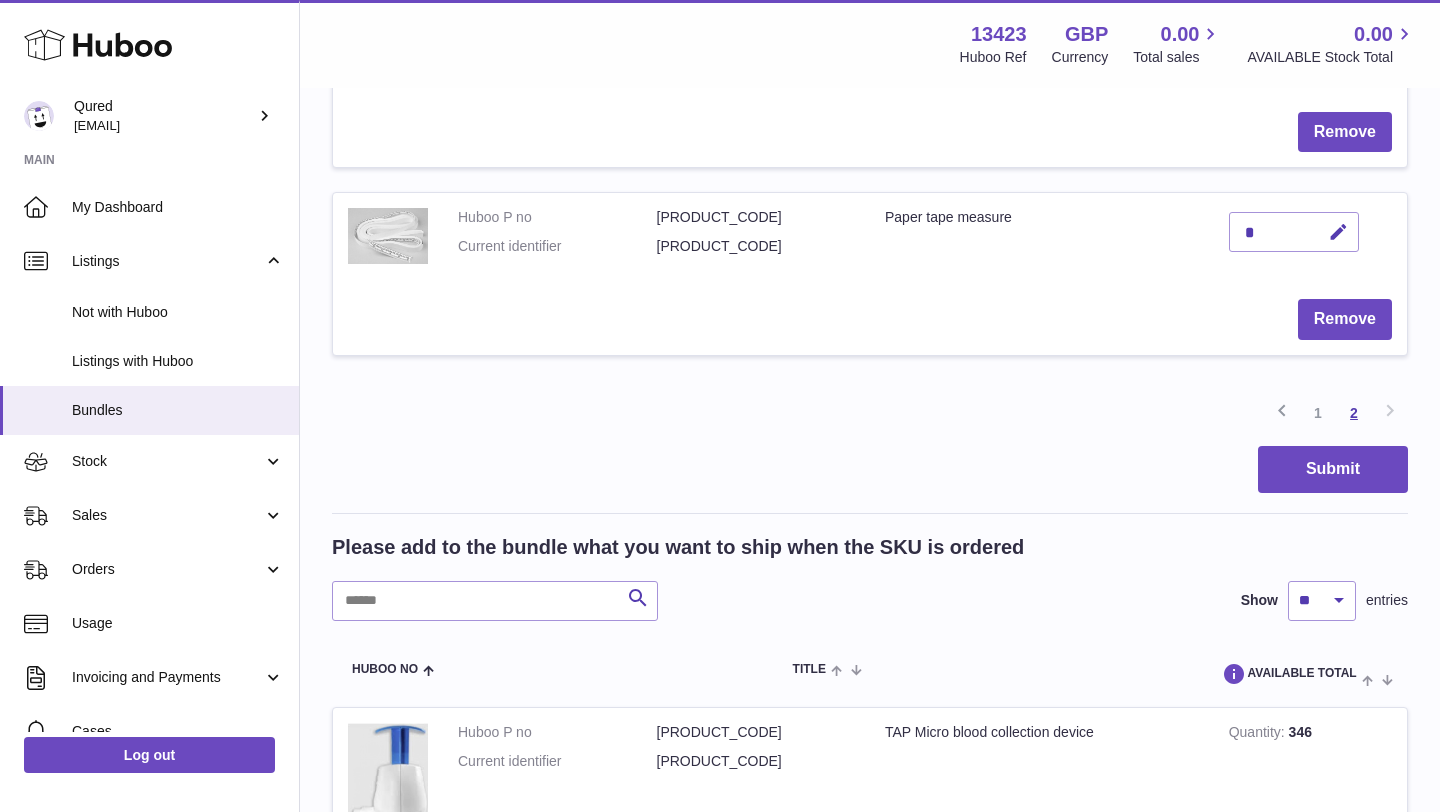 scroll, scrollTop: 1779, scrollLeft: 0, axis: vertical 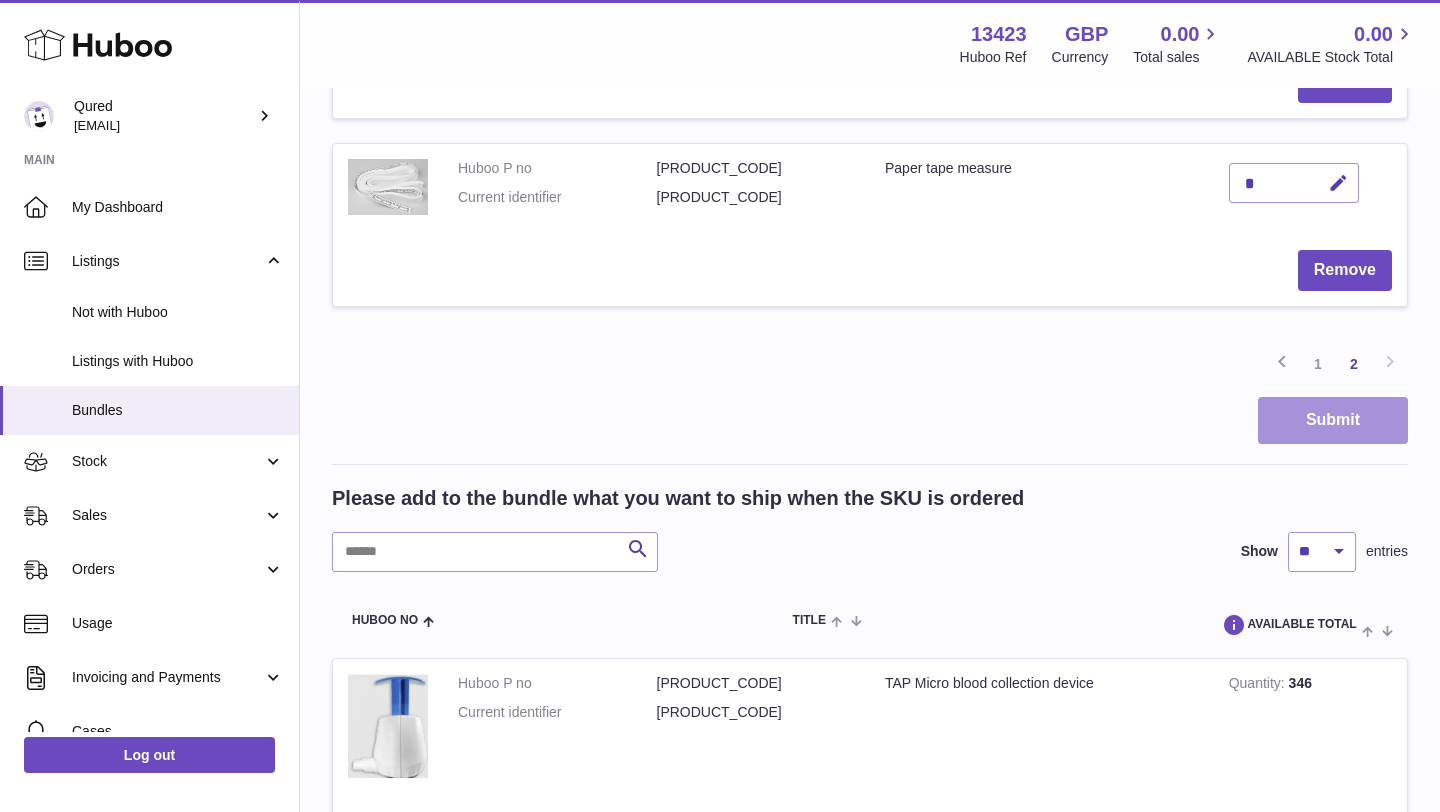 click on "Submit" at bounding box center (1333, 420) 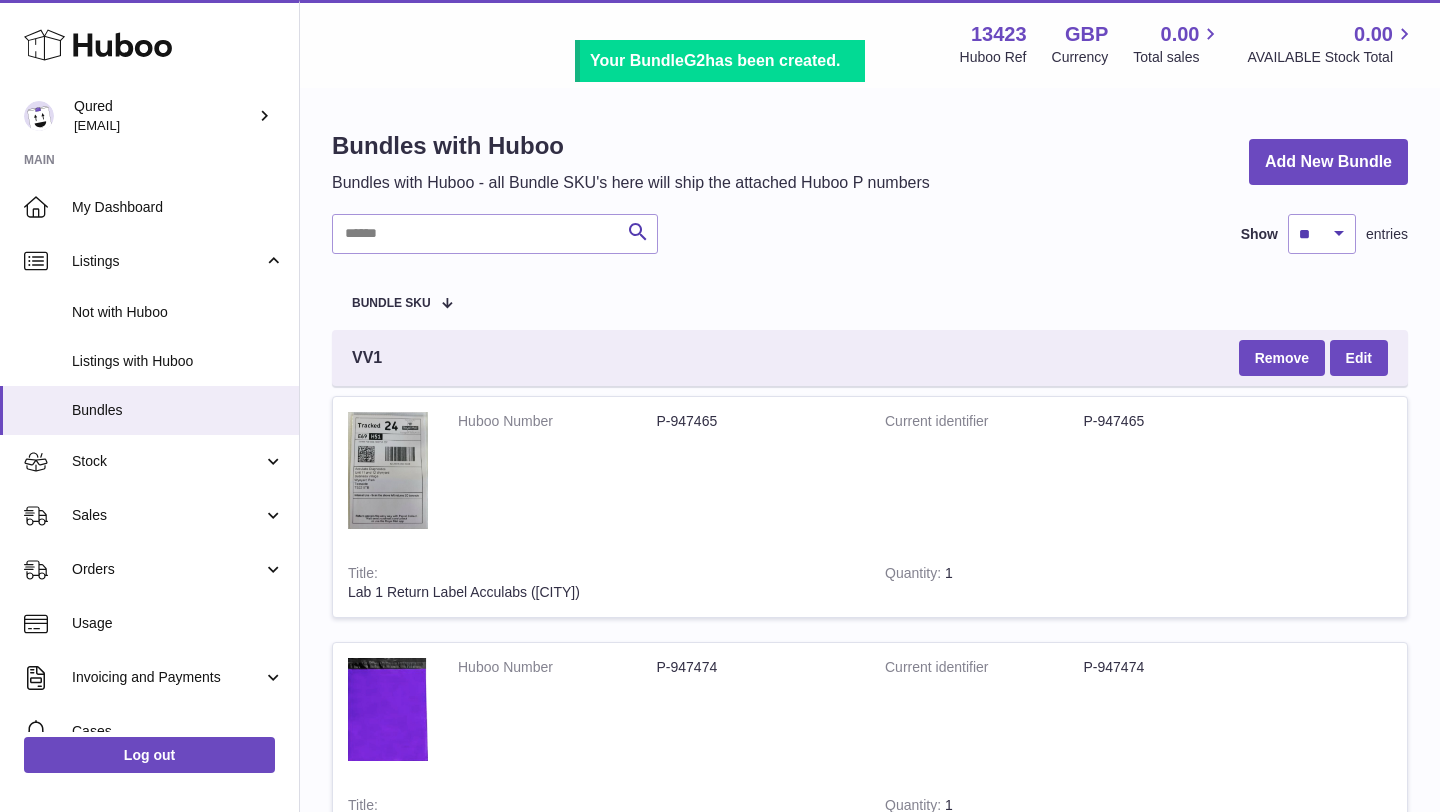 scroll, scrollTop: 0, scrollLeft: 0, axis: both 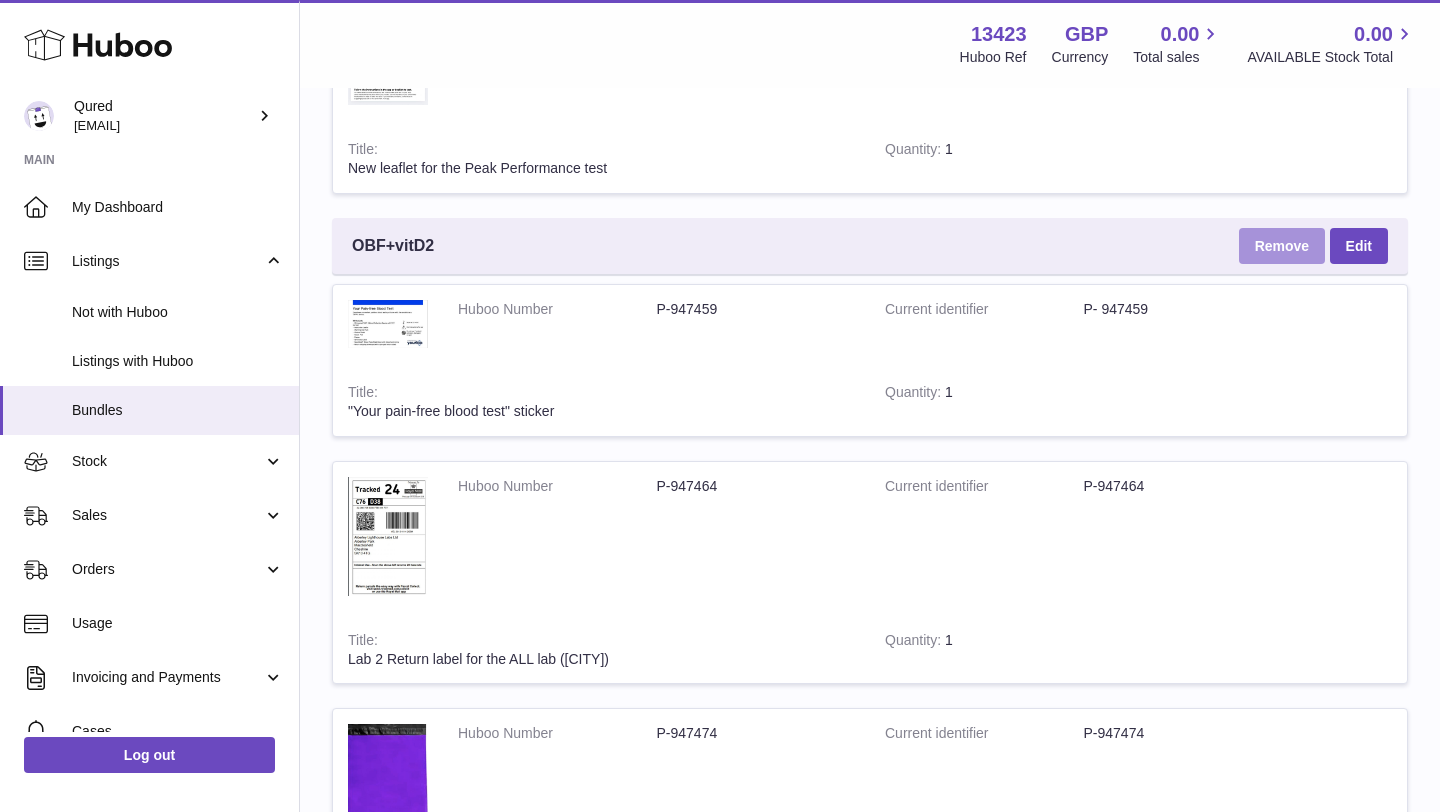 click on "Remove" at bounding box center [1282, 246] 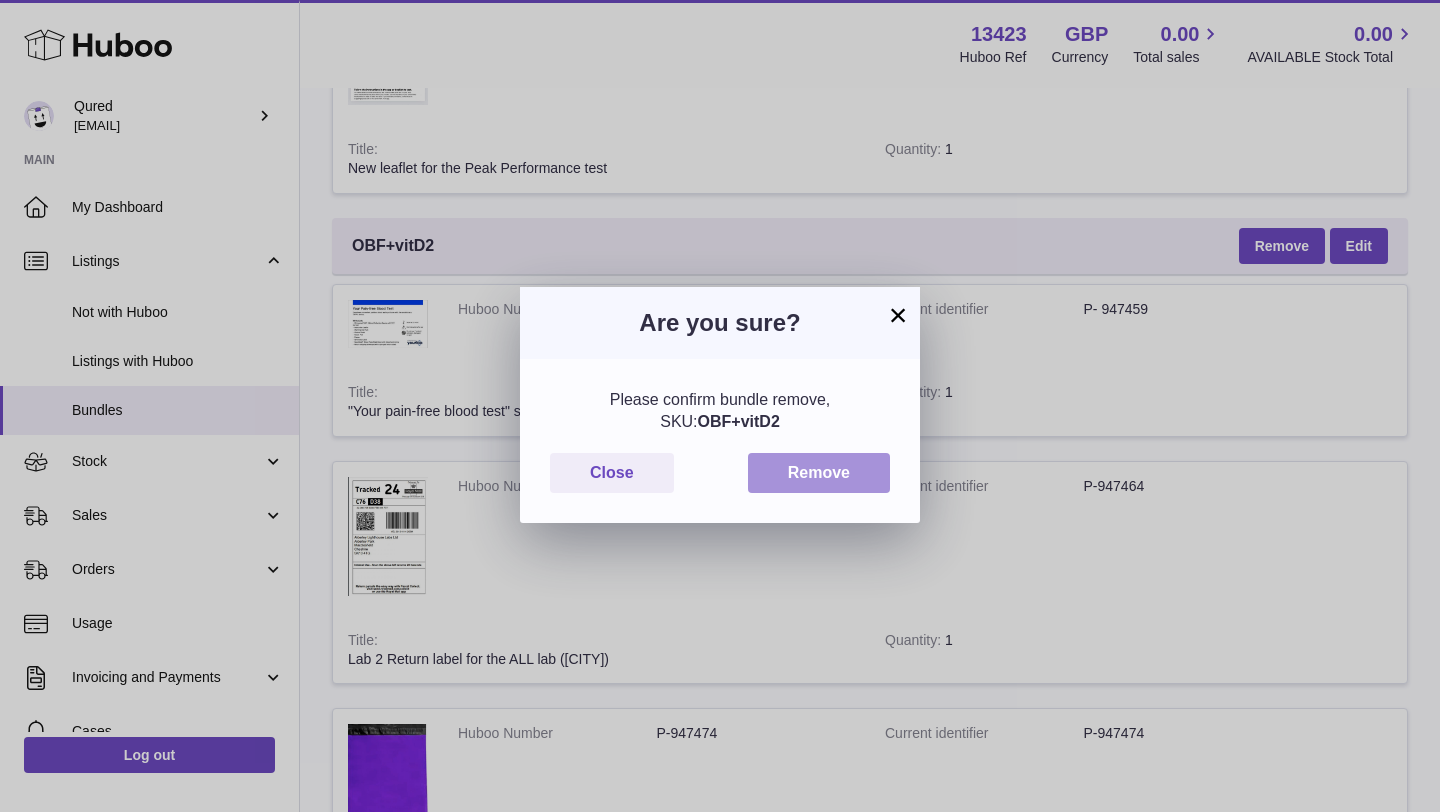 click on "Remove" at bounding box center [819, 473] 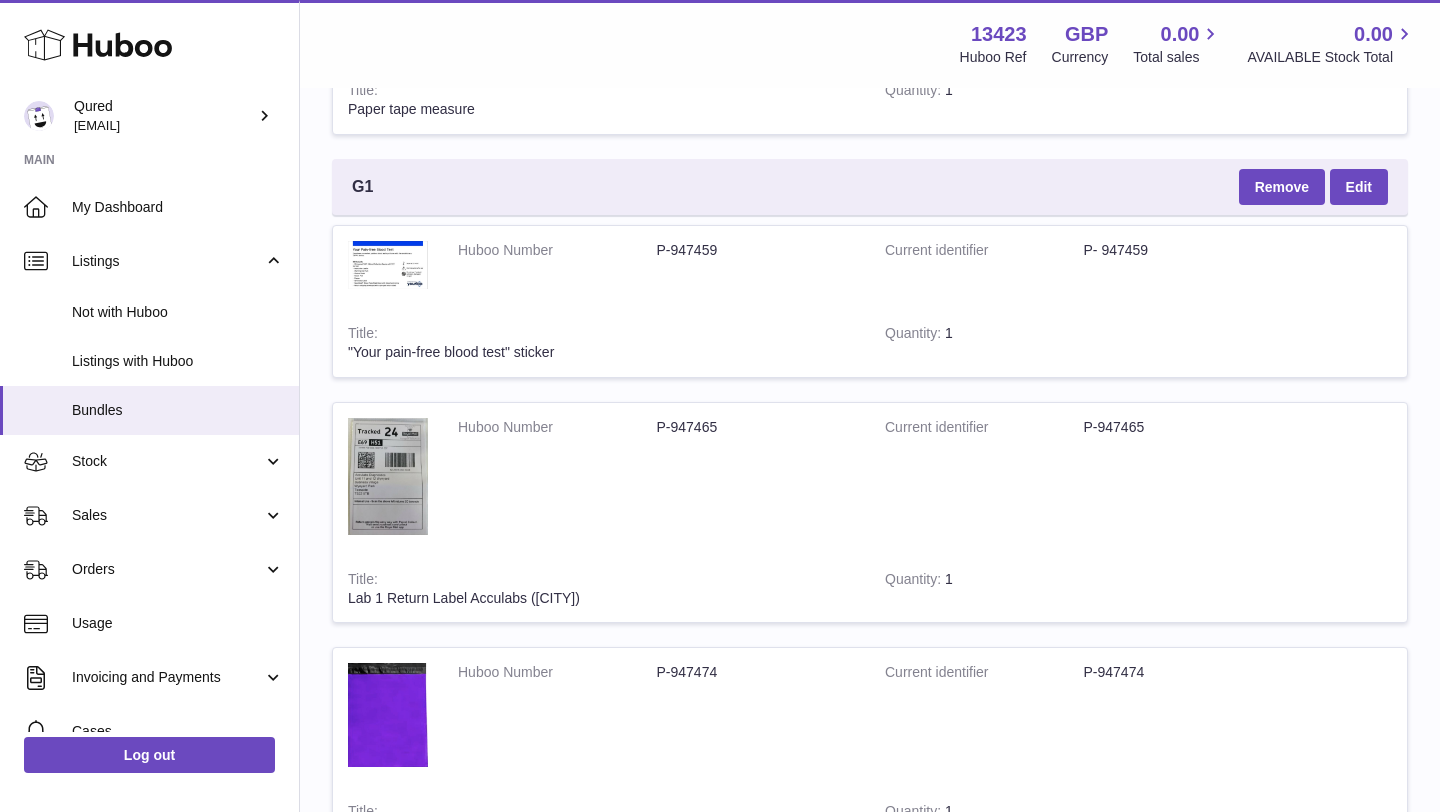 scroll, scrollTop: 14887, scrollLeft: 0, axis: vertical 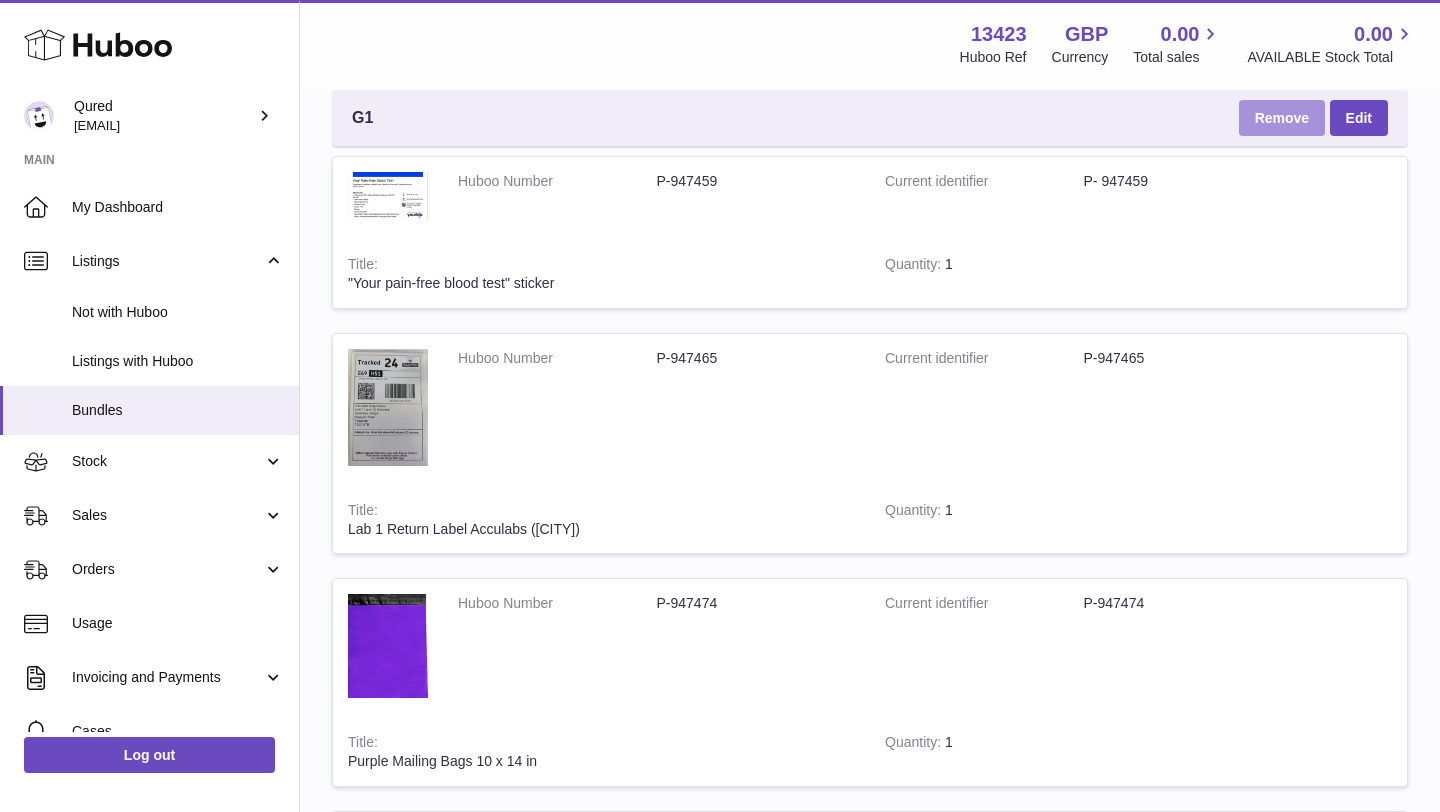 click on "Remove" at bounding box center [1282, 118] 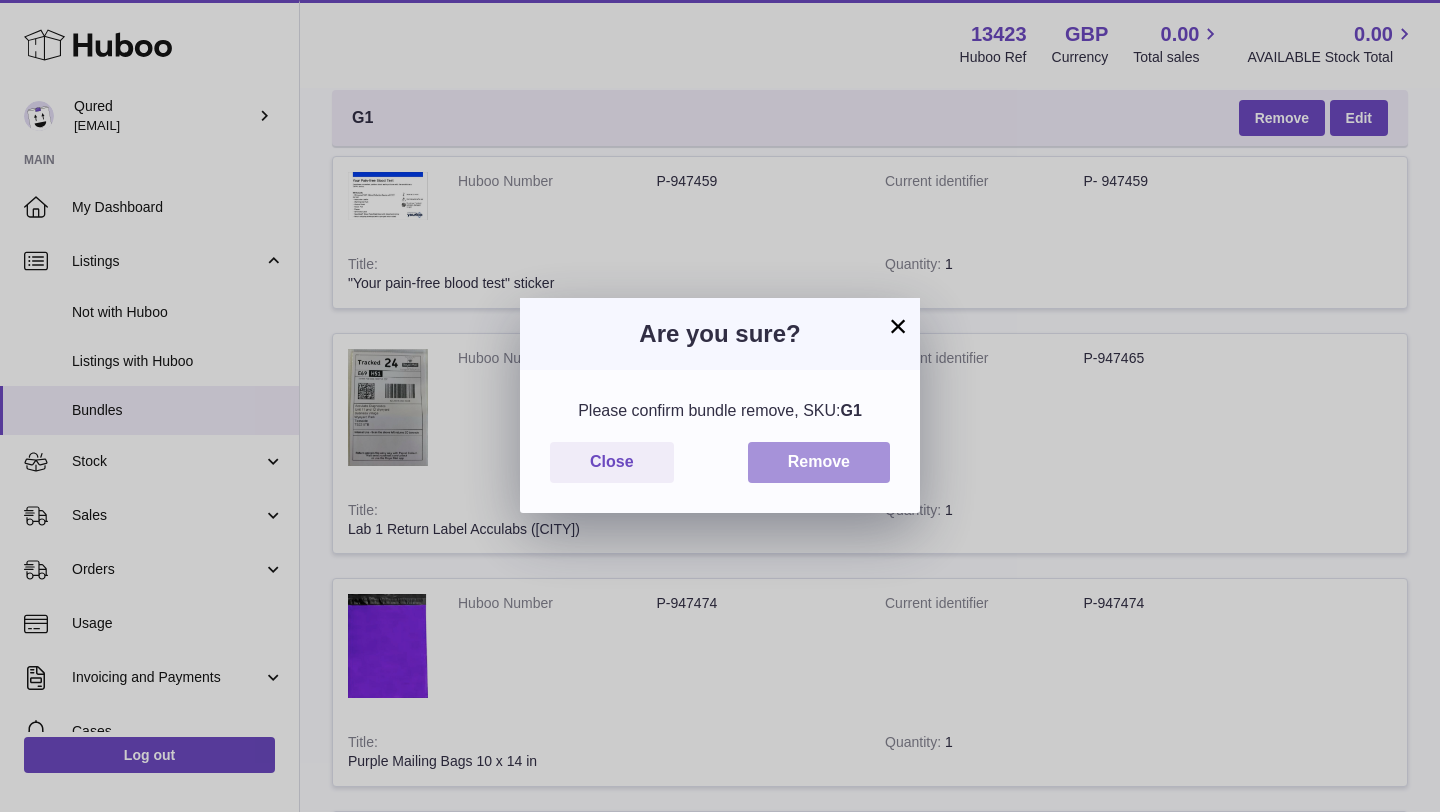 click on "Remove" at bounding box center (819, 462) 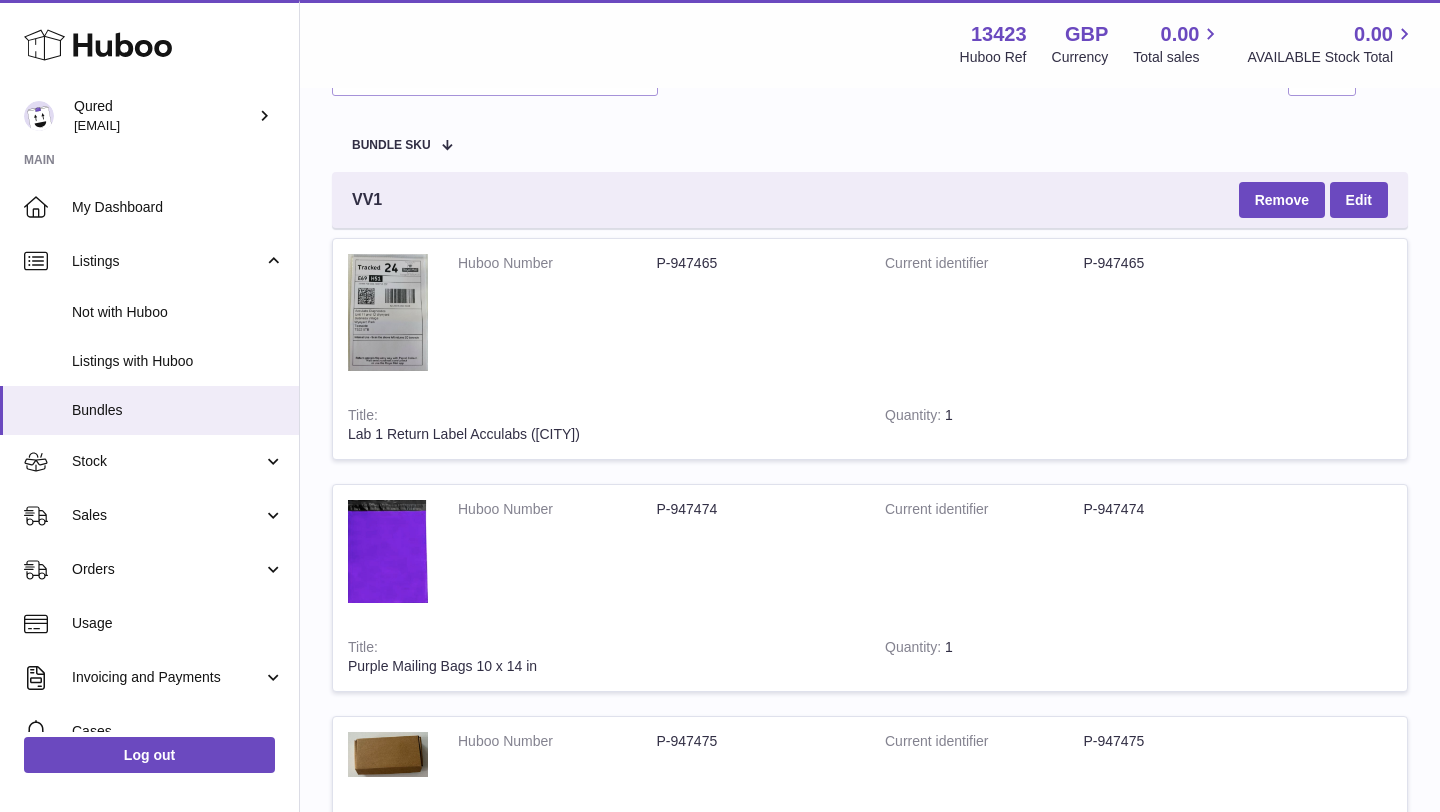 scroll, scrollTop: 0, scrollLeft: 0, axis: both 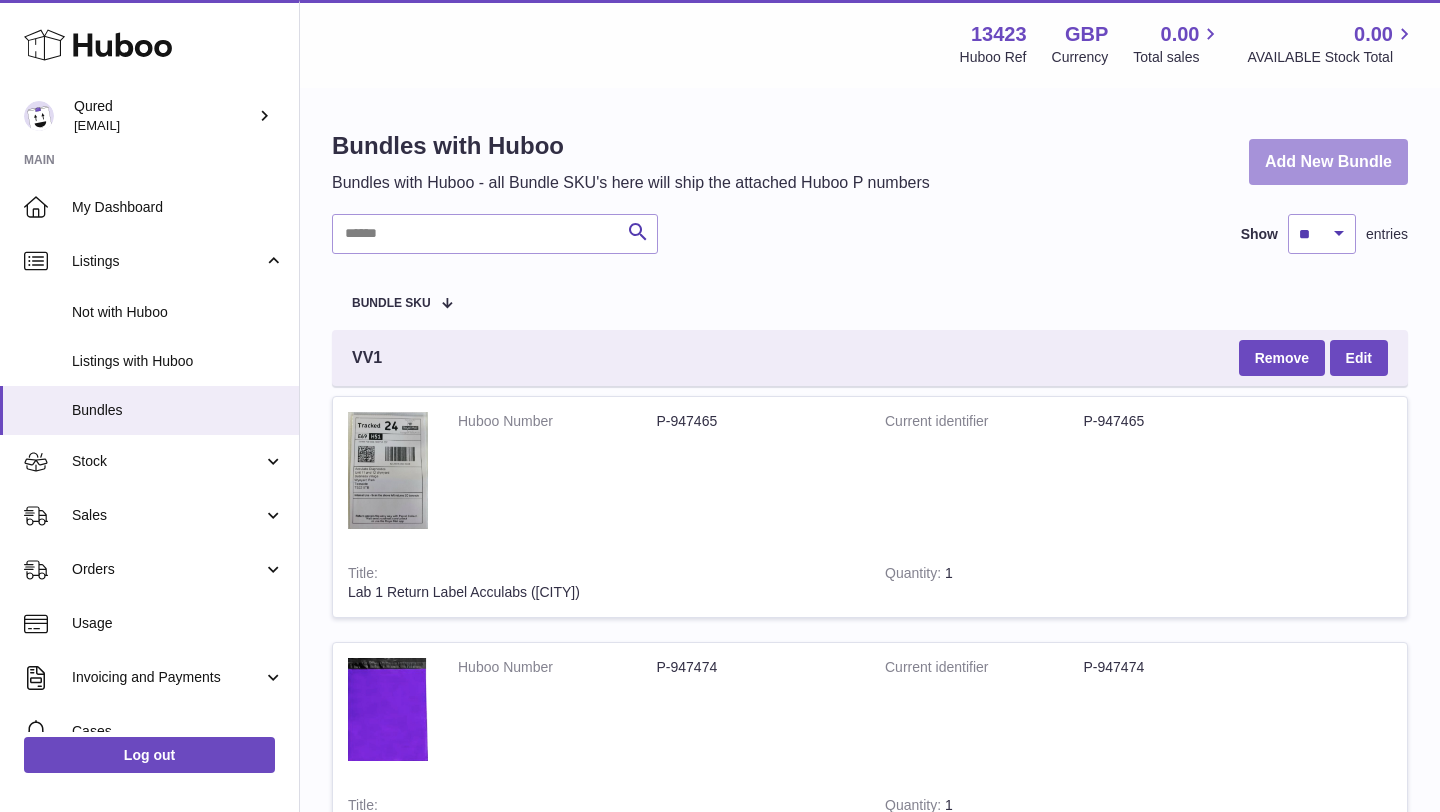 click on "Add New Bundle" at bounding box center [1328, 162] 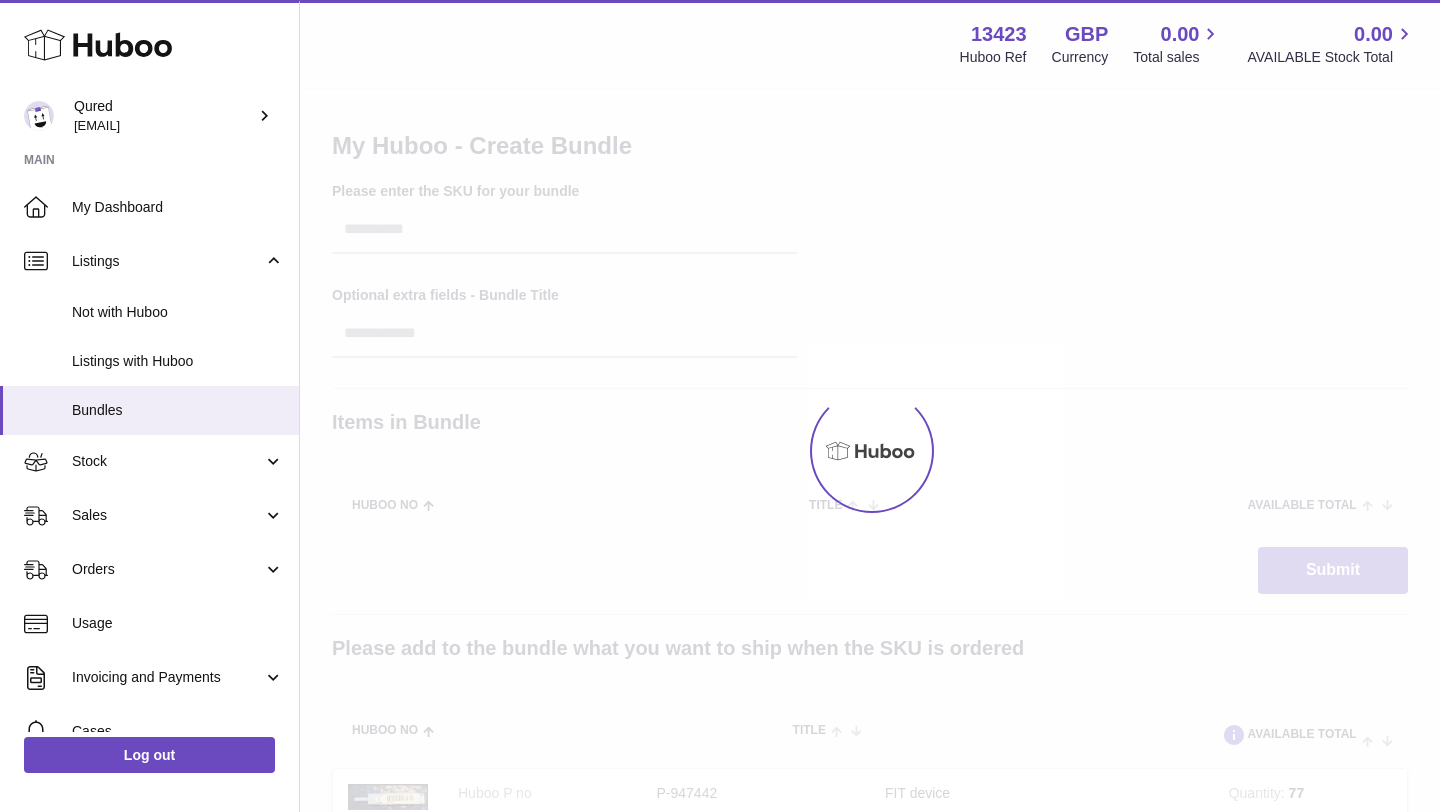 scroll, scrollTop: 0, scrollLeft: 0, axis: both 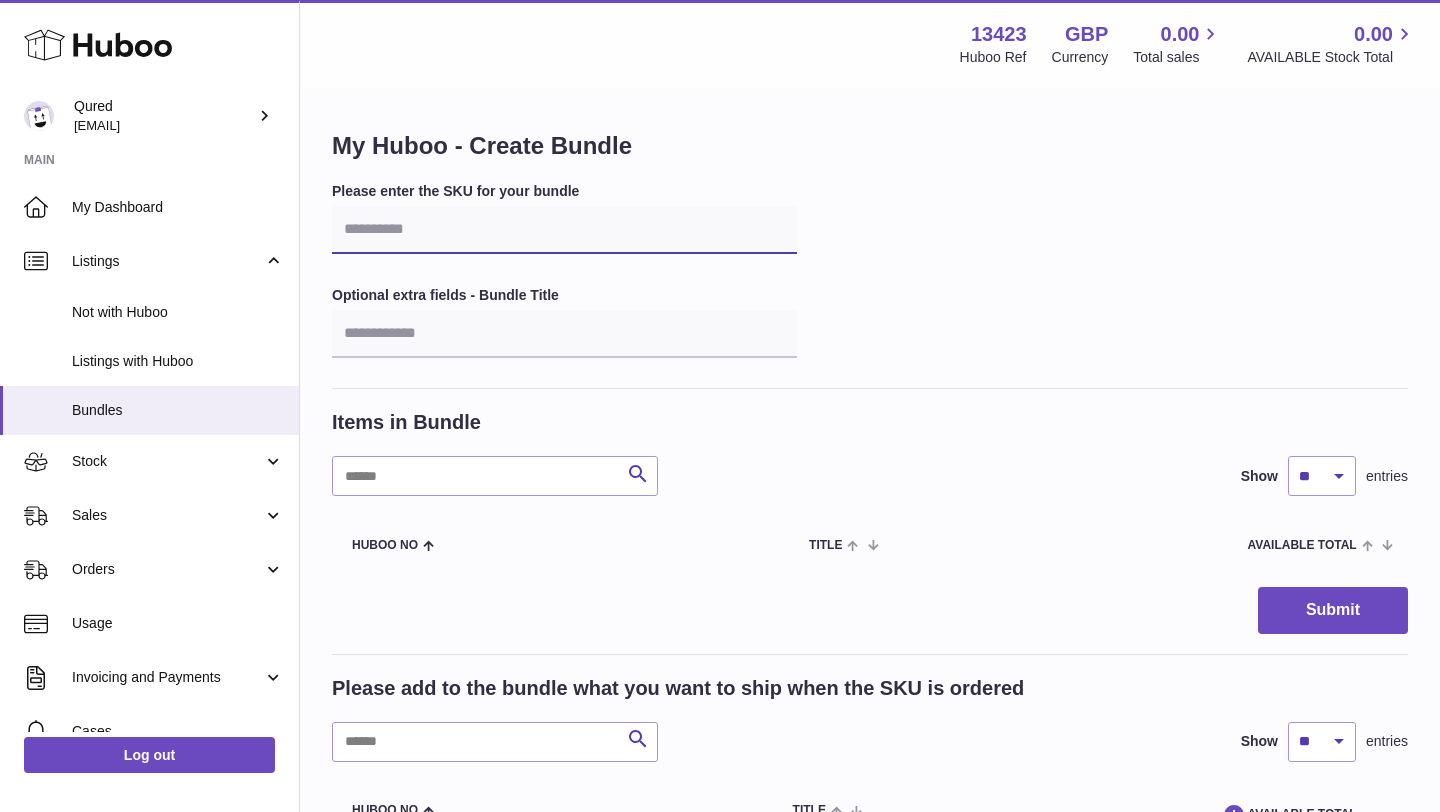 click at bounding box center (564, 230) 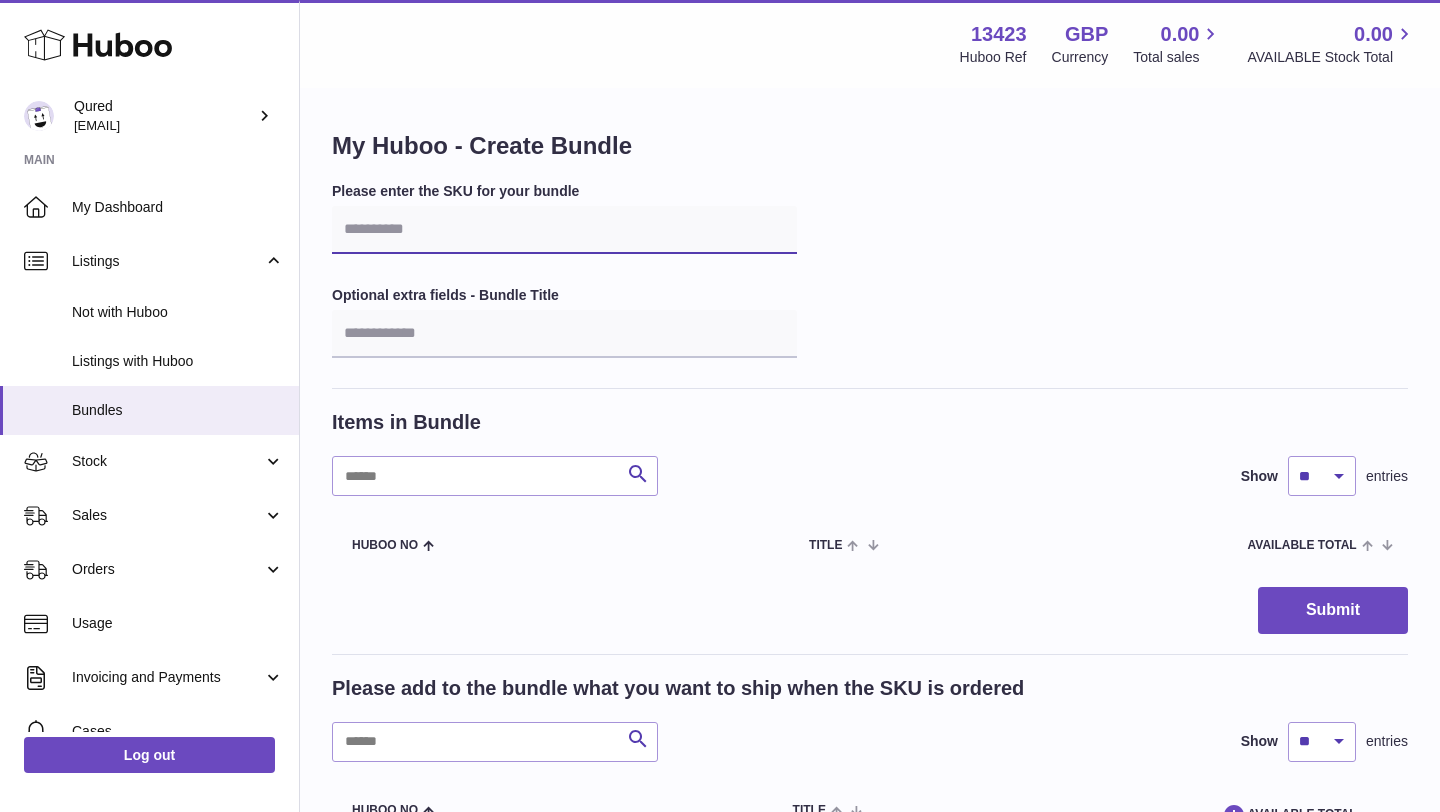 type on "**" 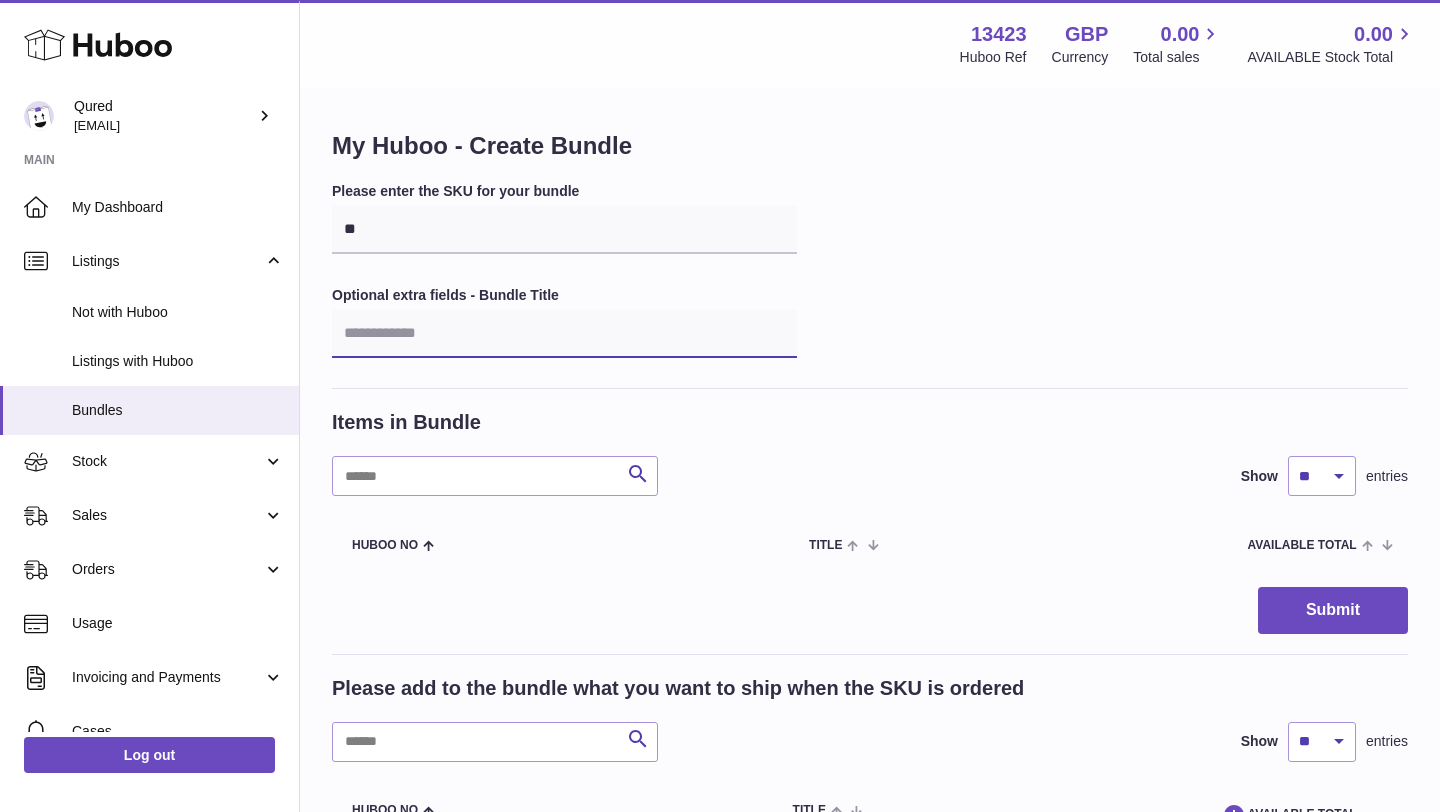 click at bounding box center [564, 334] 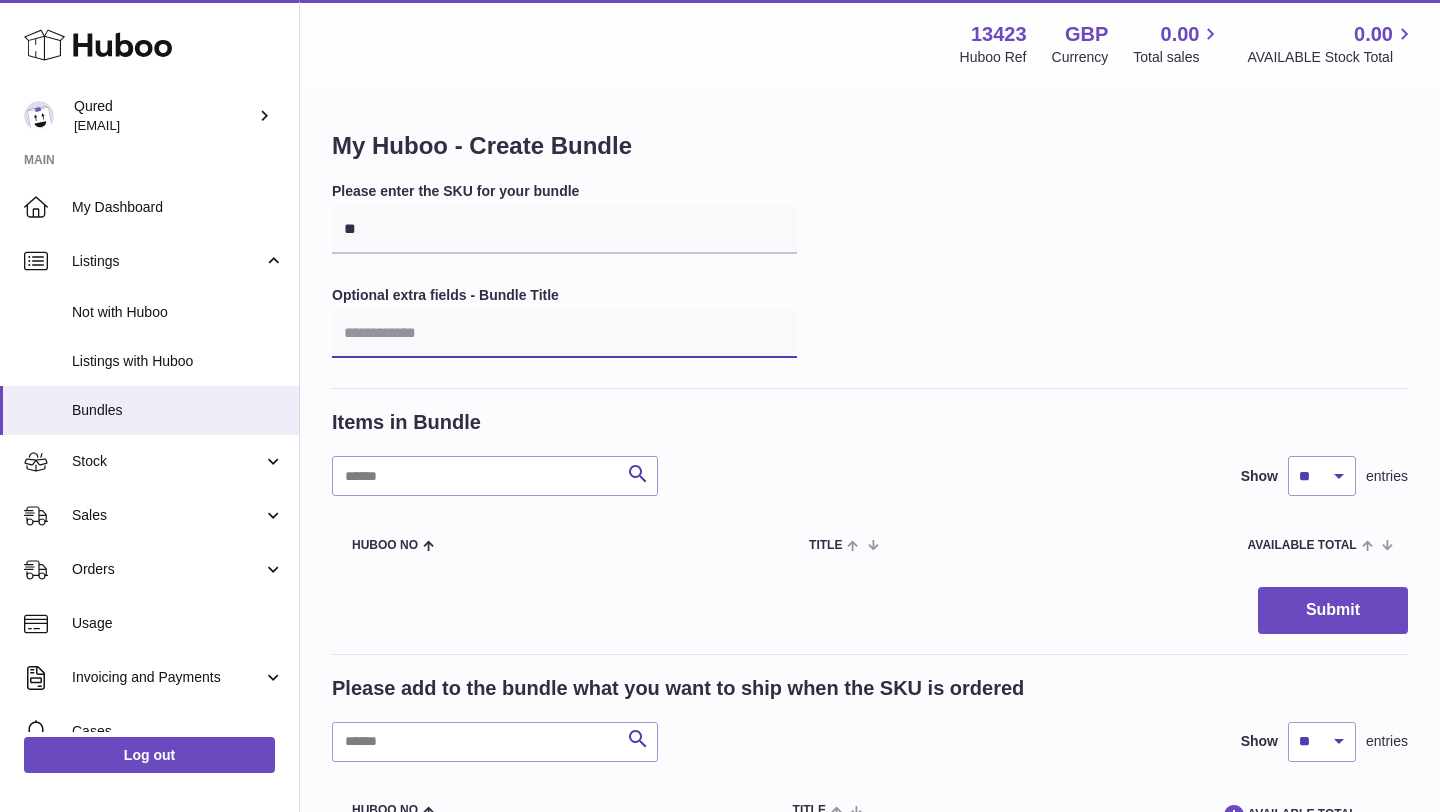 type on "**********" 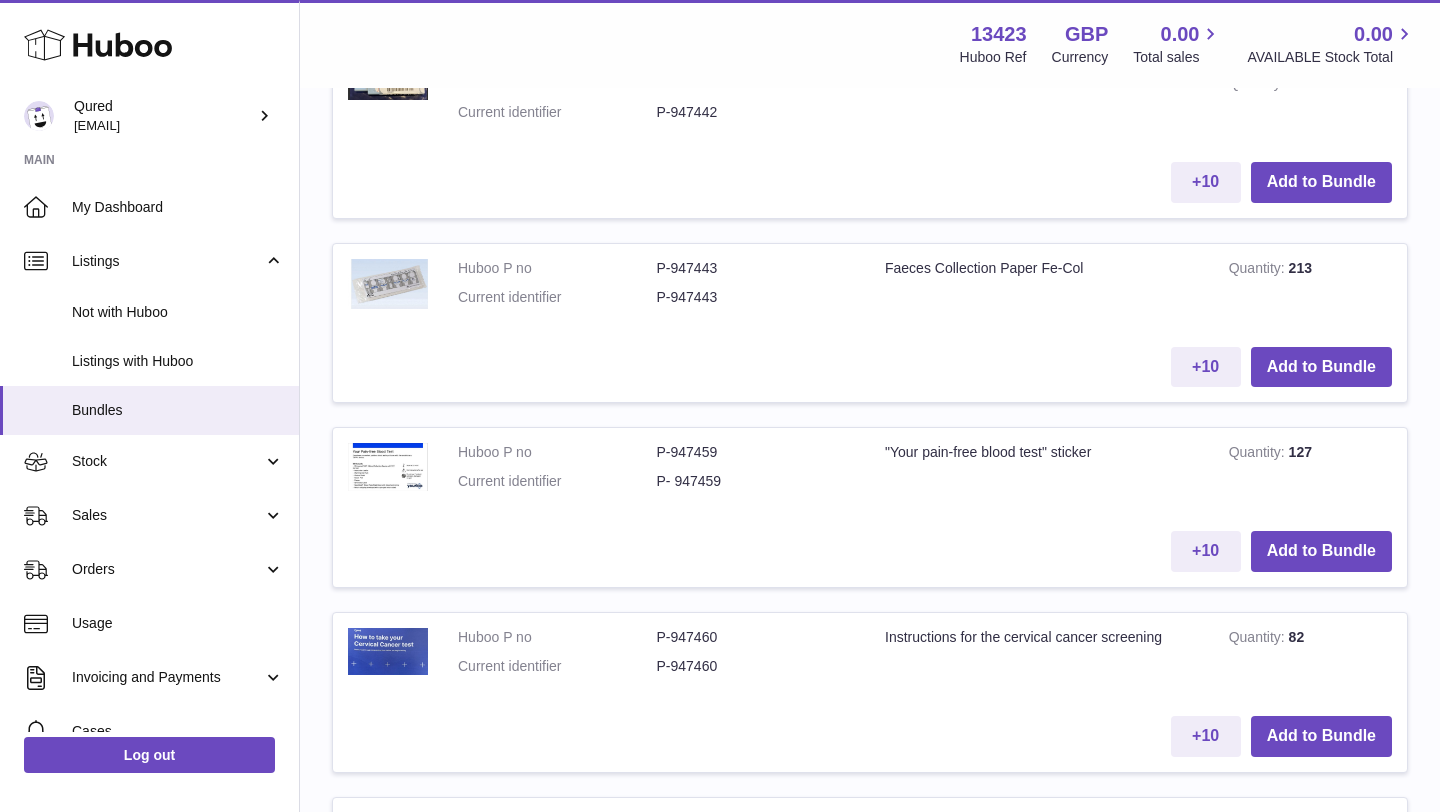 scroll, scrollTop: 841, scrollLeft: 0, axis: vertical 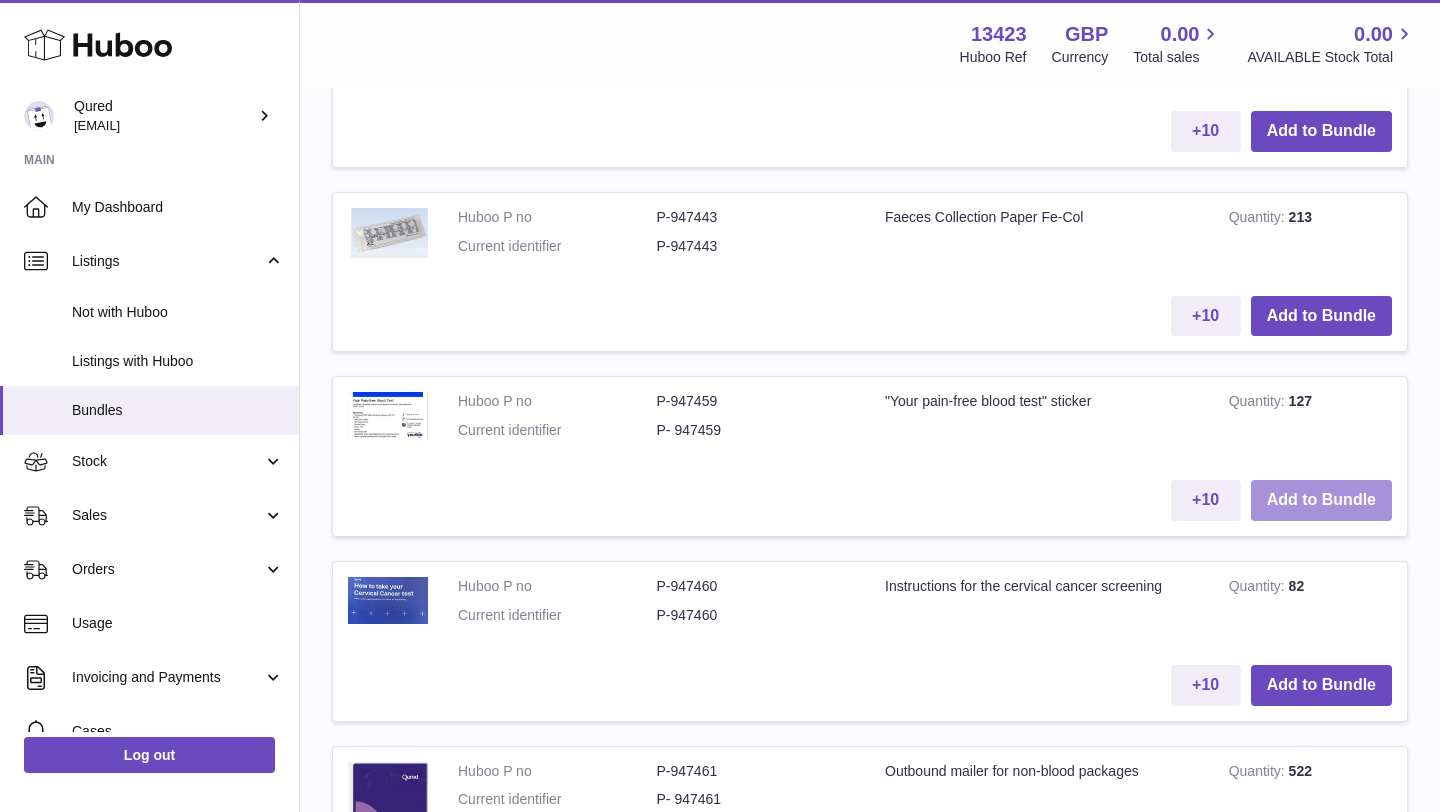 click on "Add to Bundle" at bounding box center [1321, 500] 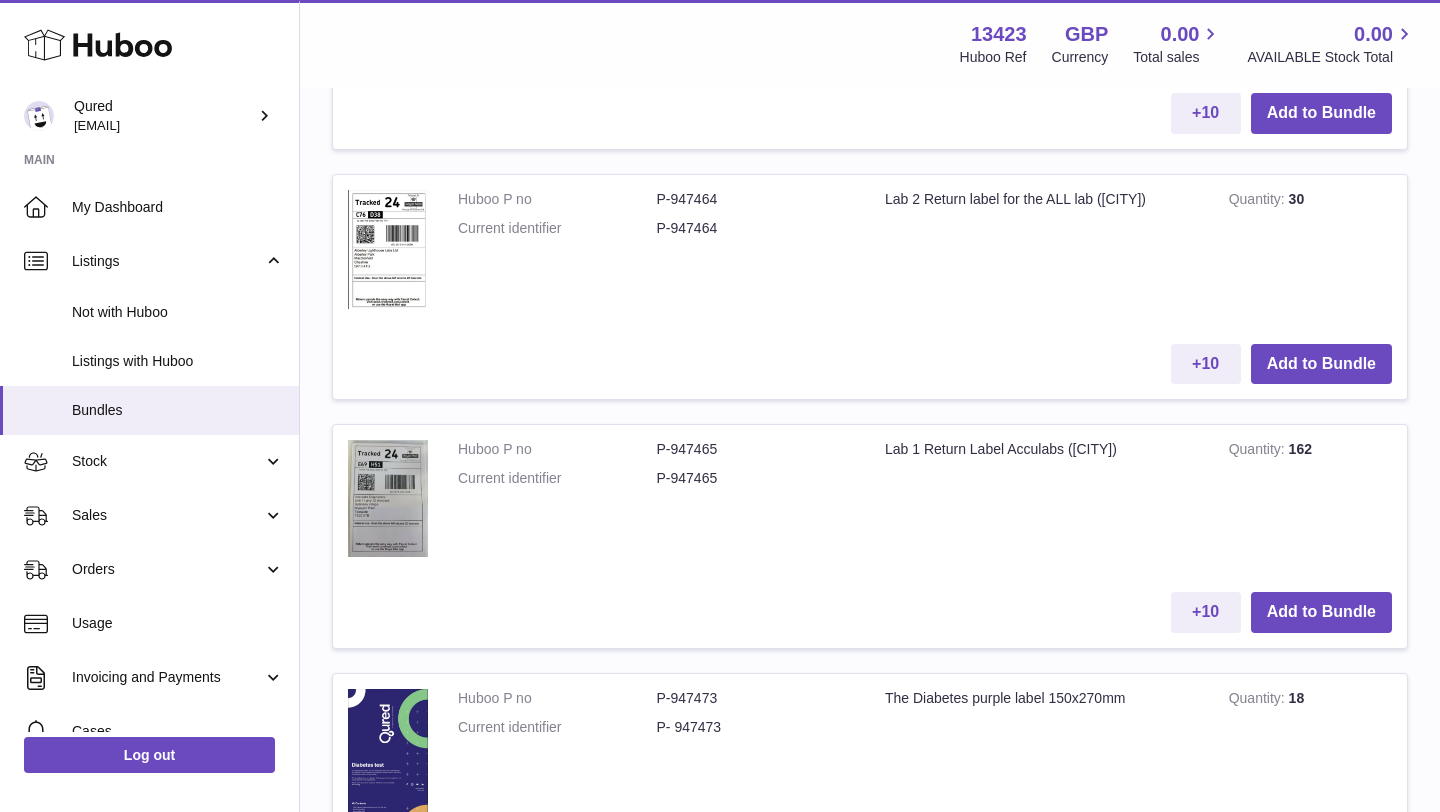 scroll, scrollTop: 2318, scrollLeft: 0, axis: vertical 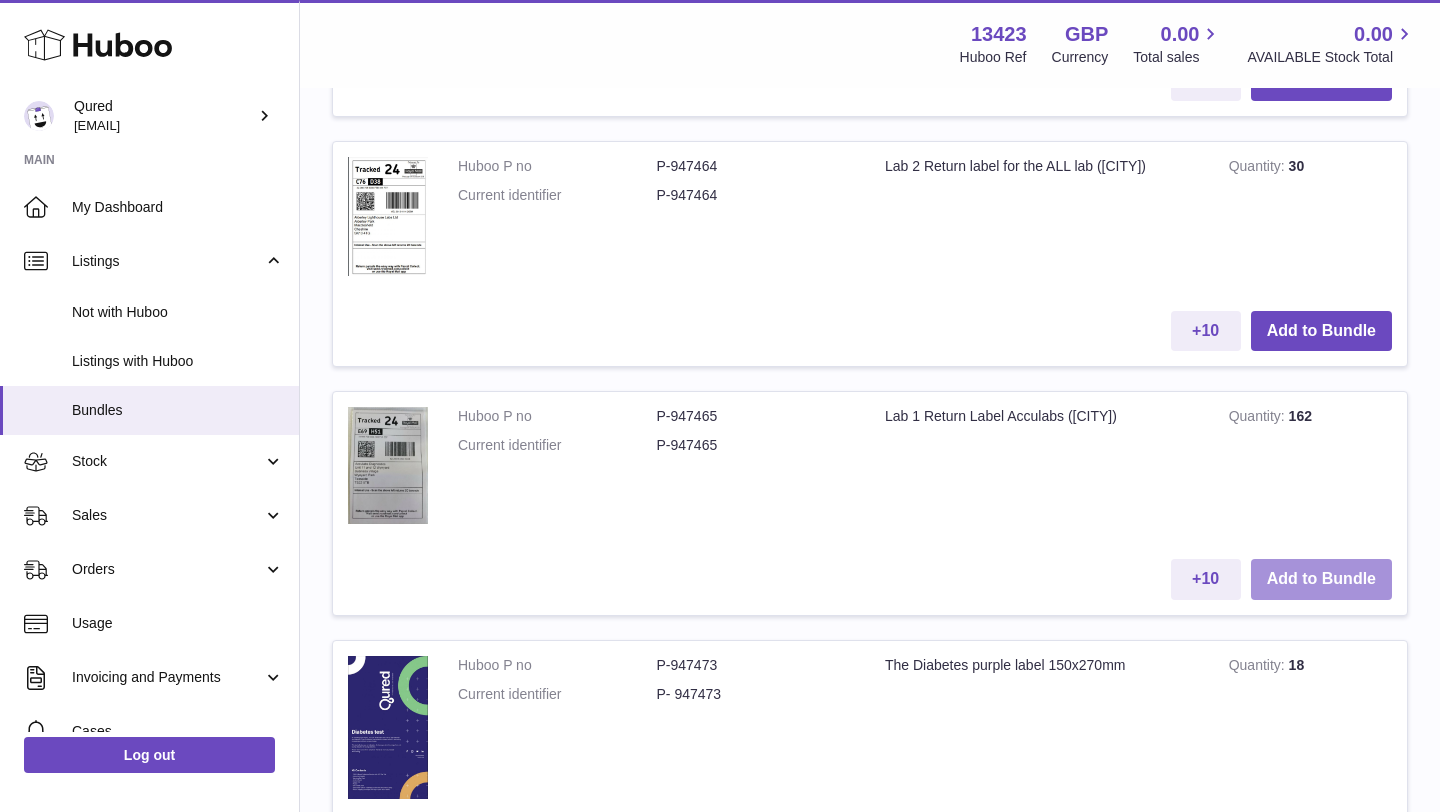 click on "Add to Bundle" at bounding box center (1321, 579) 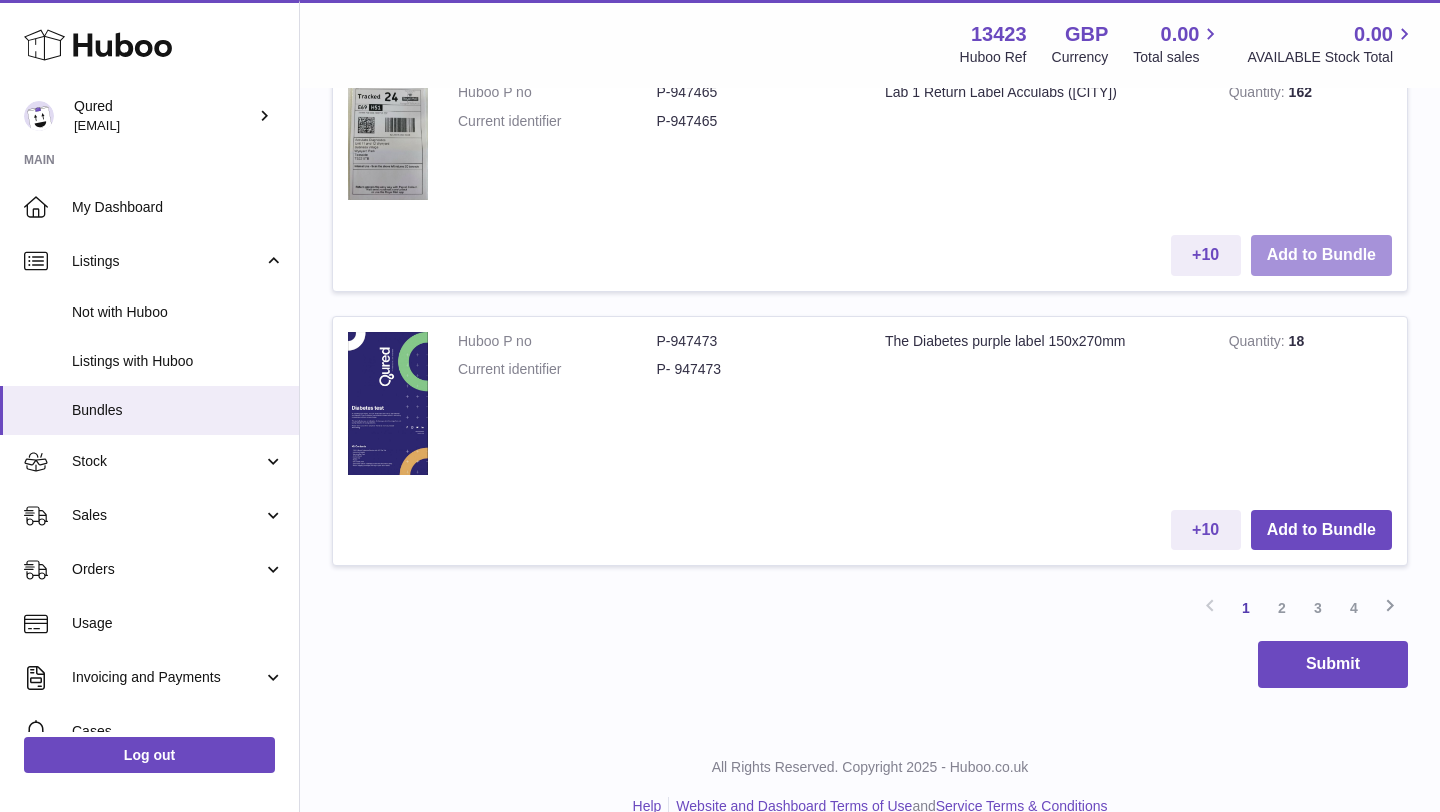 scroll, scrollTop: 2925, scrollLeft: 0, axis: vertical 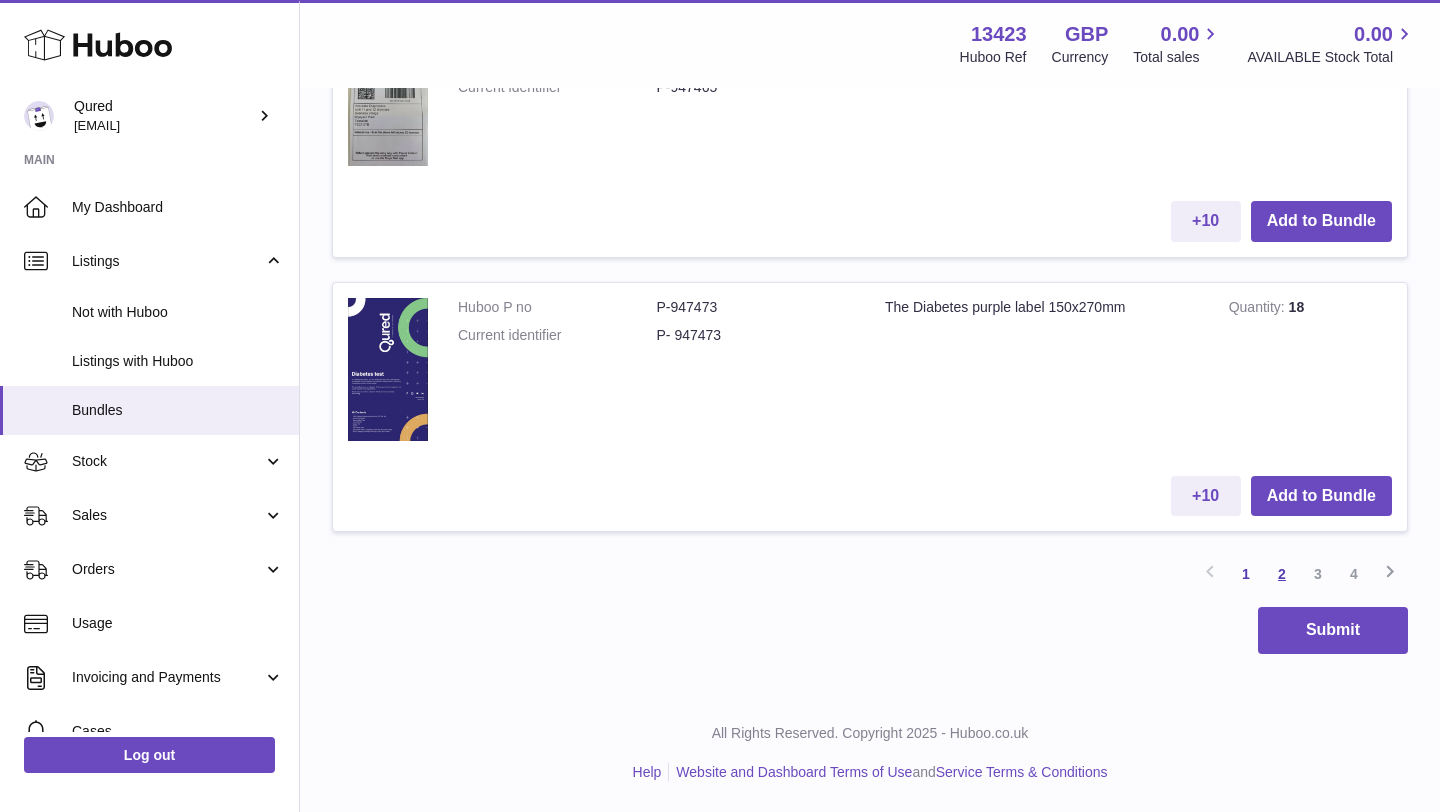 click on "2" at bounding box center (1282, 574) 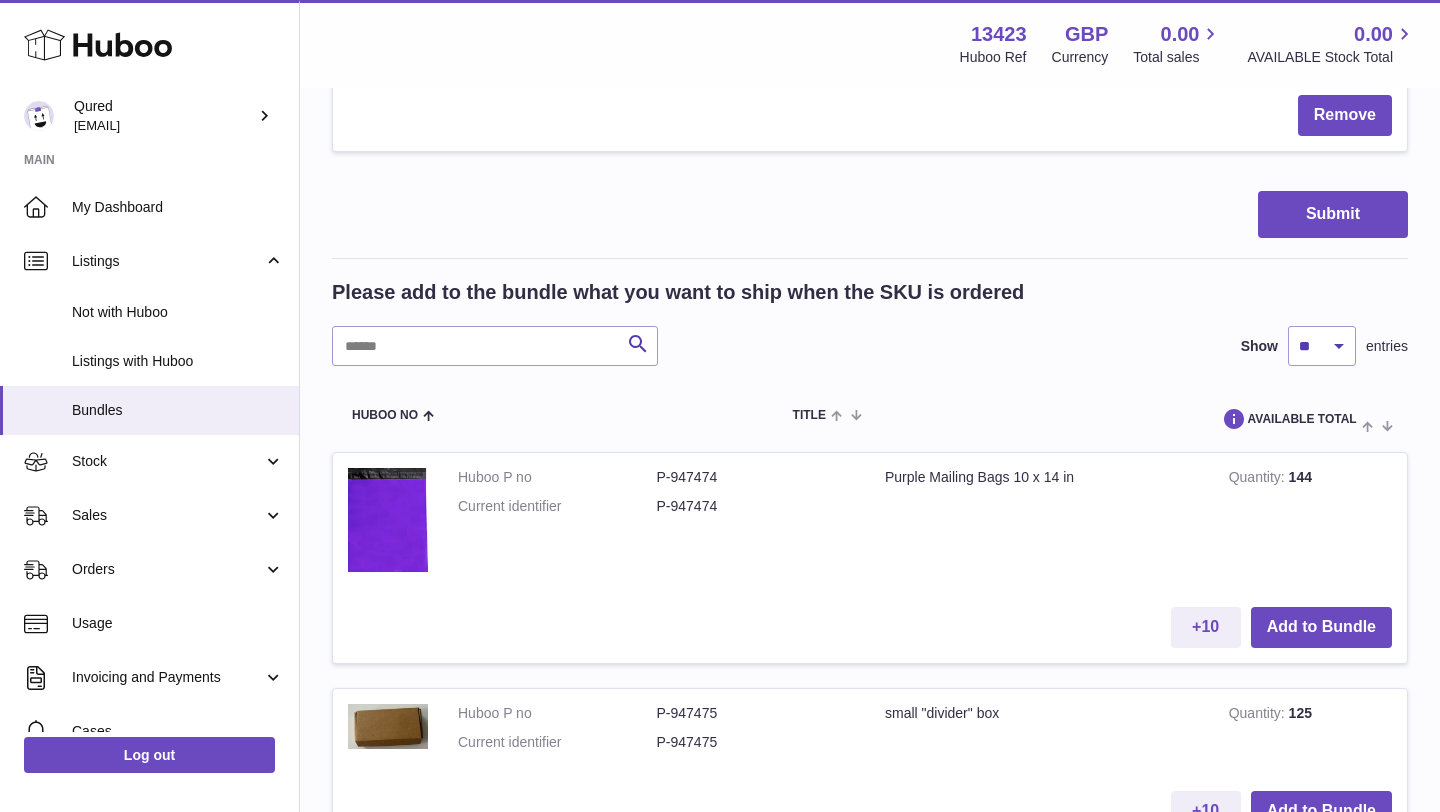 scroll, scrollTop: 993, scrollLeft: 0, axis: vertical 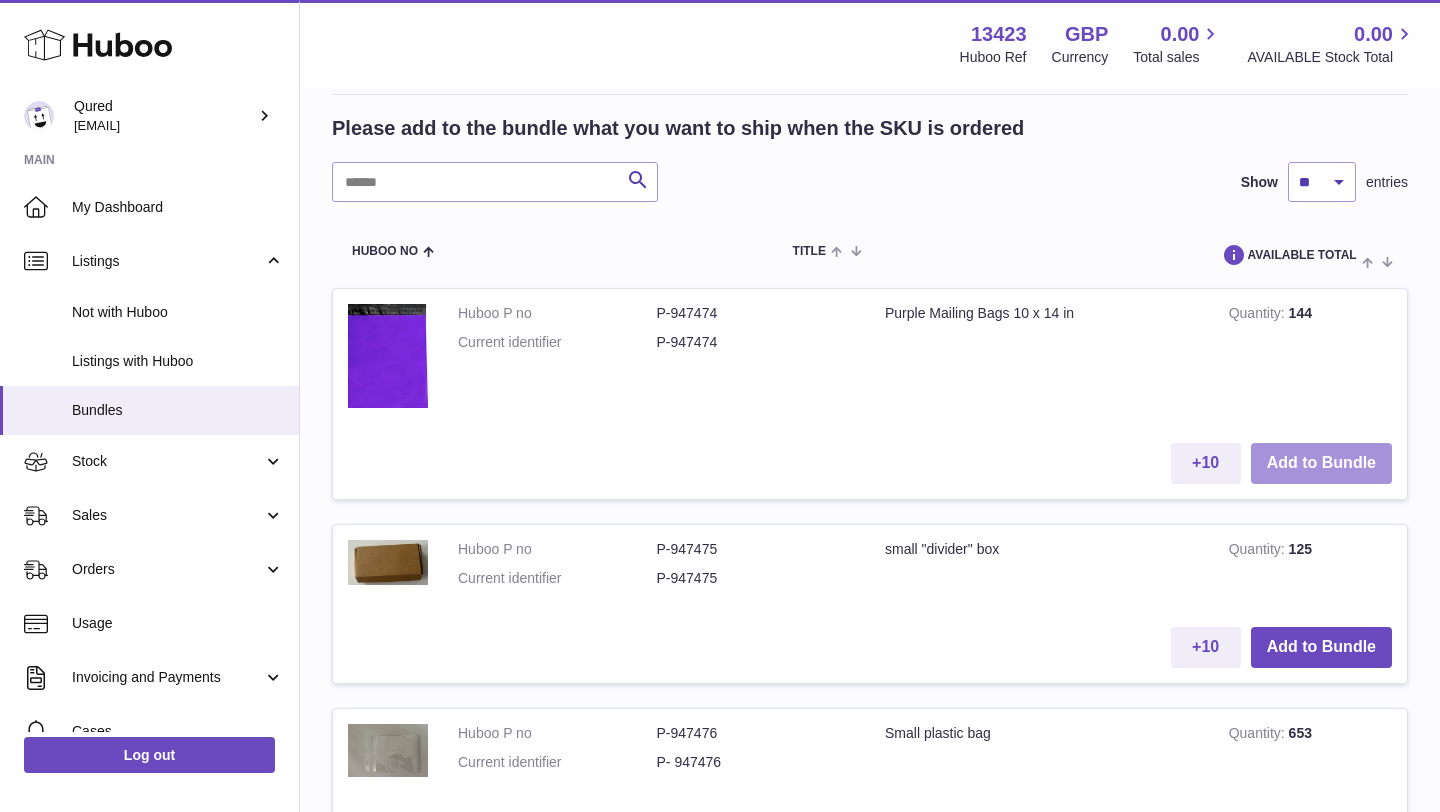 click on "Add to Bundle" at bounding box center [1321, 463] 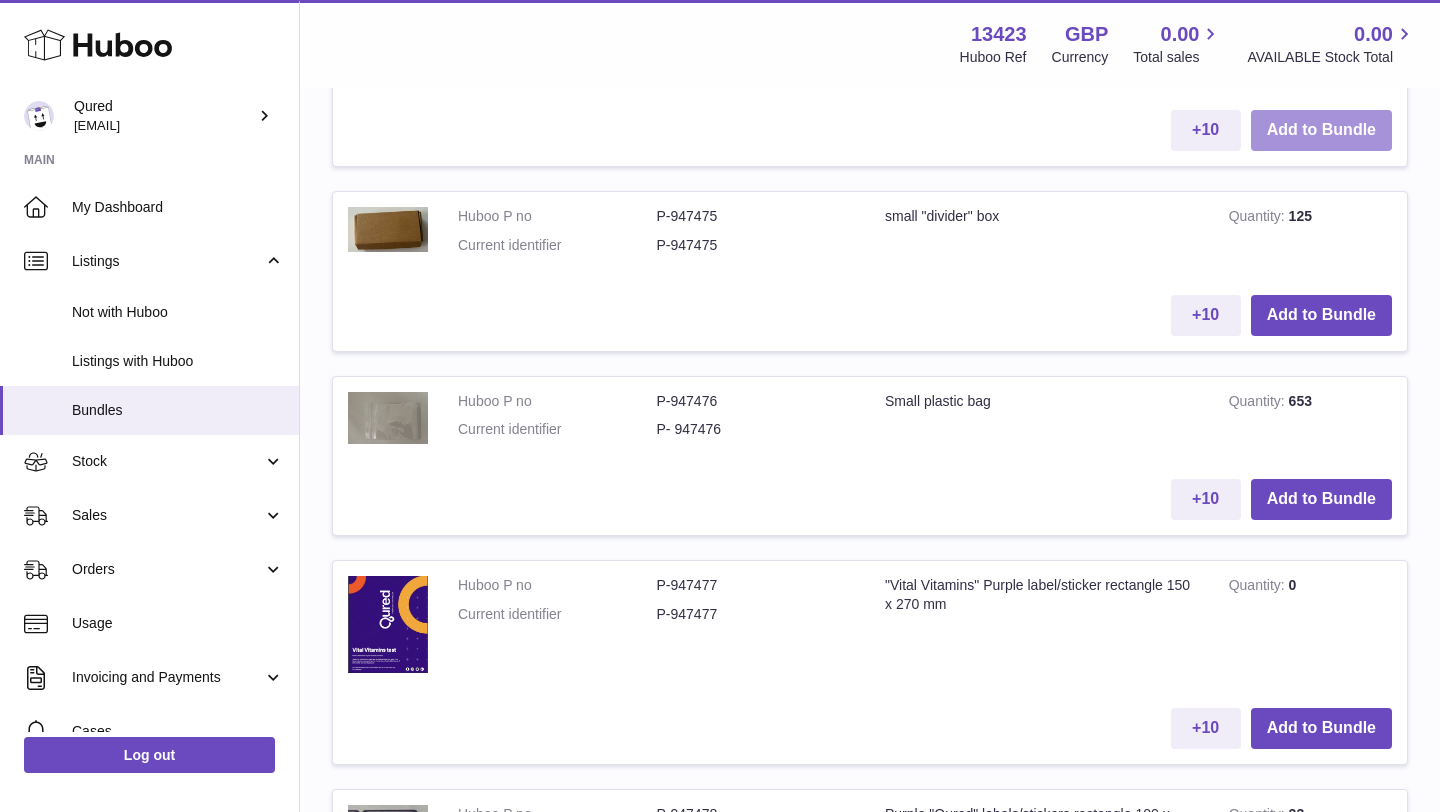 scroll, scrollTop: 1609, scrollLeft: 0, axis: vertical 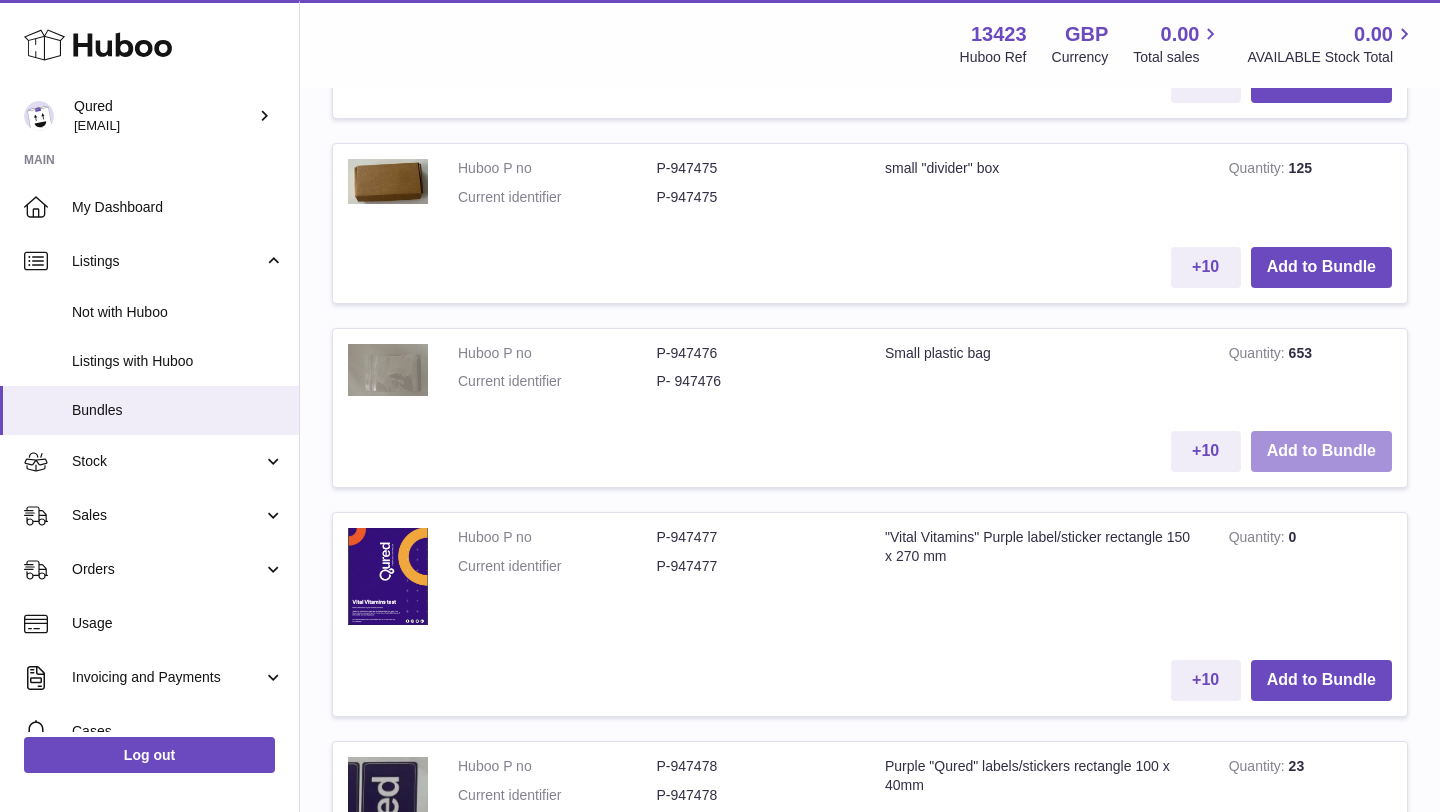 click on "Add to Bundle" at bounding box center [1321, 451] 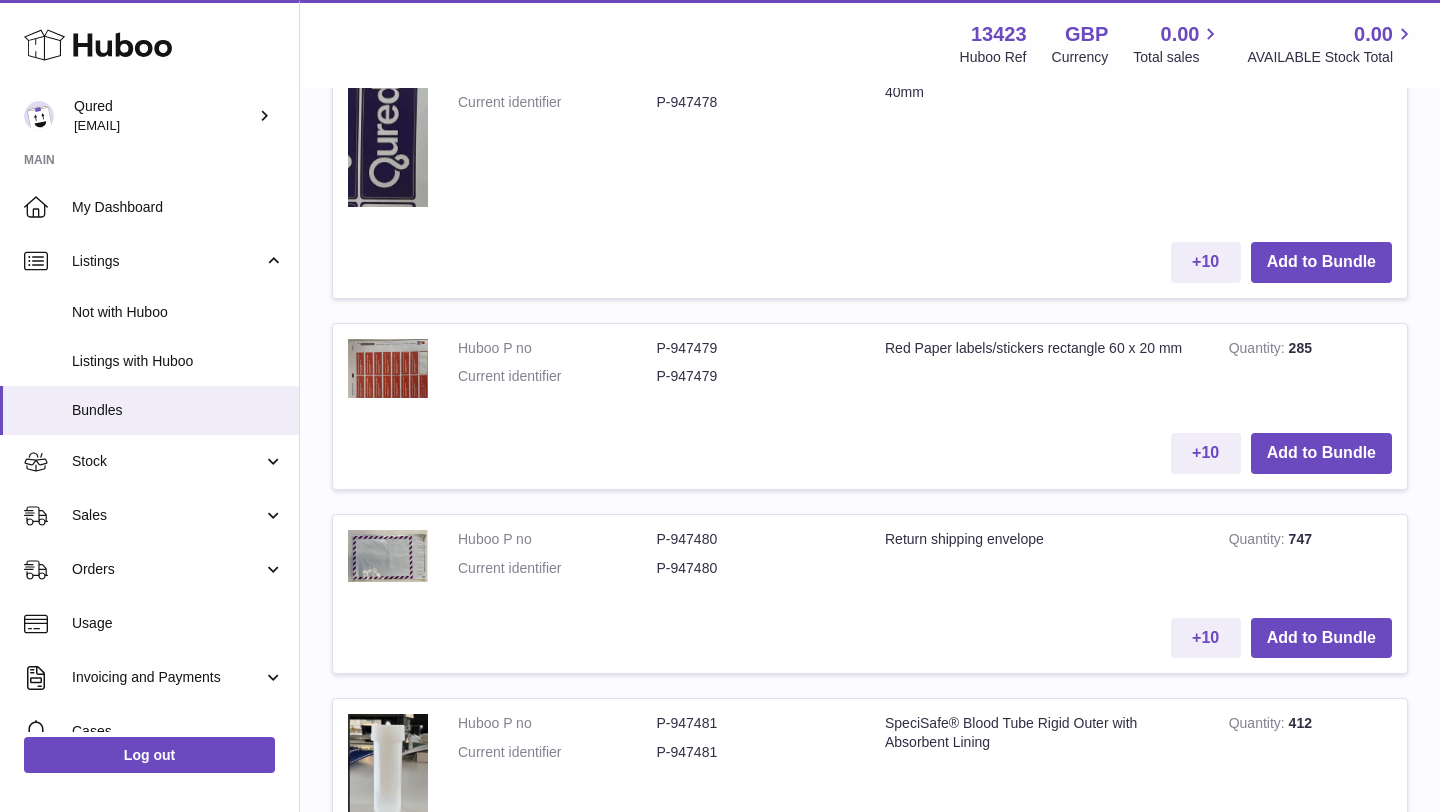 scroll, scrollTop: 2489, scrollLeft: 0, axis: vertical 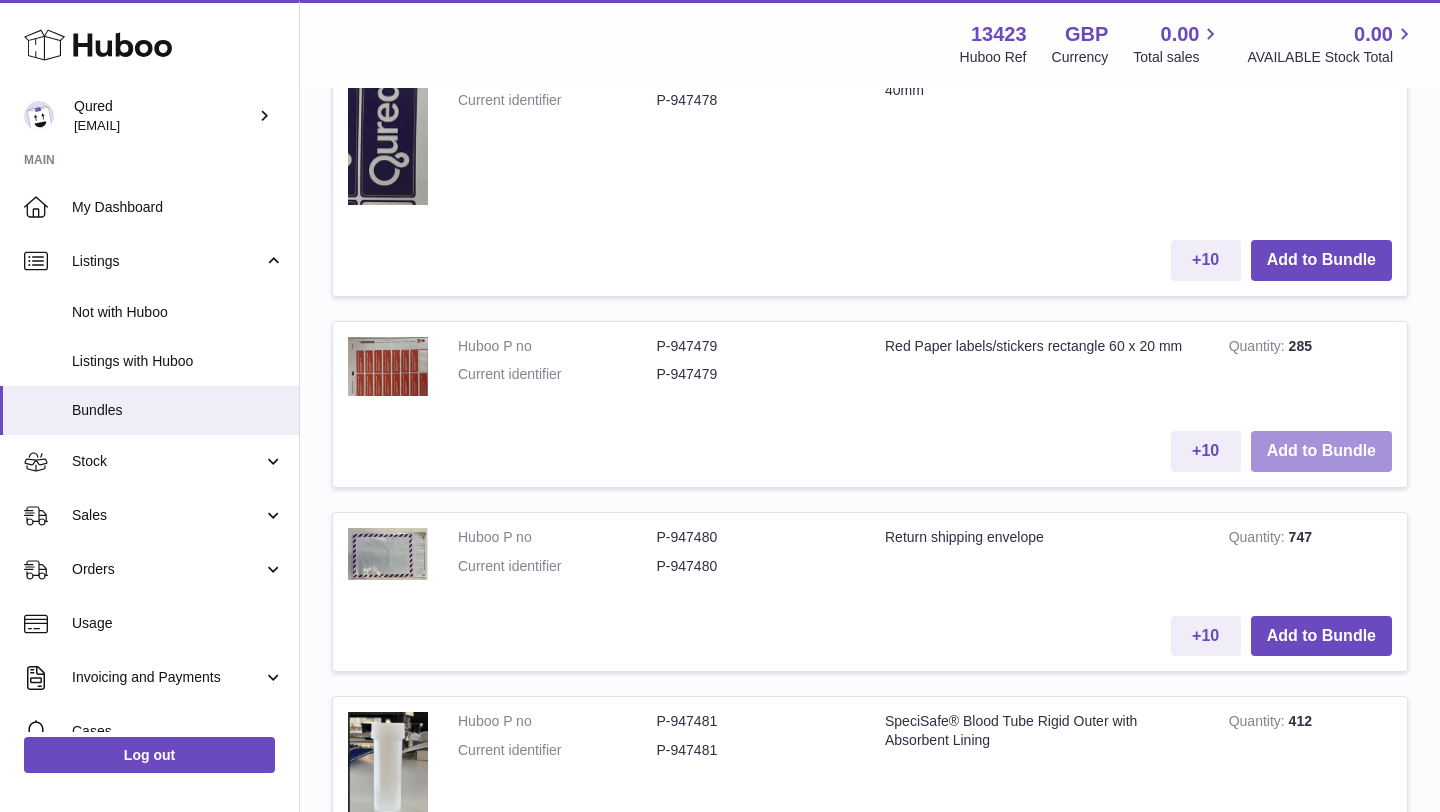 click on "Add to Bundle" at bounding box center (1321, 451) 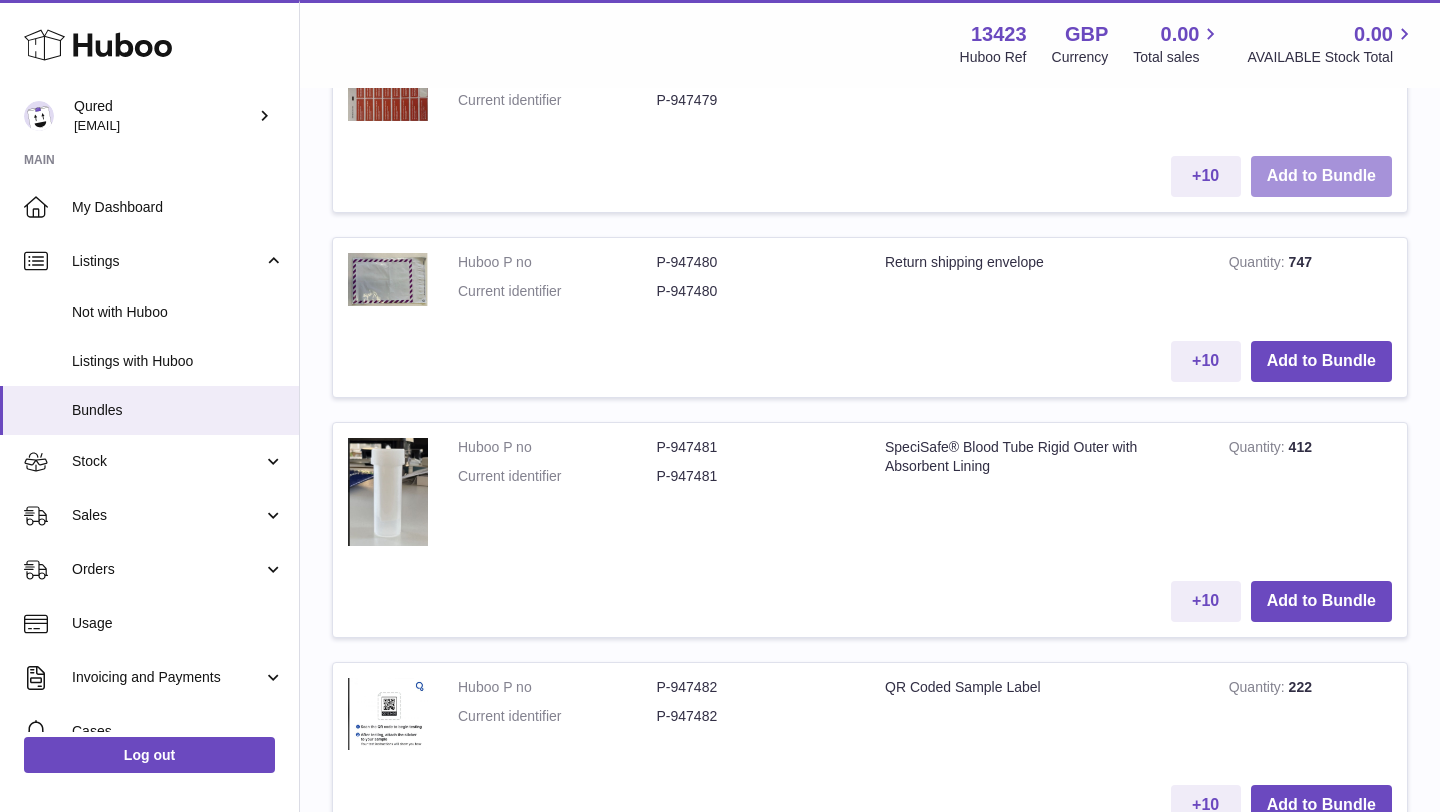 scroll, scrollTop: 2995, scrollLeft: 0, axis: vertical 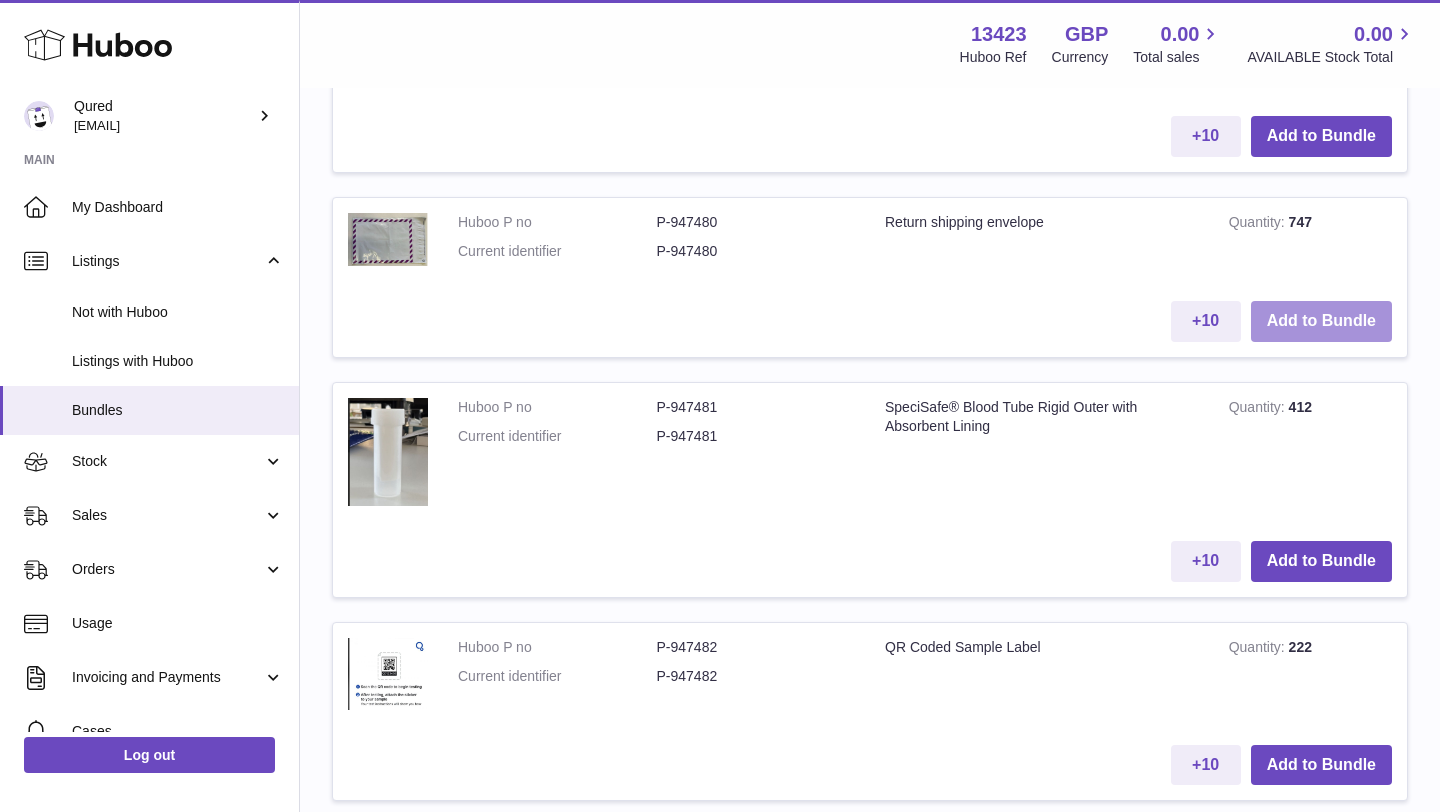 click on "Add to Bundle" at bounding box center (1321, 321) 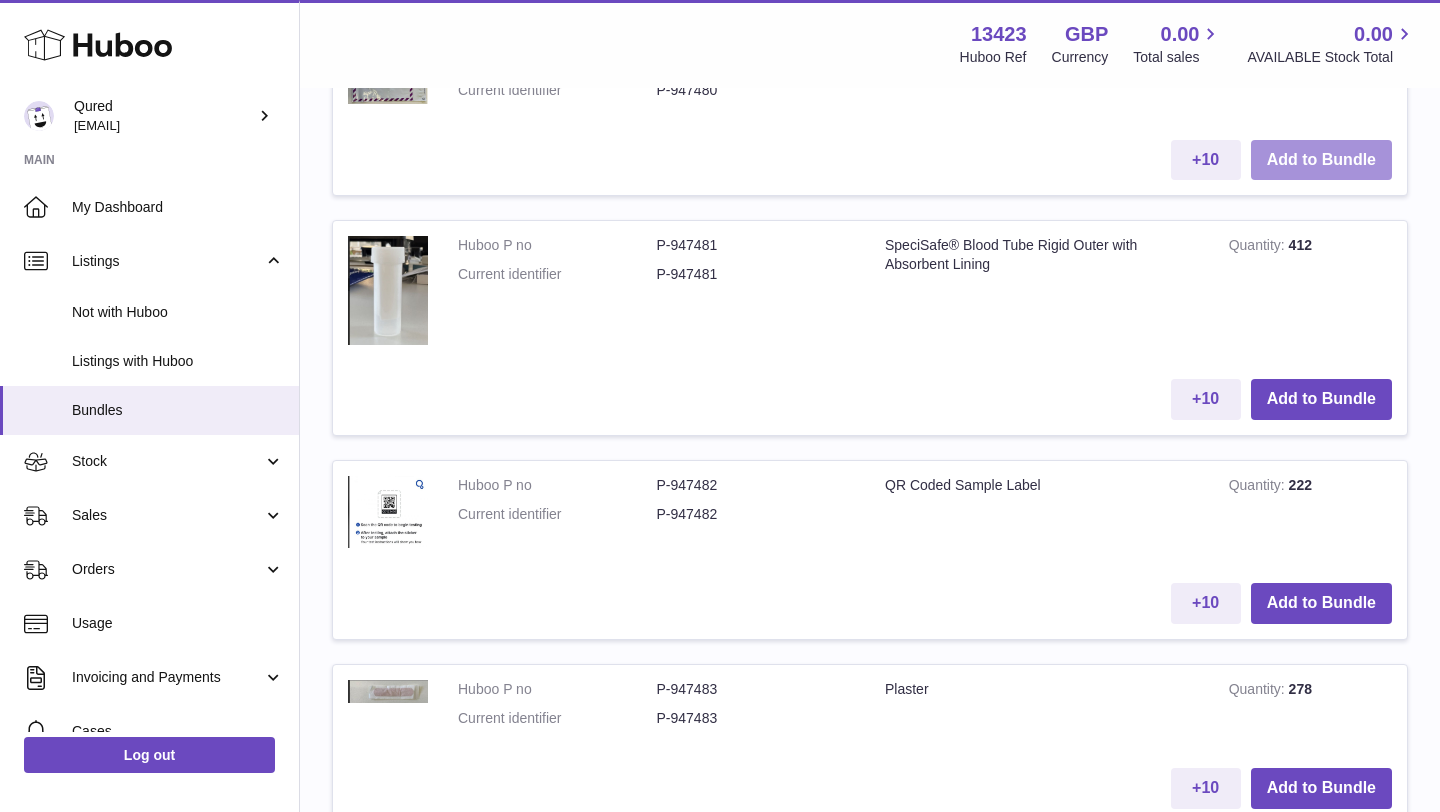 scroll, scrollTop: 3410, scrollLeft: 0, axis: vertical 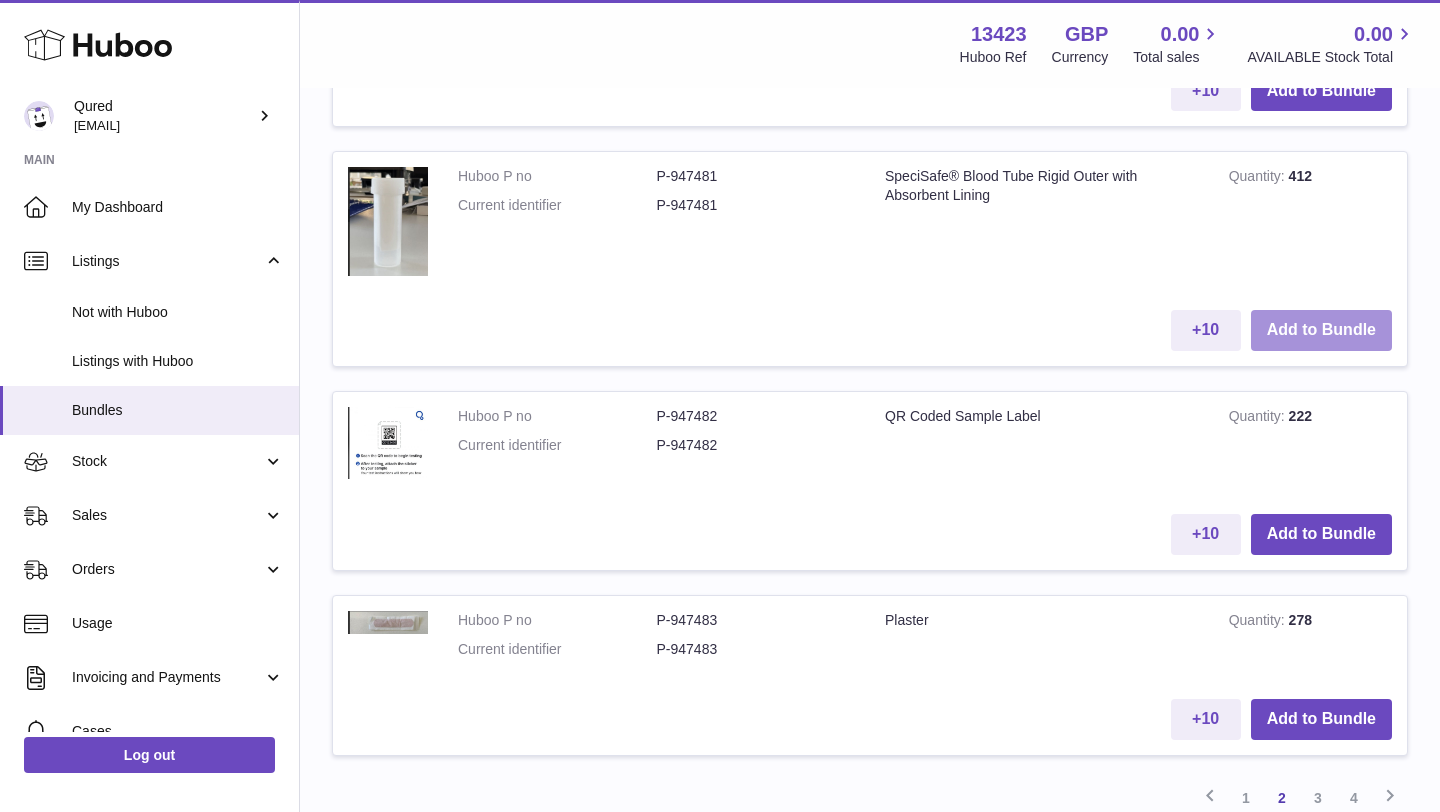 click on "Add to Bundle" at bounding box center [1321, 330] 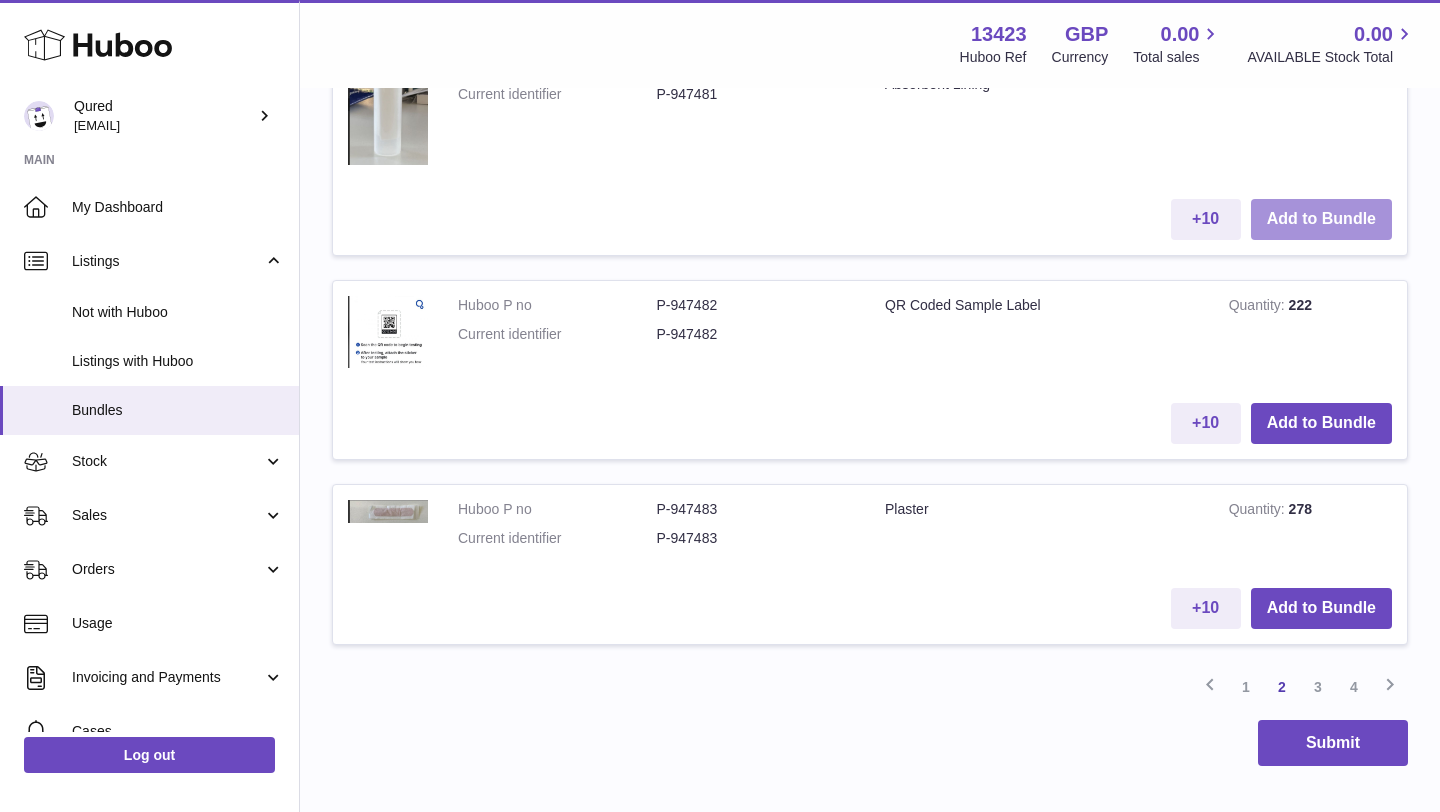 scroll, scrollTop: 3786, scrollLeft: 0, axis: vertical 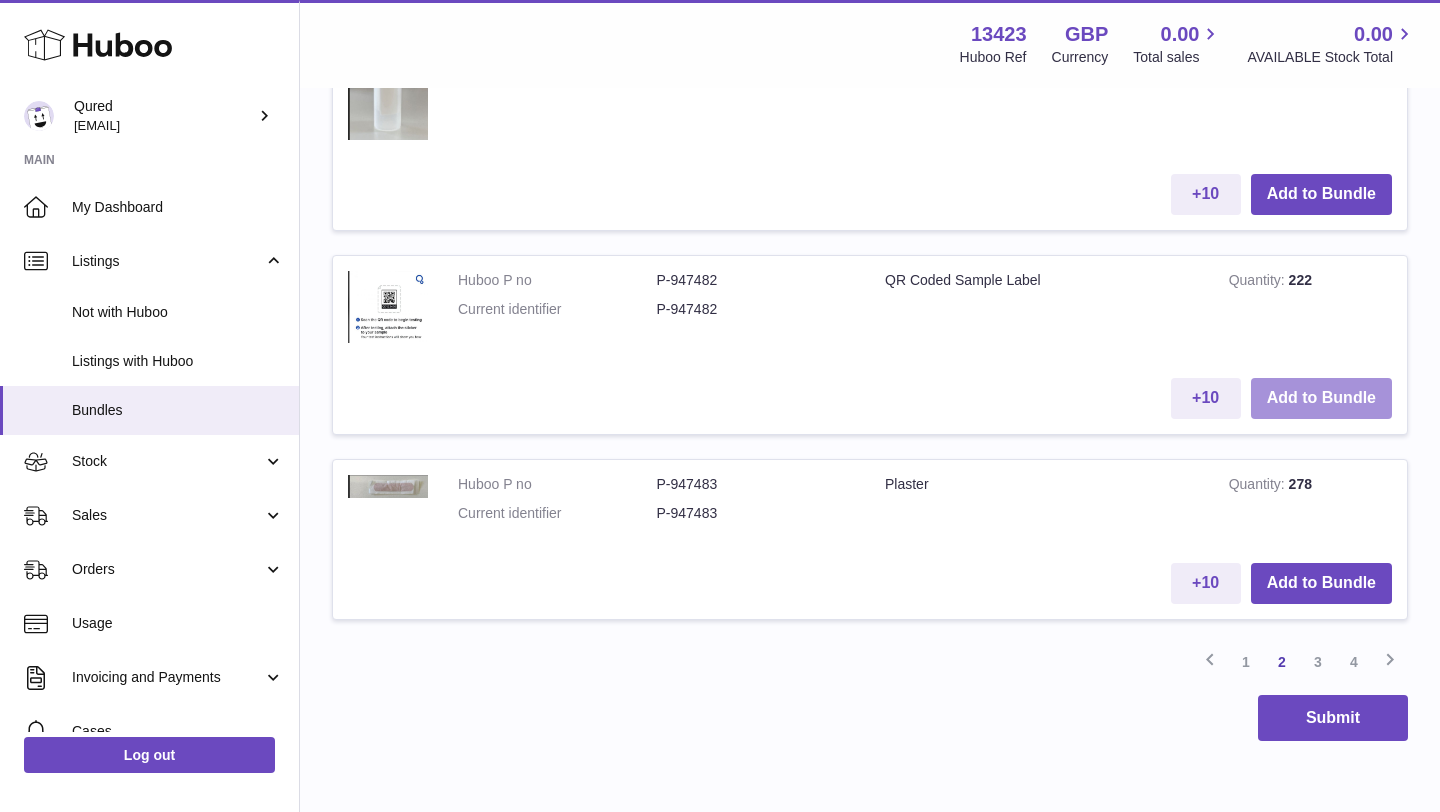 click on "Add to Bundle" at bounding box center (1321, 398) 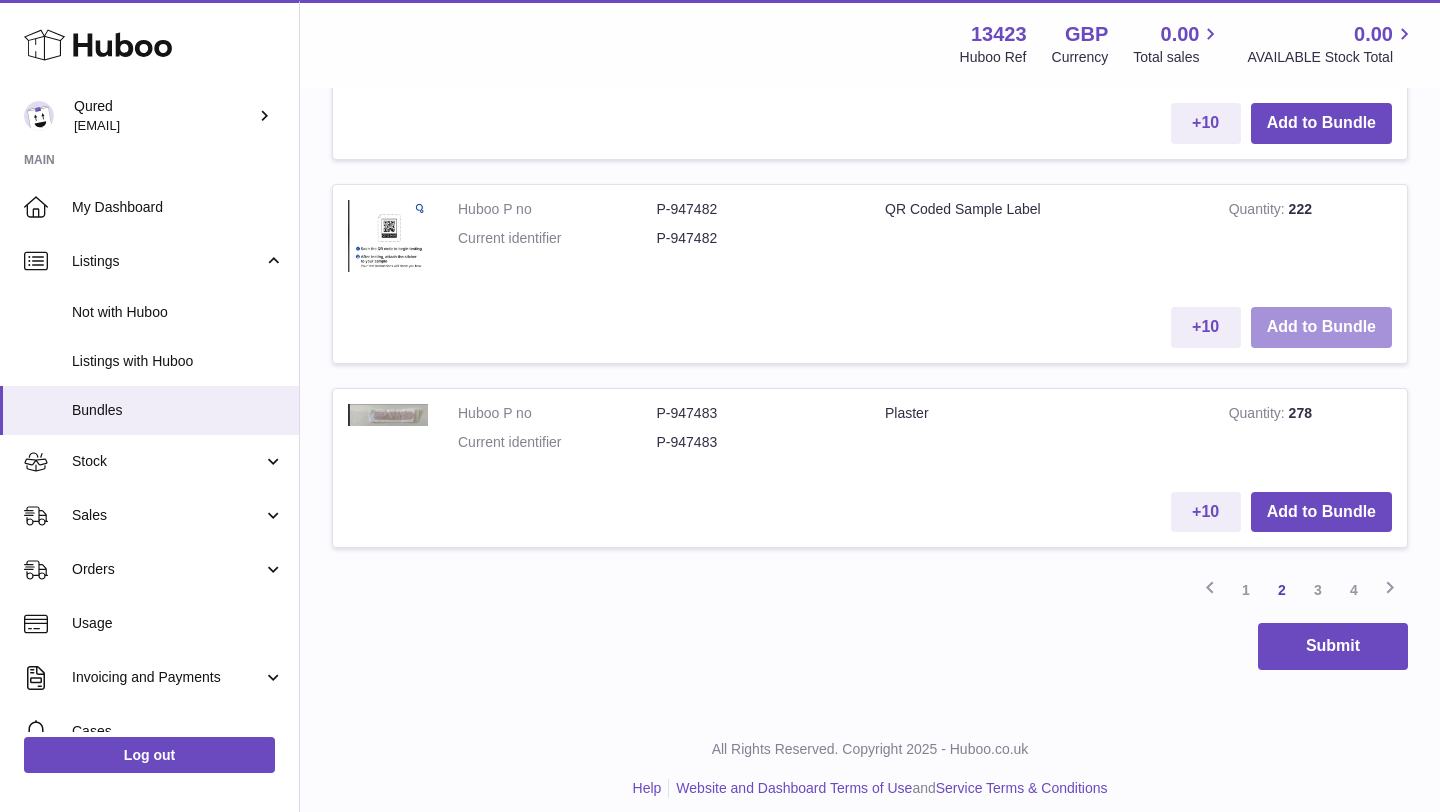 scroll, scrollTop: 4077, scrollLeft: 0, axis: vertical 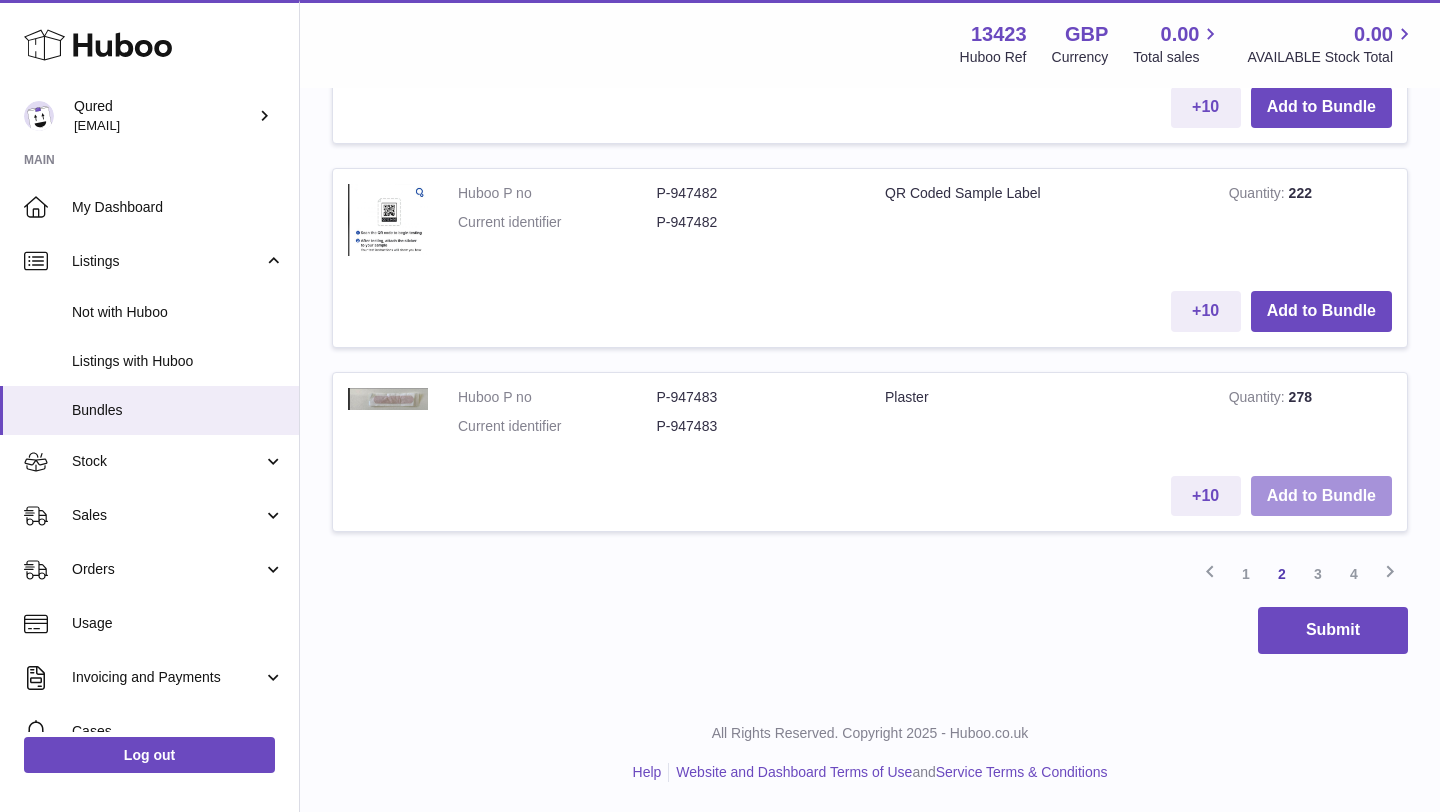 click on "Add to Bundle" at bounding box center (1321, 496) 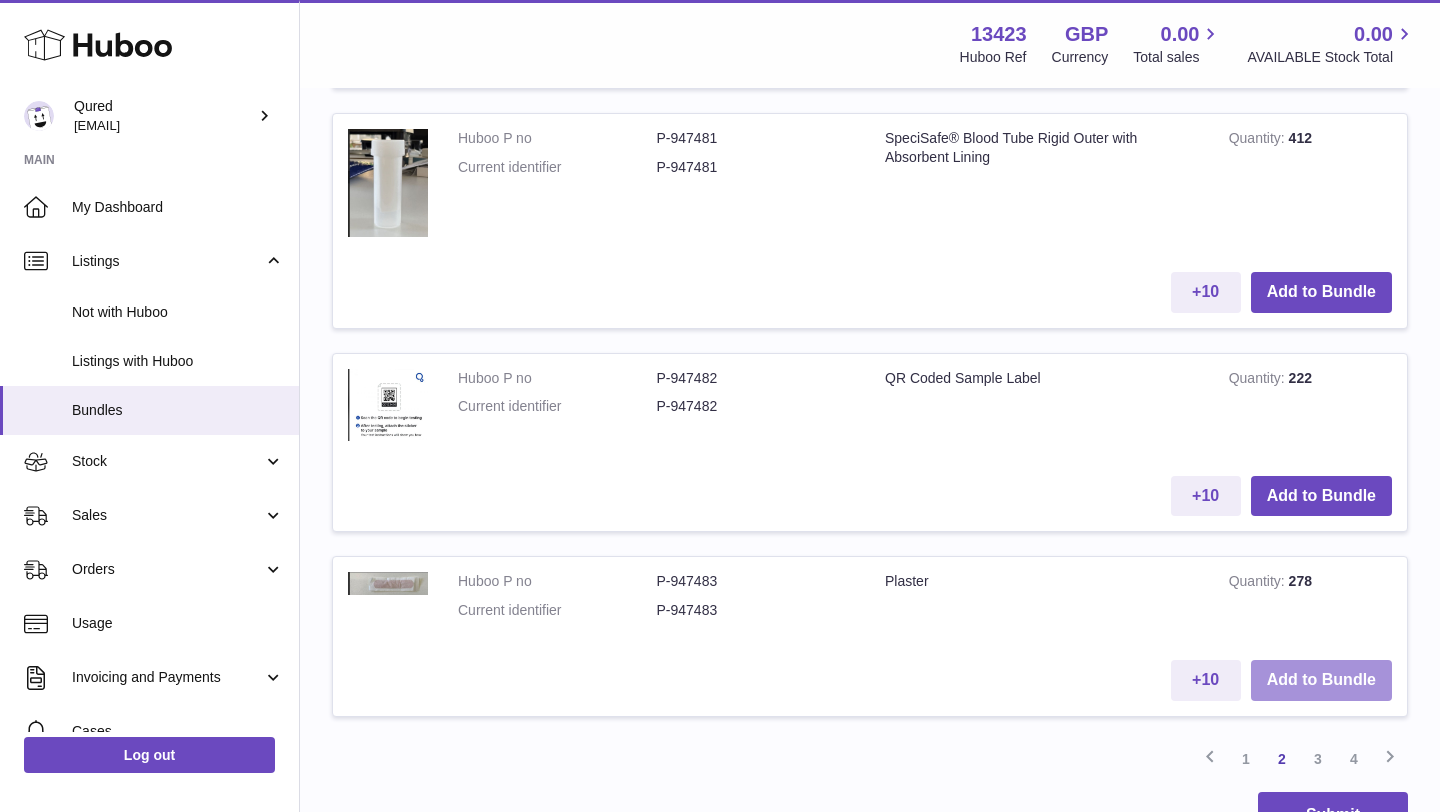 scroll, scrollTop: 4262, scrollLeft: 0, axis: vertical 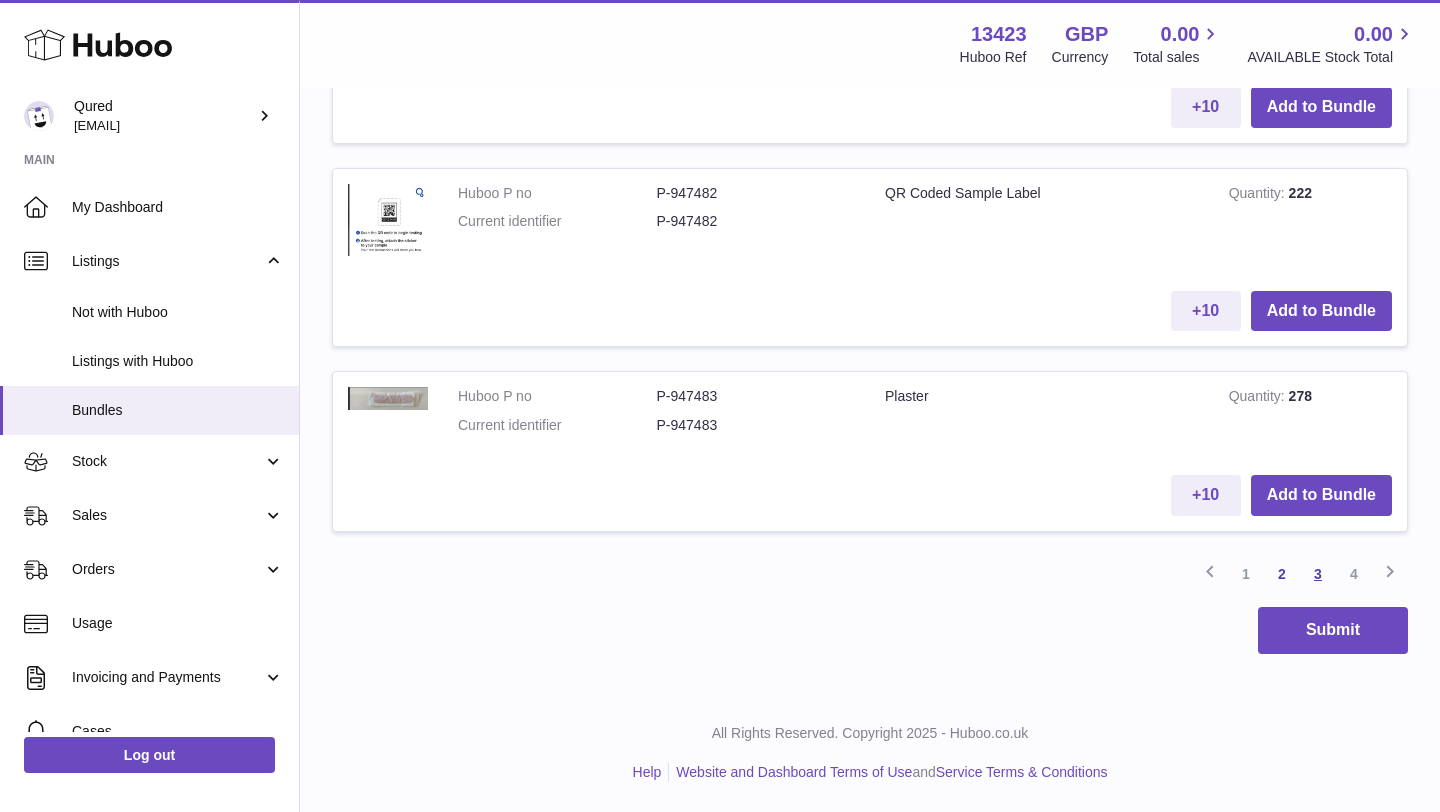 click on "3" at bounding box center (1318, 574) 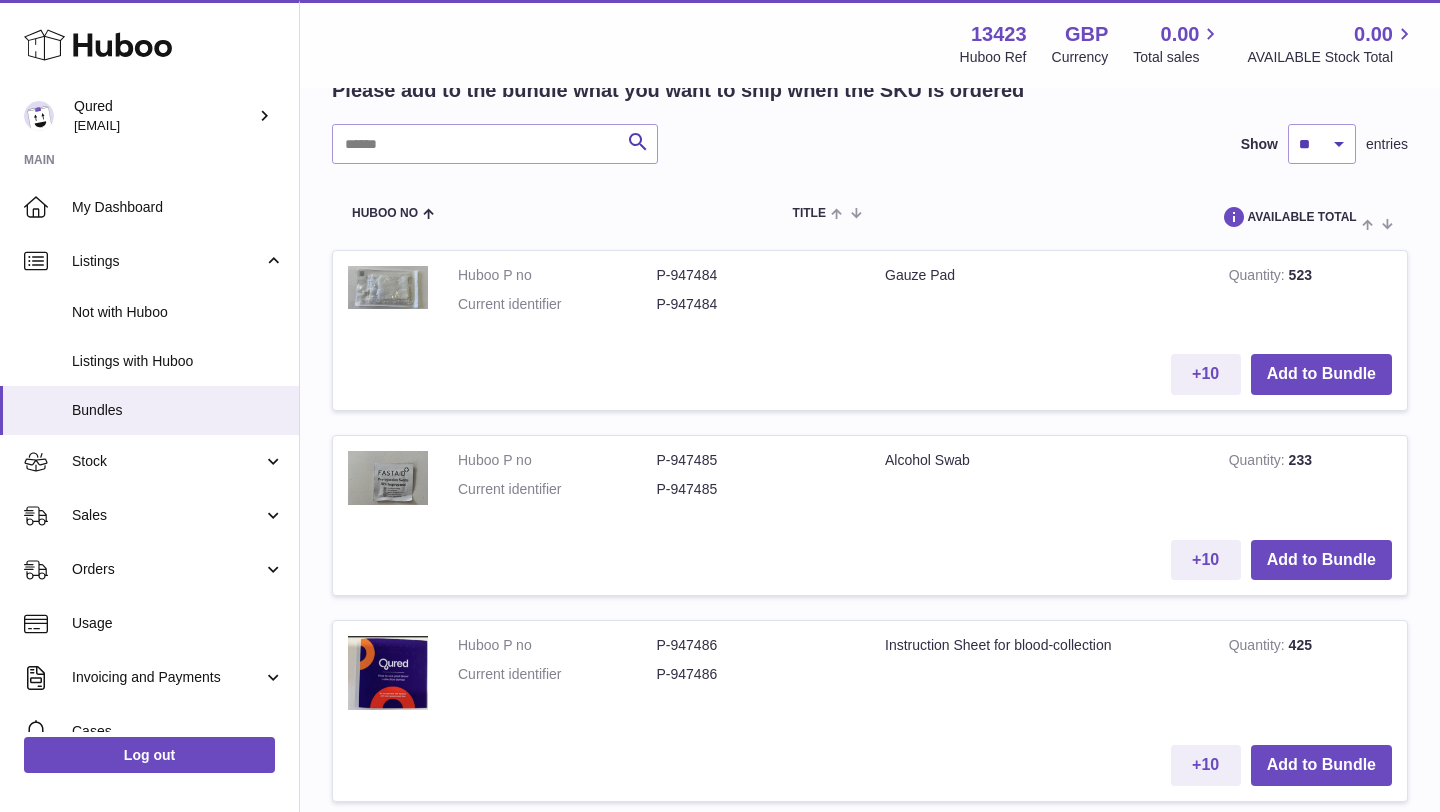scroll, scrollTop: 2464, scrollLeft: 0, axis: vertical 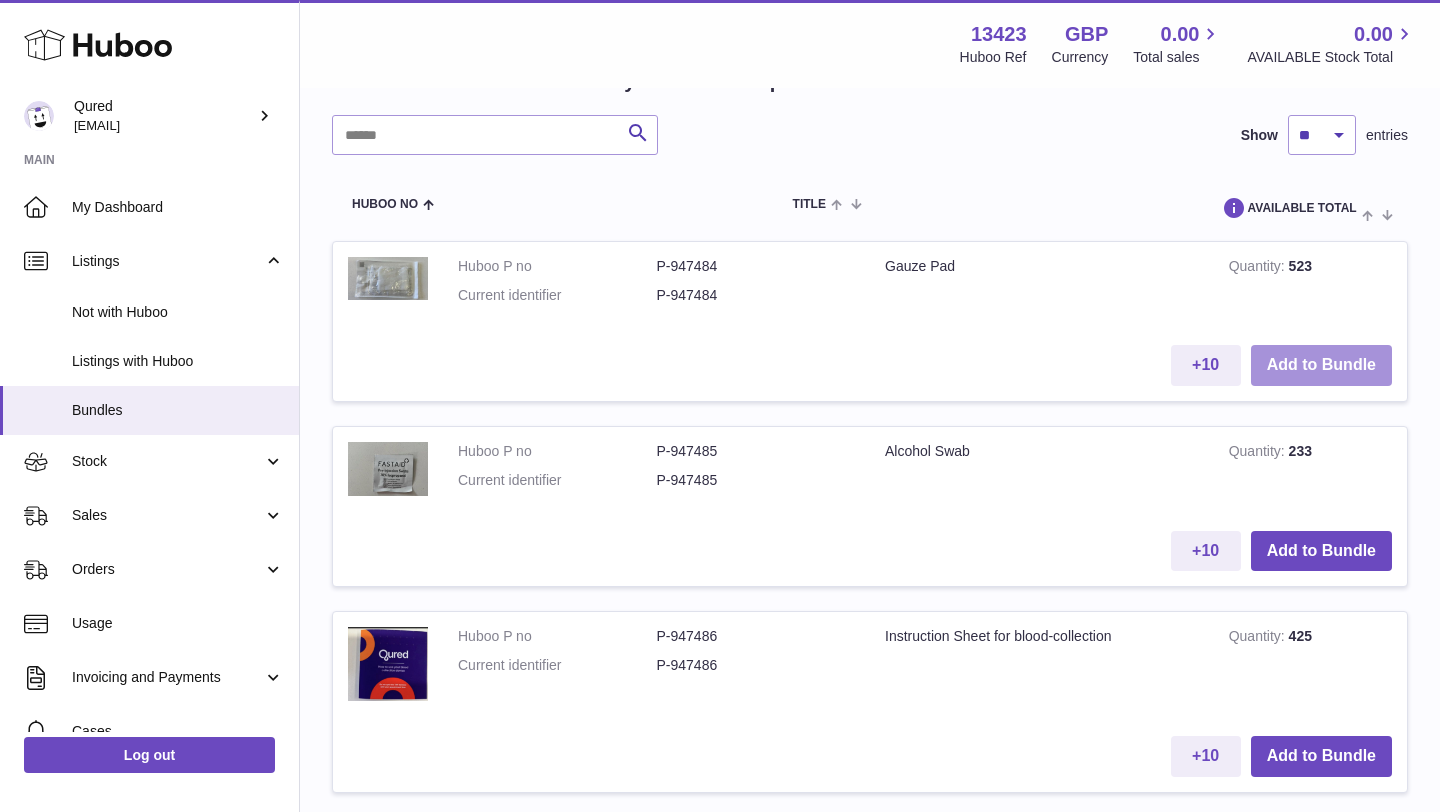click on "Add to Bundle" at bounding box center [1321, 365] 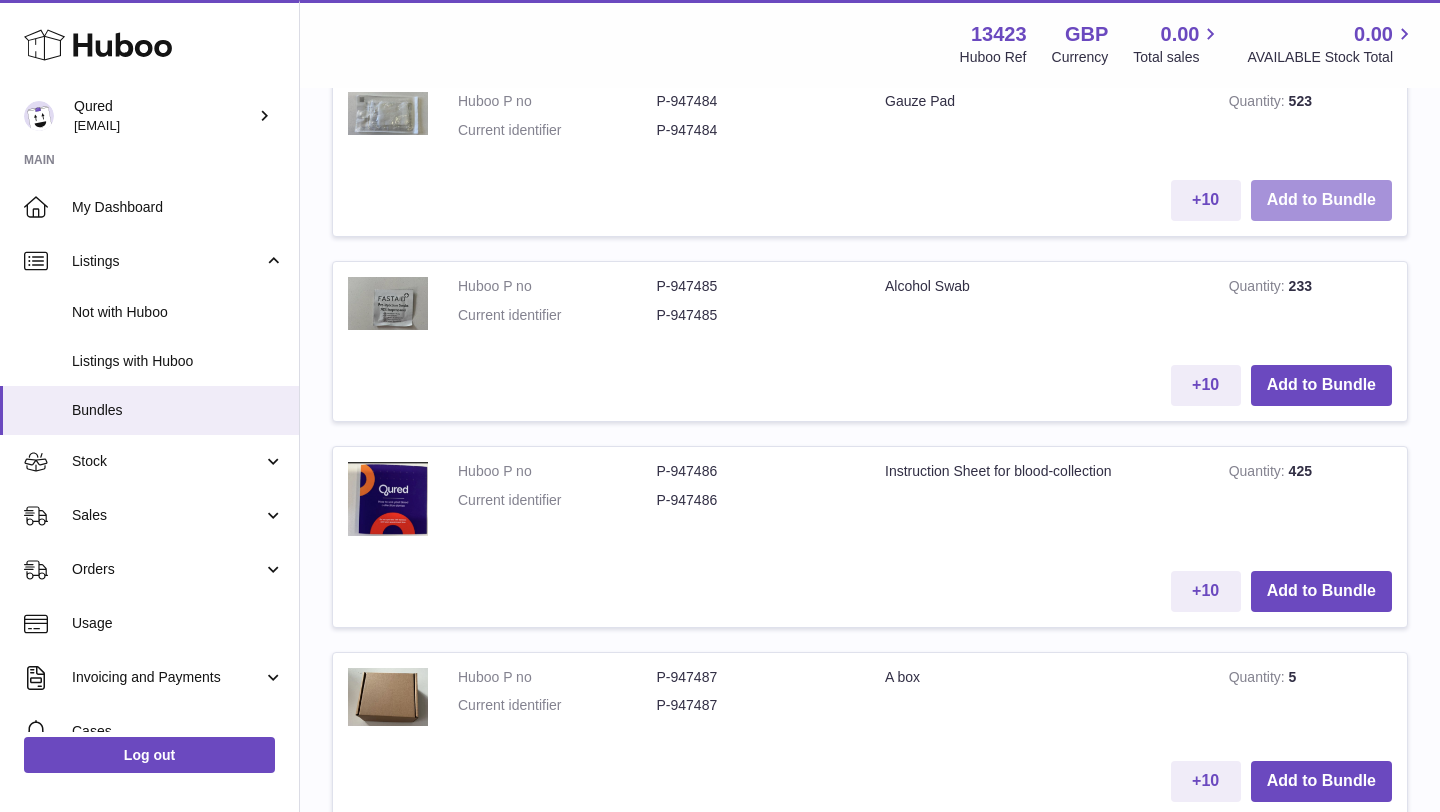 scroll, scrollTop: 2885, scrollLeft: 0, axis: vertical 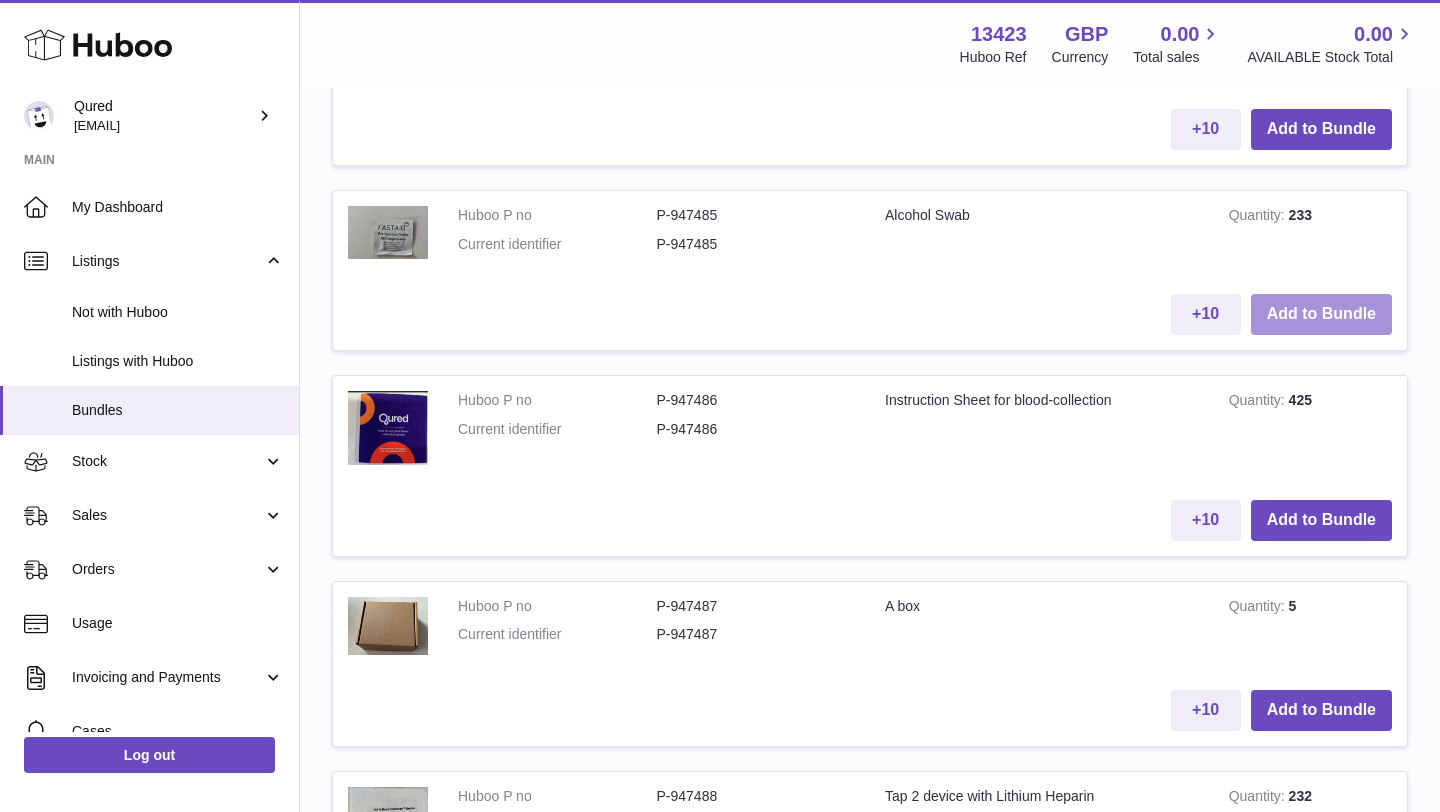 click on "Add to Bundle" at bounding box center (1321, 314) 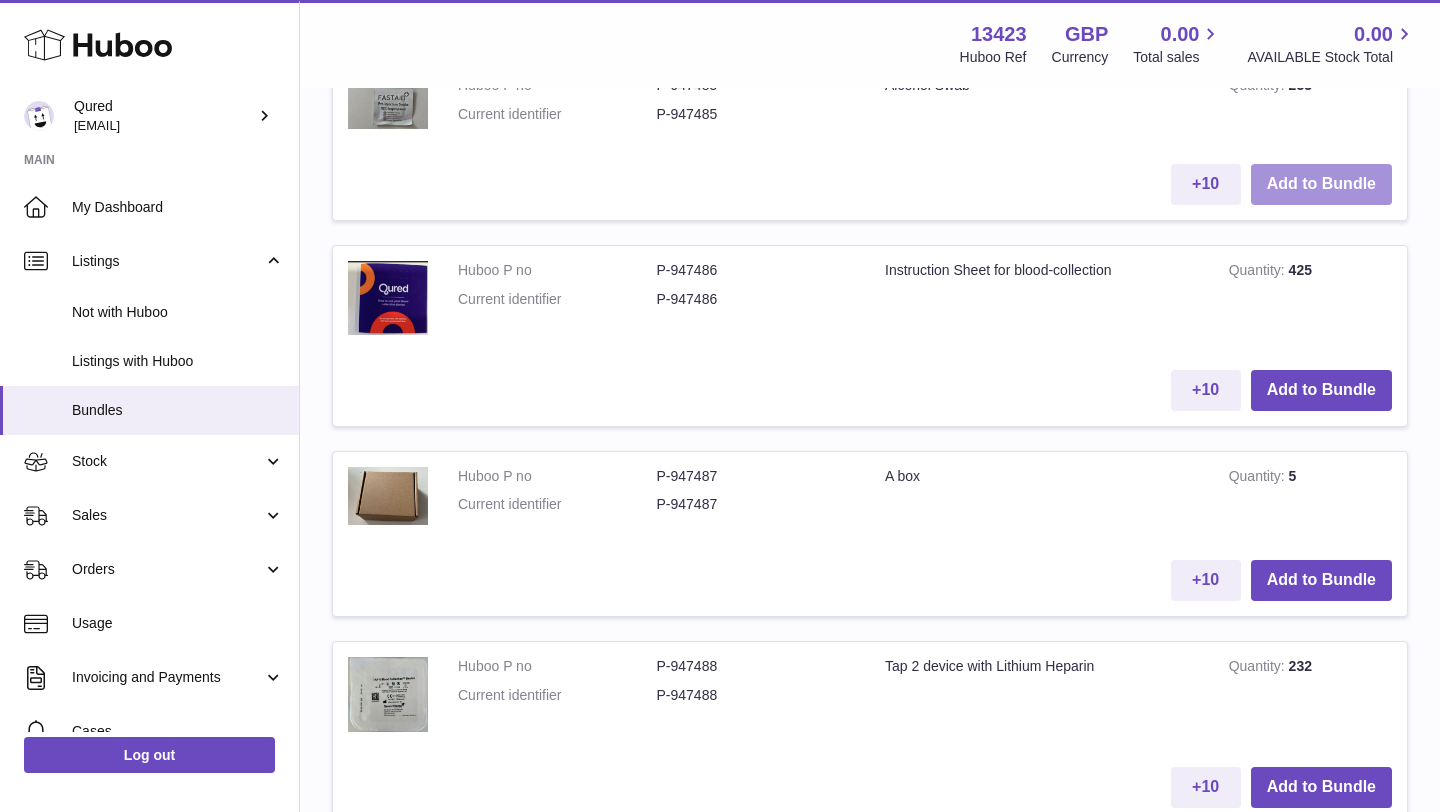 scroll, scrollTop: 3127, scrollLeft: 0, axis: vertical 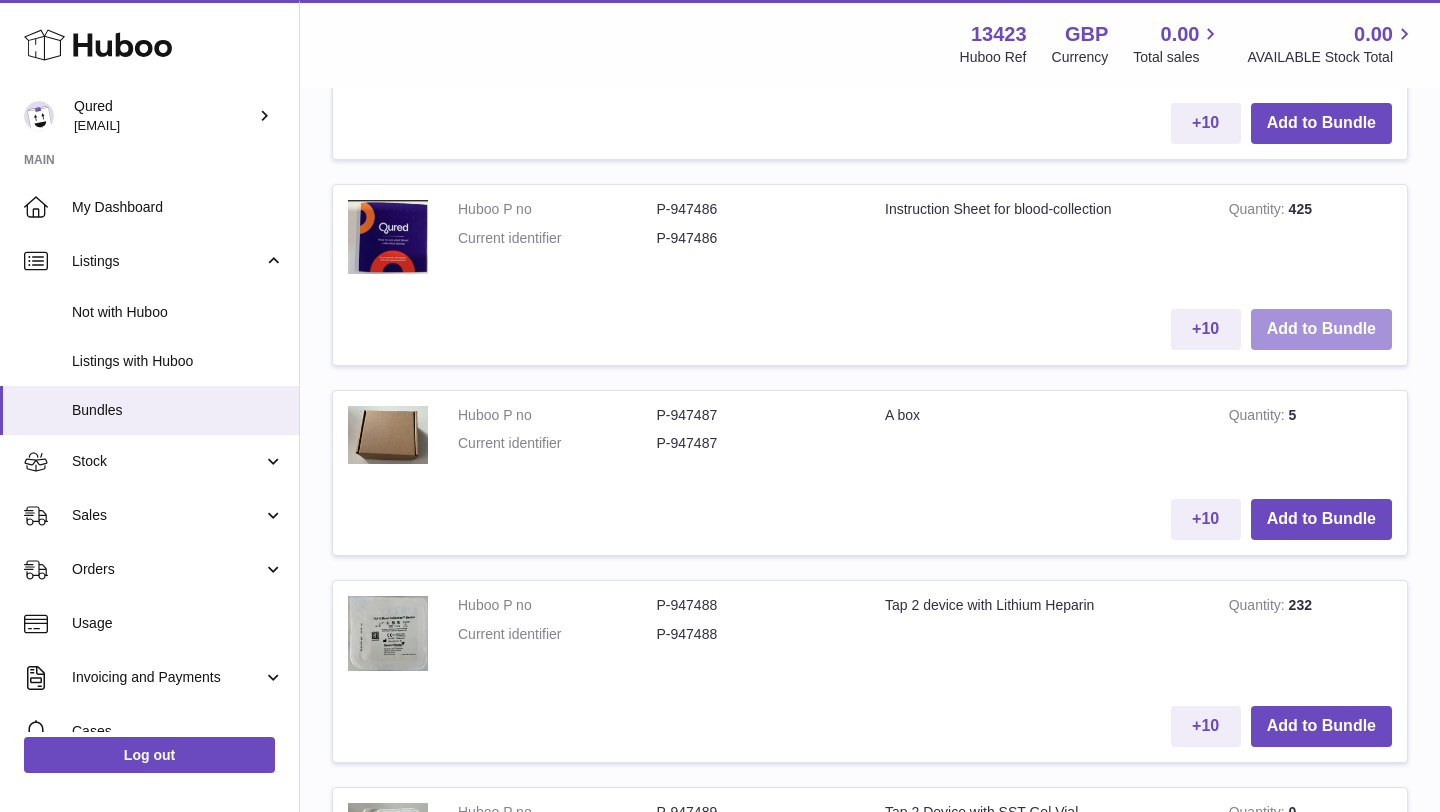 click on "Add to Bundle" at bounding box center (1321, 329) 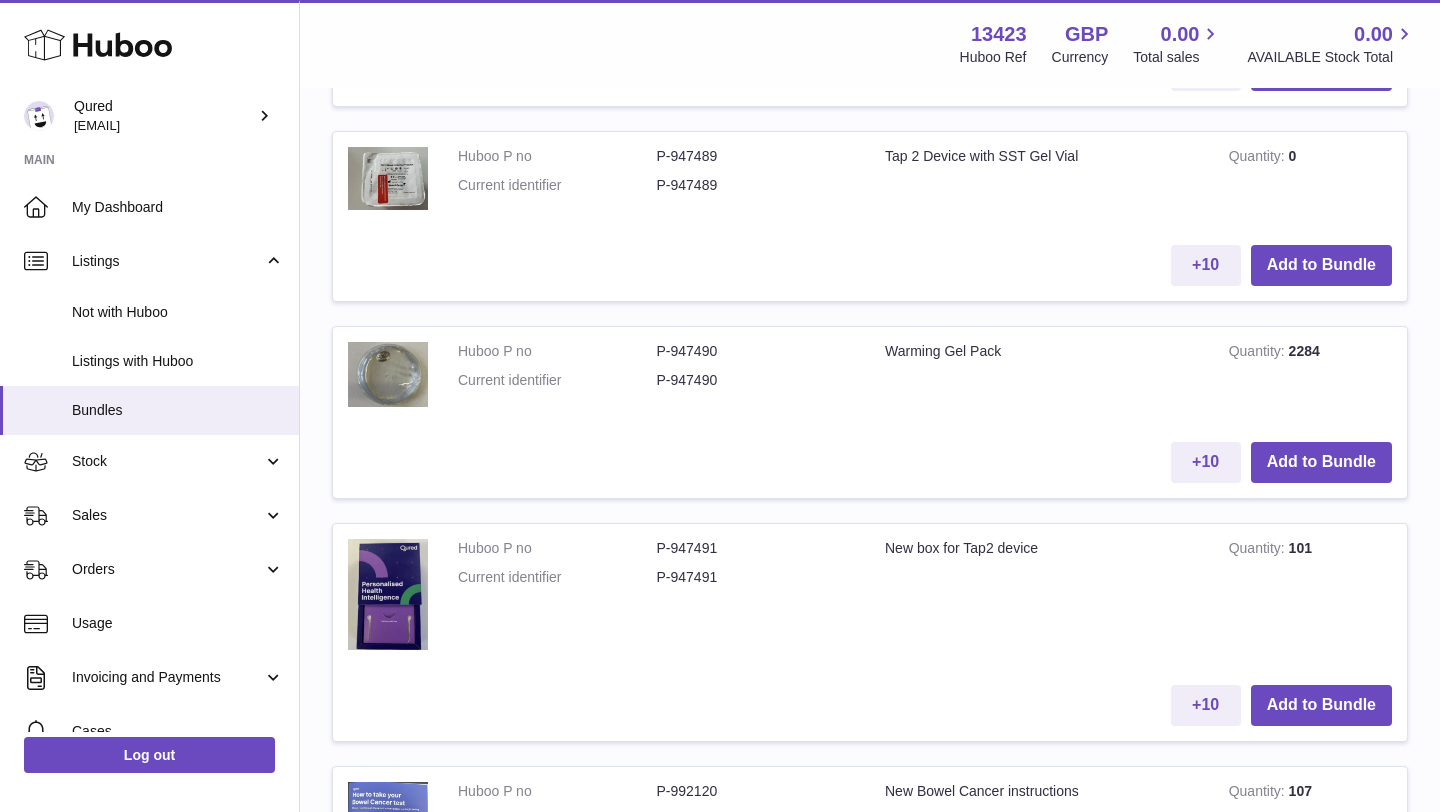 scroll, scrollTop: 3800, scrollLeft: 0, axis: vertical 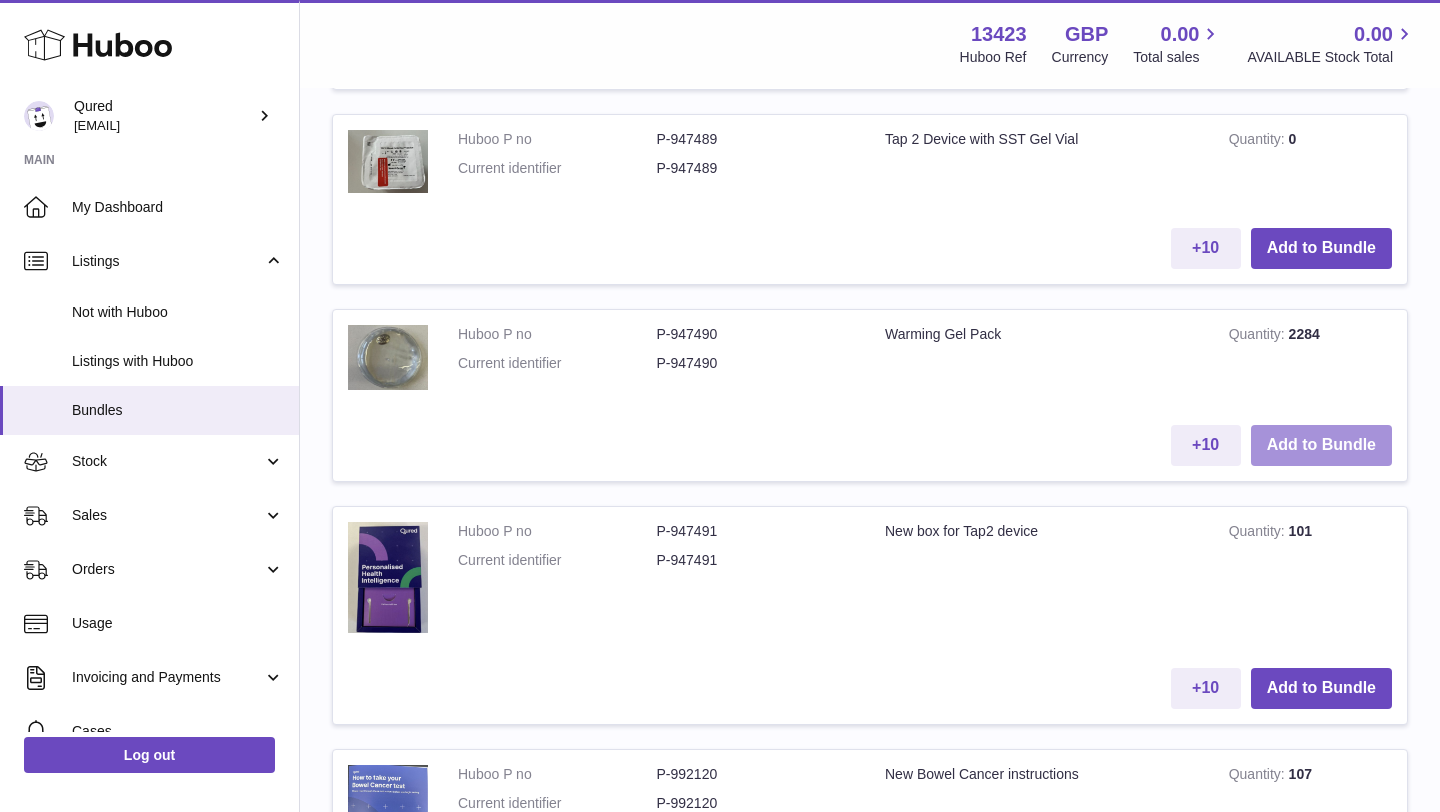 click on "Add to Bundle" at bounding box center [1321, 445] 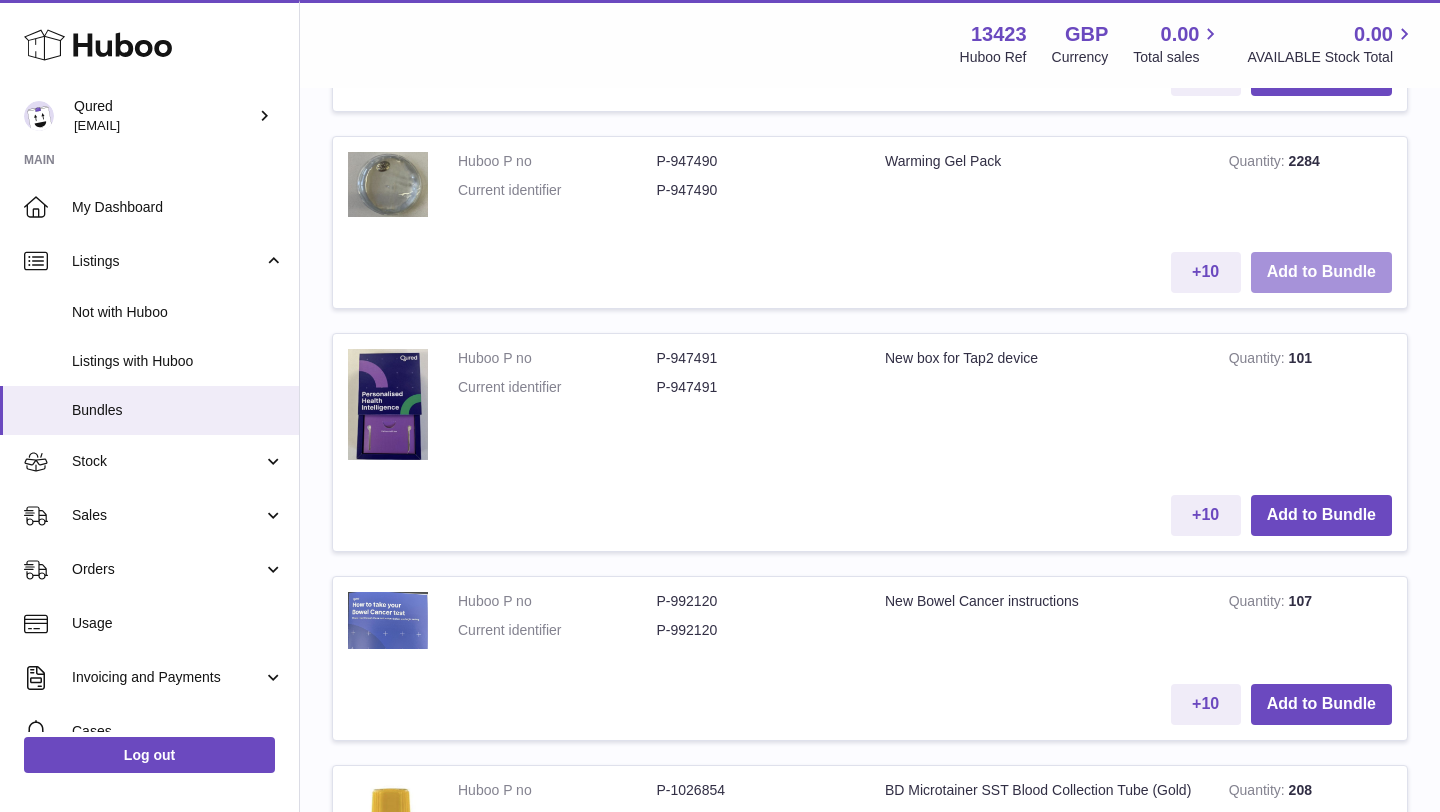 scroll, scrollTop: 4089, scrollLeft: 0, axis: vertical 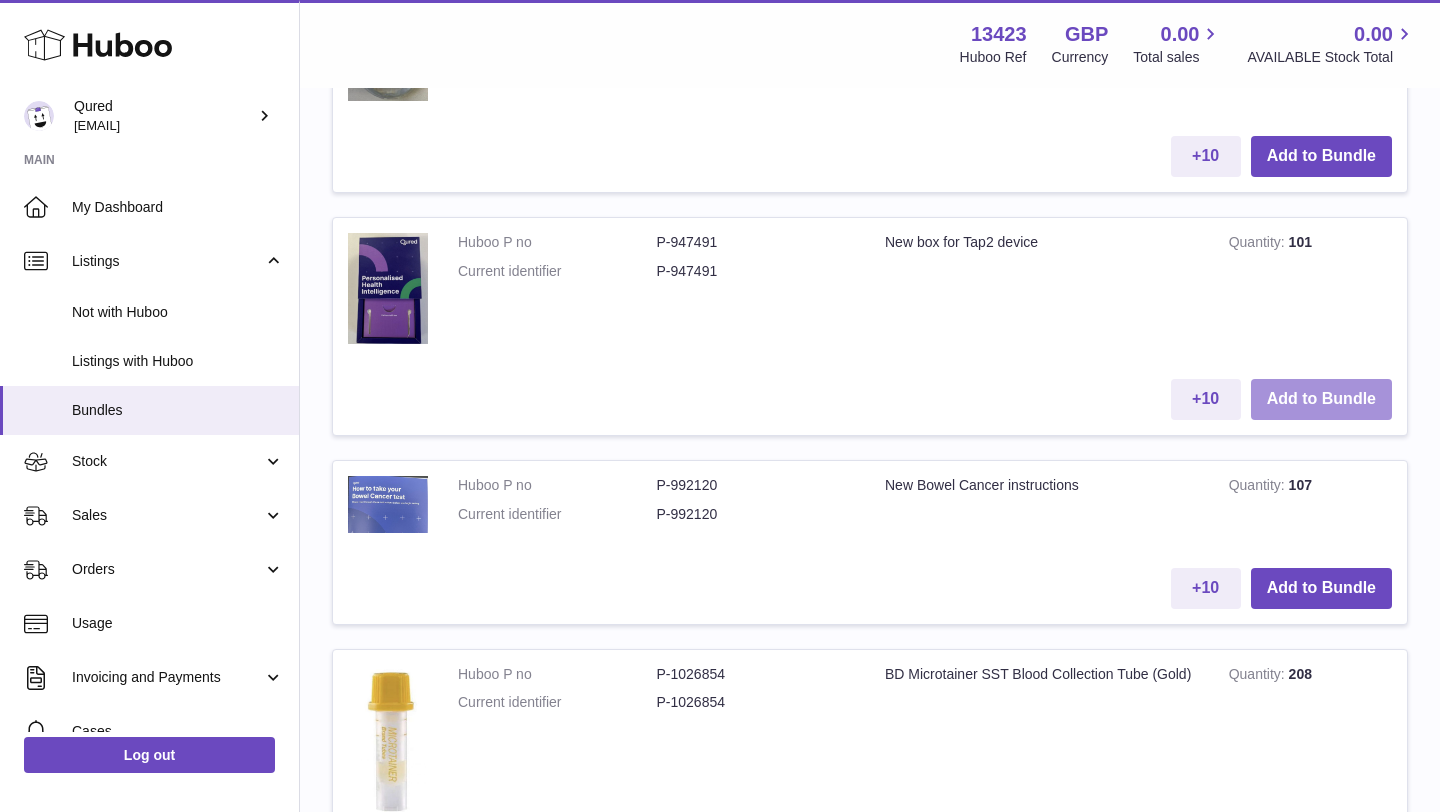 click on "Add to Bundle" at bounding box center [1321, 399] 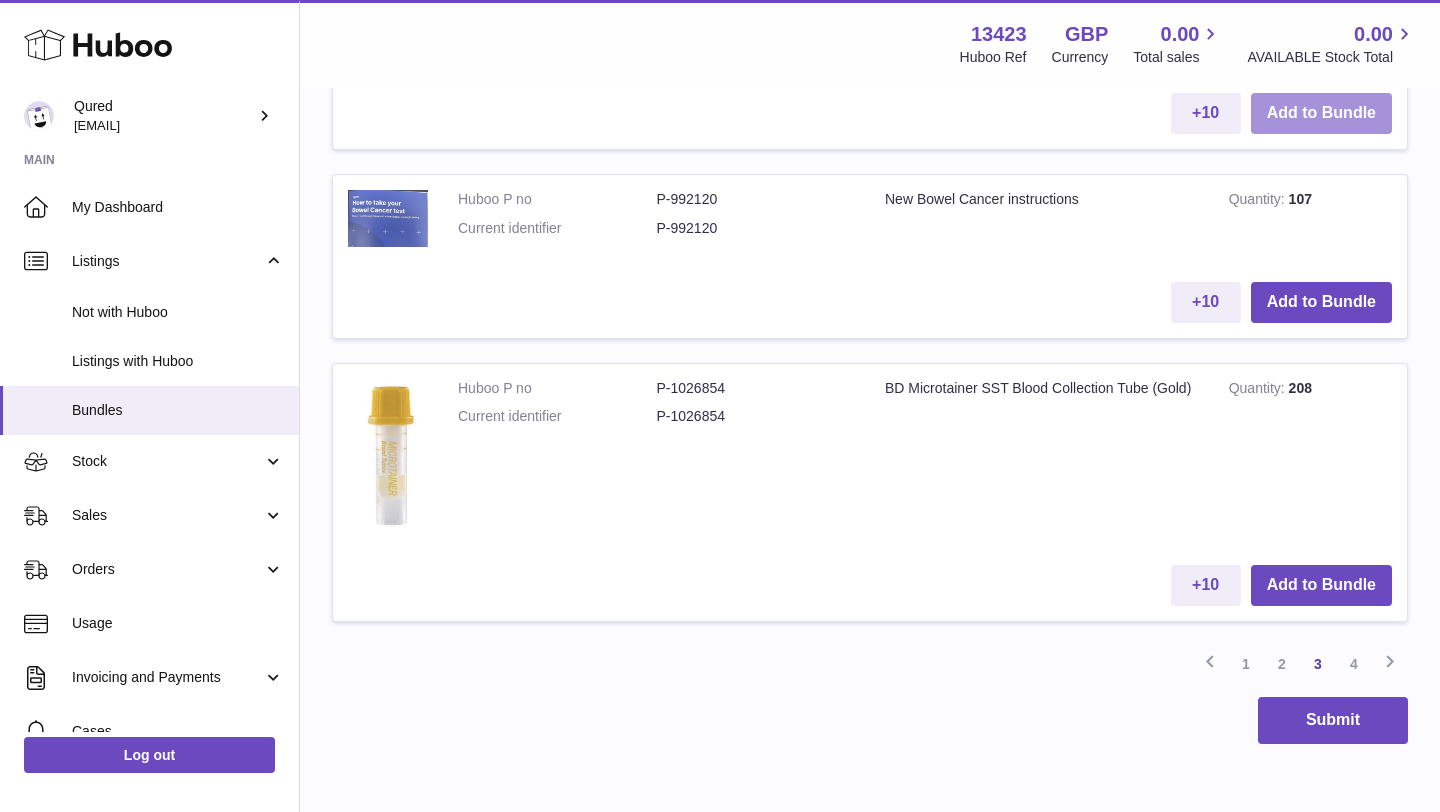 scroll, scrollTop: 4465, scrollLeft: 0, axis: vertical 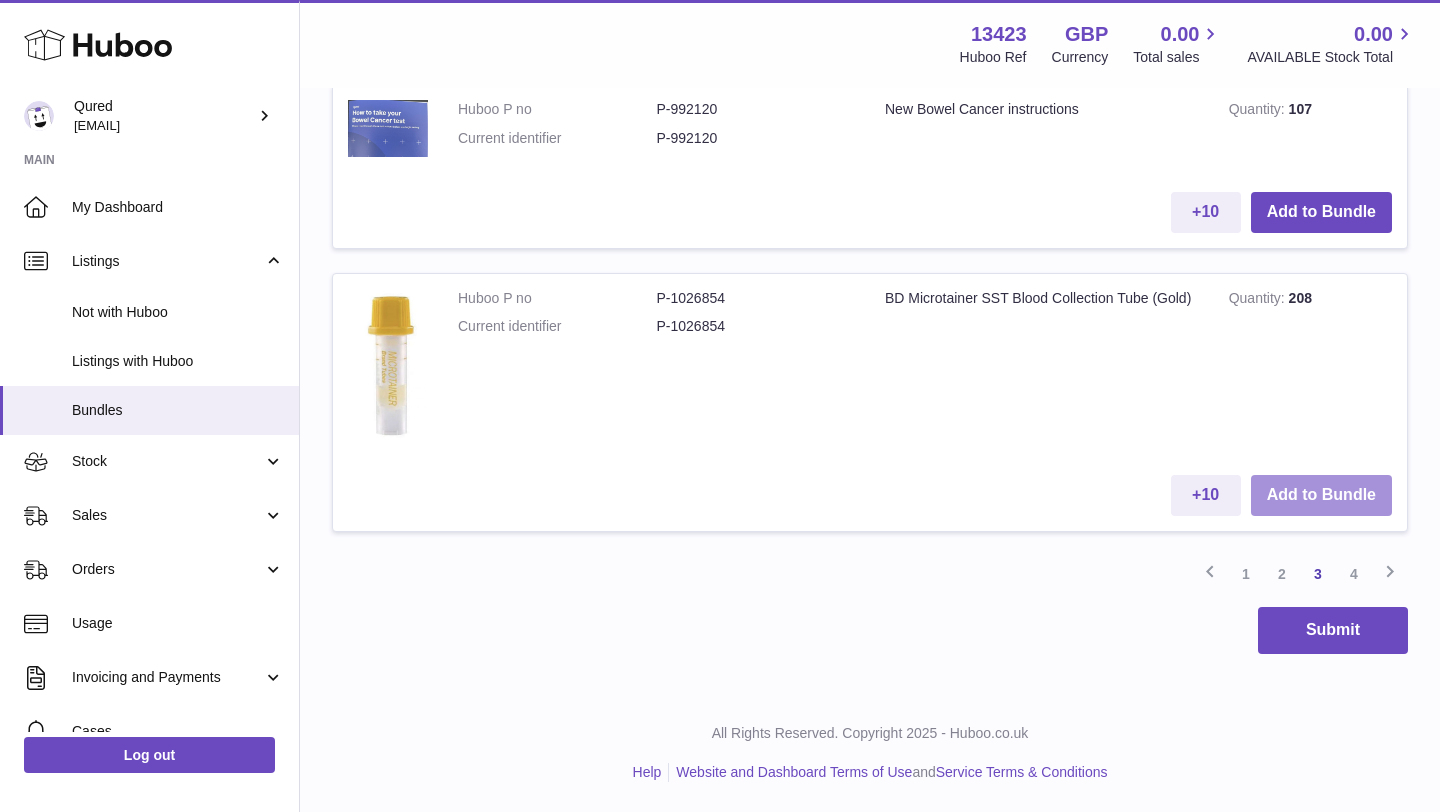 click on "Add to Bundle" at bounding box center (1321, 495) 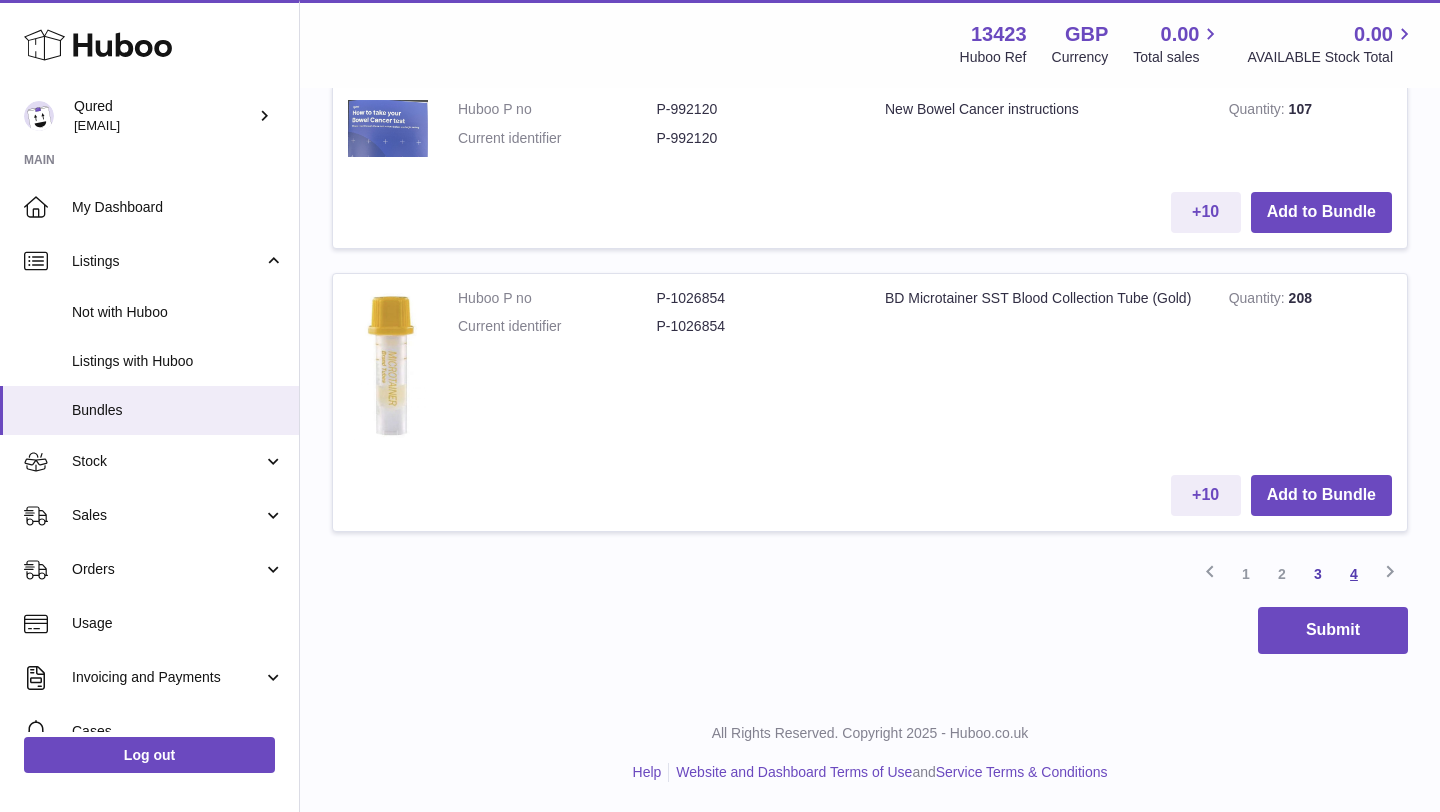 click on "4" at bounding box center [1354, 574] 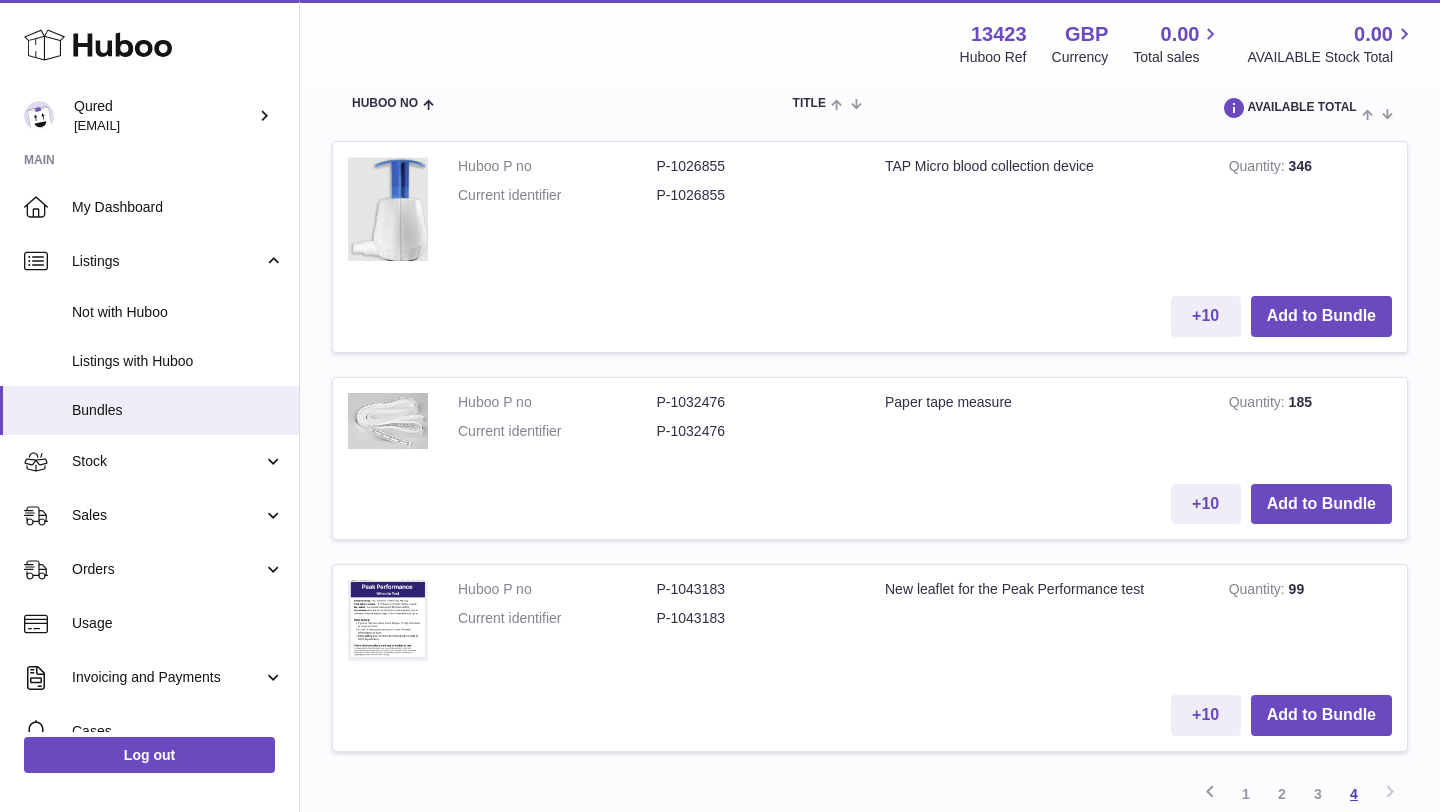 scroll, scrollTop: 2783, scrollLeft: 0, axis: vertical 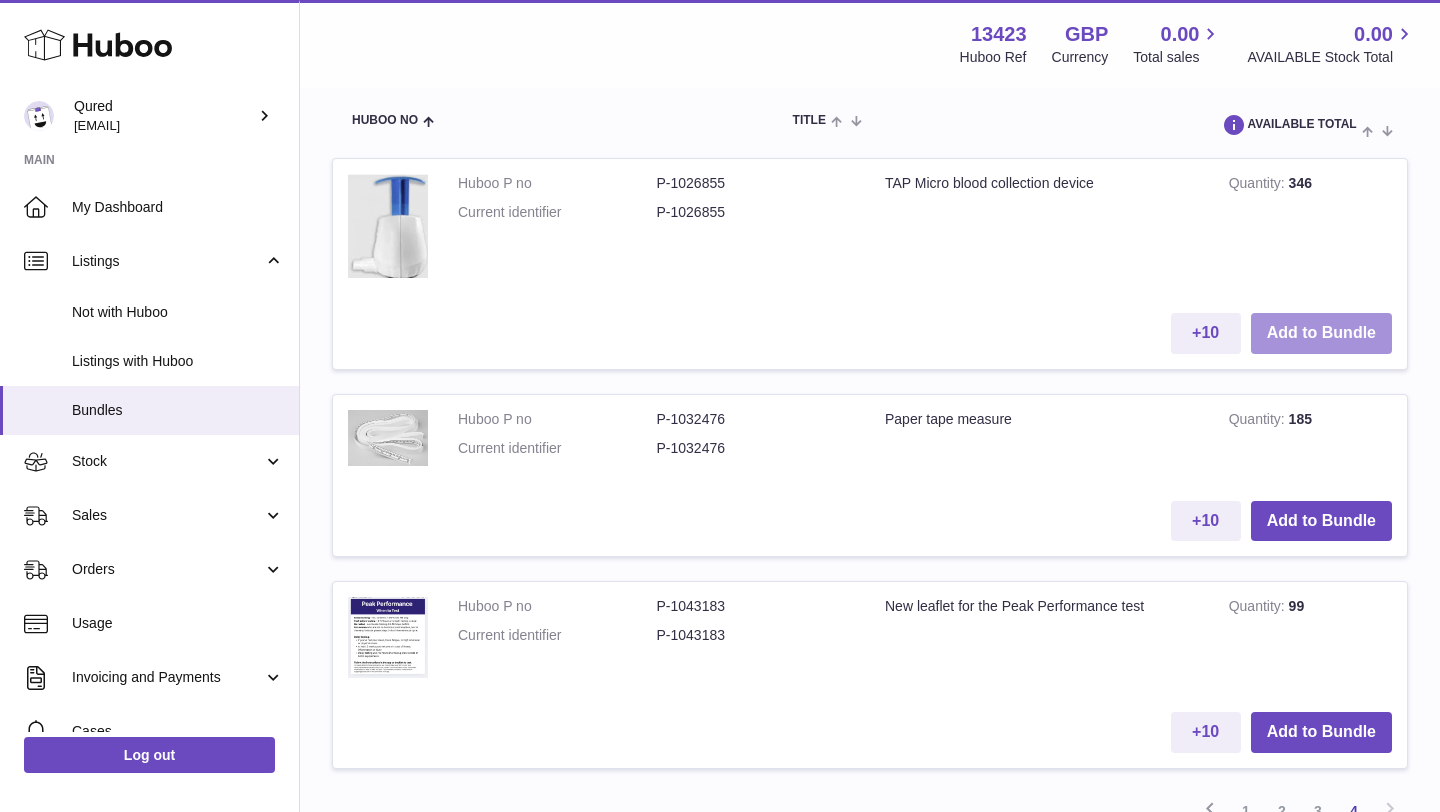 click on "Add to Bundle" at bounding box center (1321, 333) 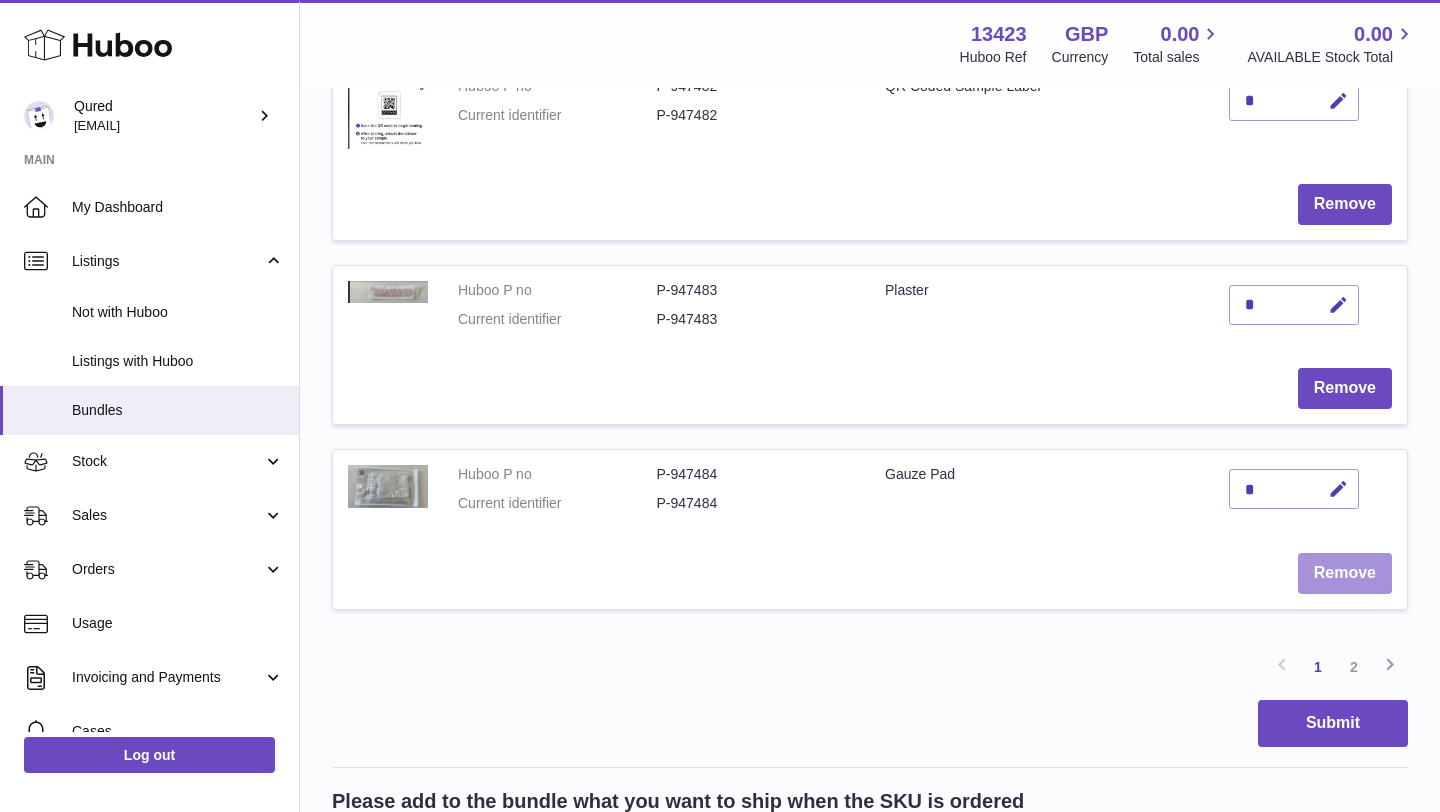 scroll, scrollTop: 2005, scrollLeft: 0, axis: vertical 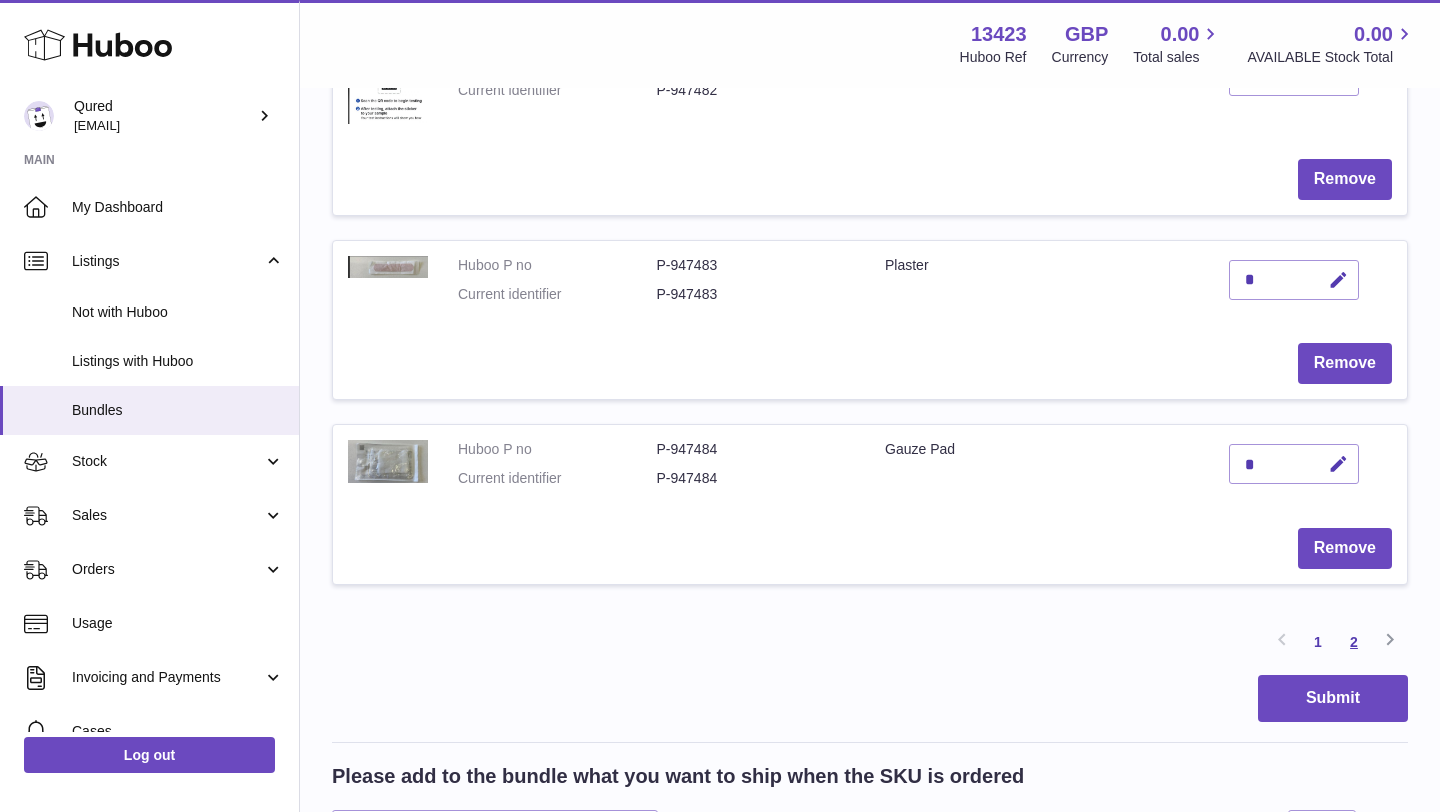 click on "2" at bounding box center [1354, 642] 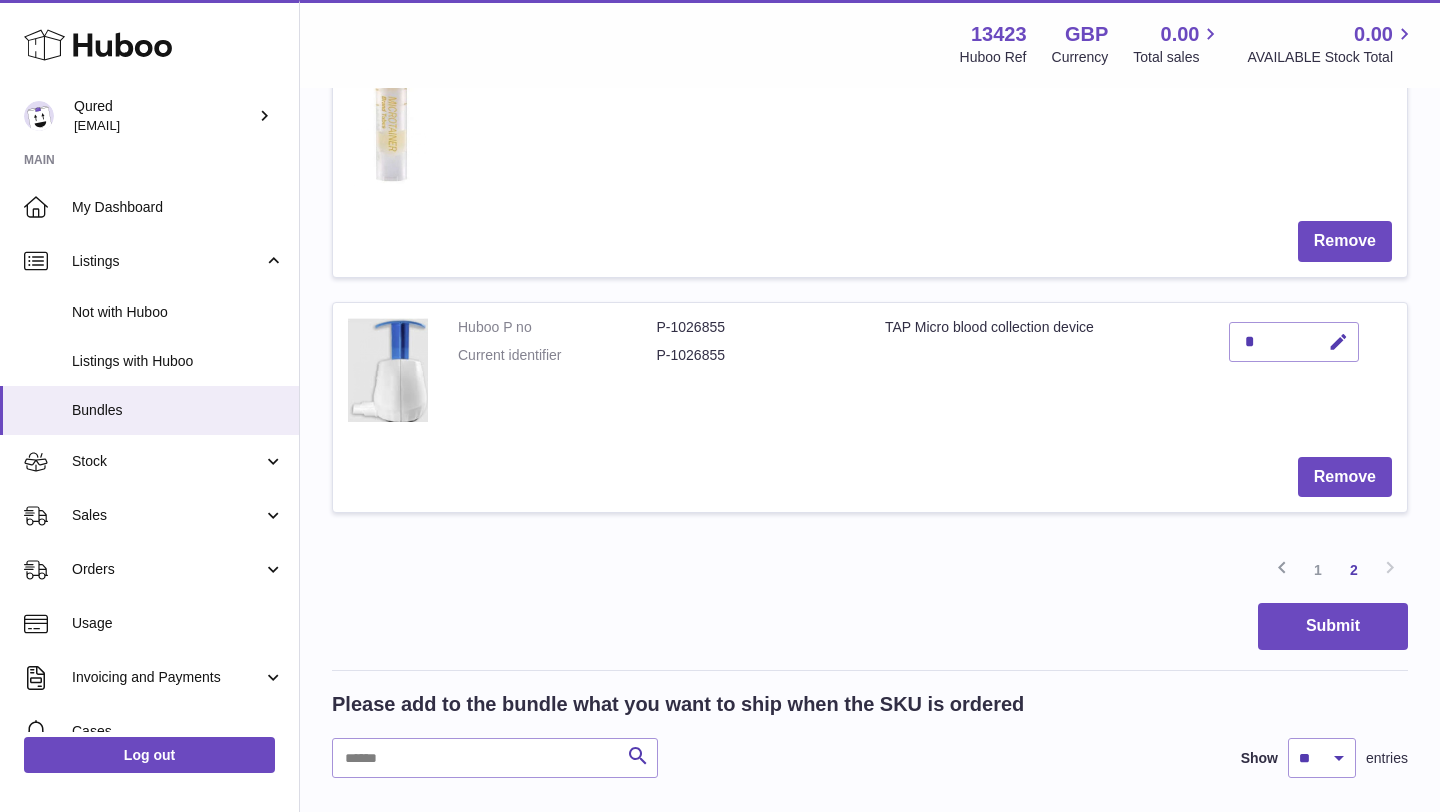 scroll, scrollTop: 1450, scrollLeft: 0, axis: vertical 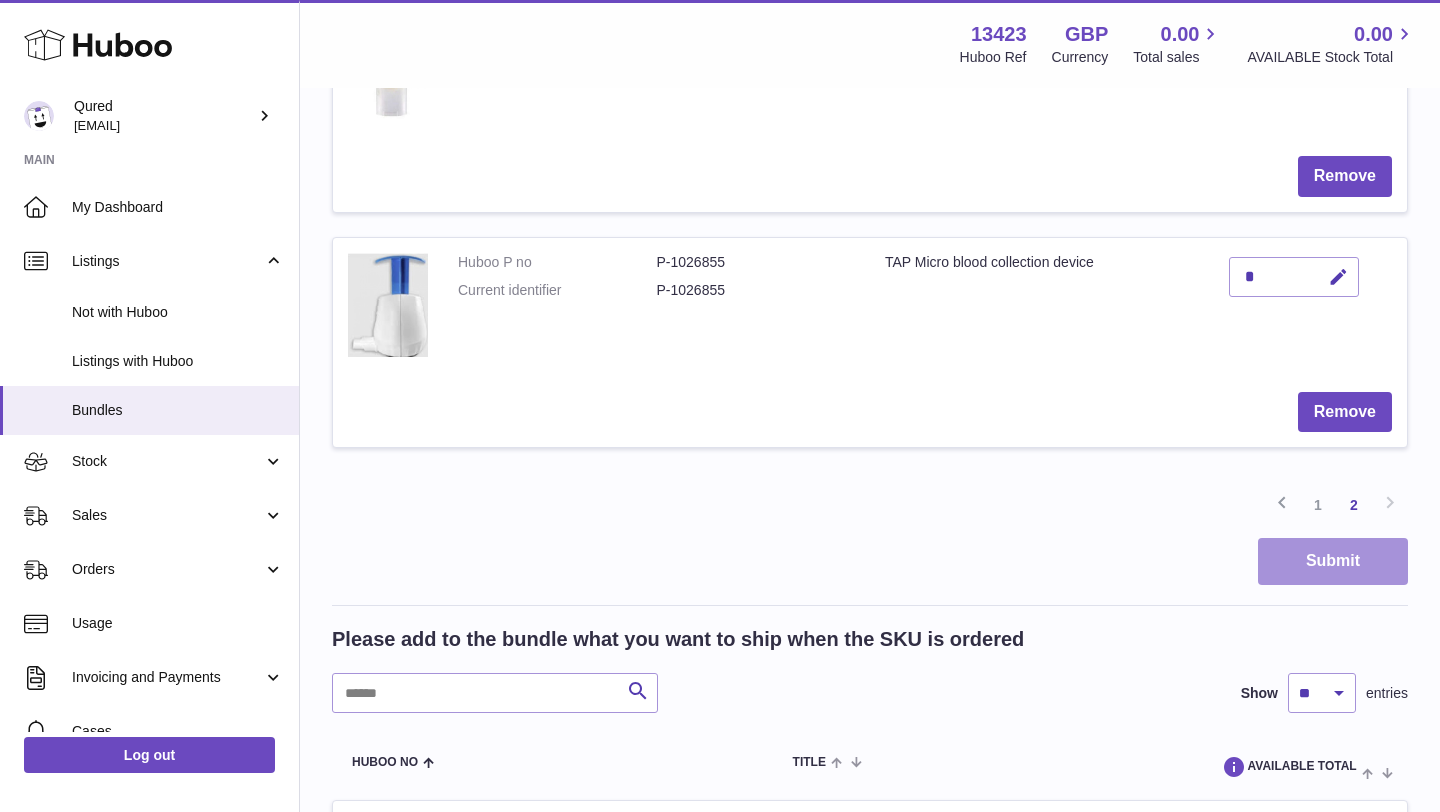 click on "Submit" at bounding box center (1333, 561) 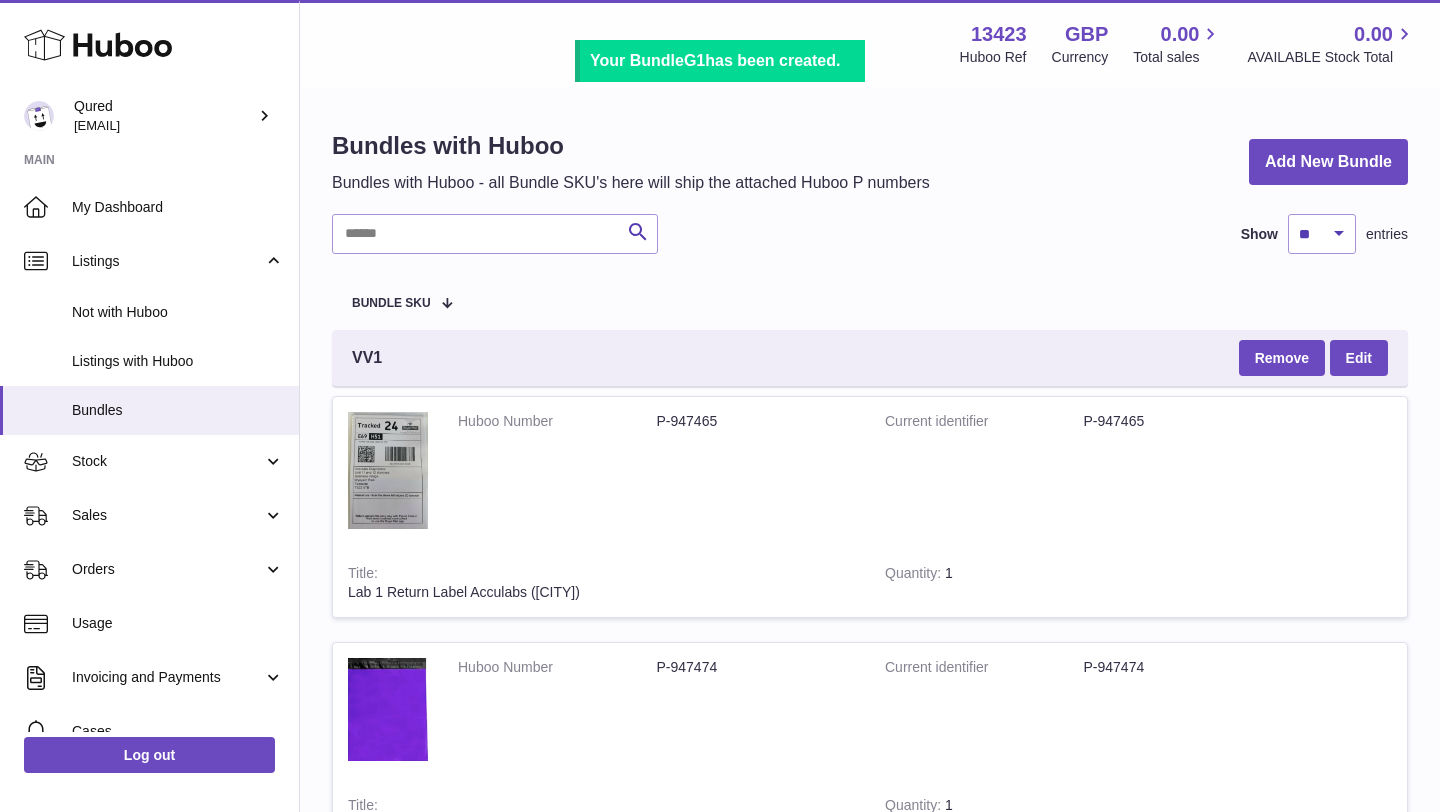 scroll, scrollTop: 0, scrollLeft: 0, axis: both 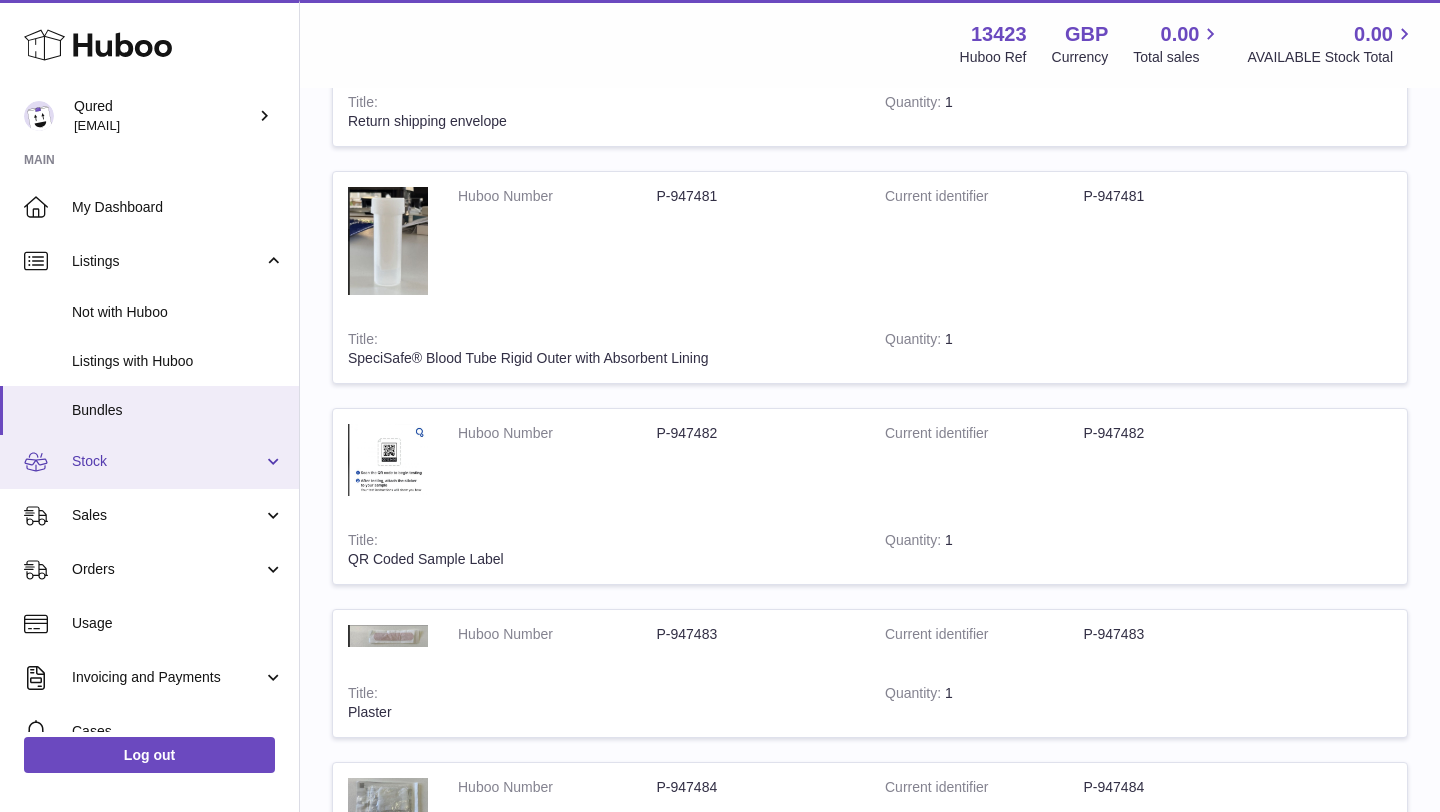 click on "Stock" at bounding box center [167, 461] 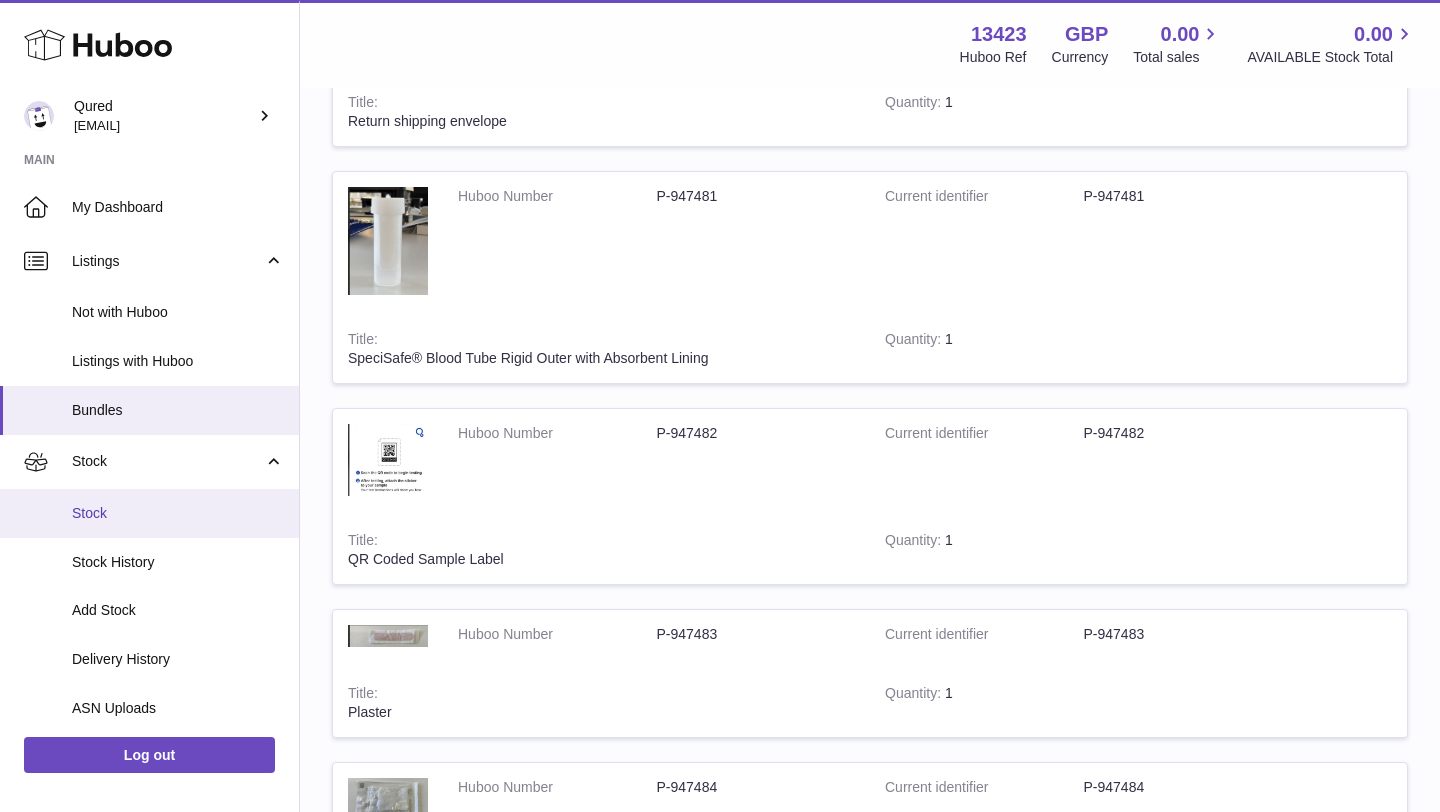 click on "Stock" at bounding box center (178, 513) 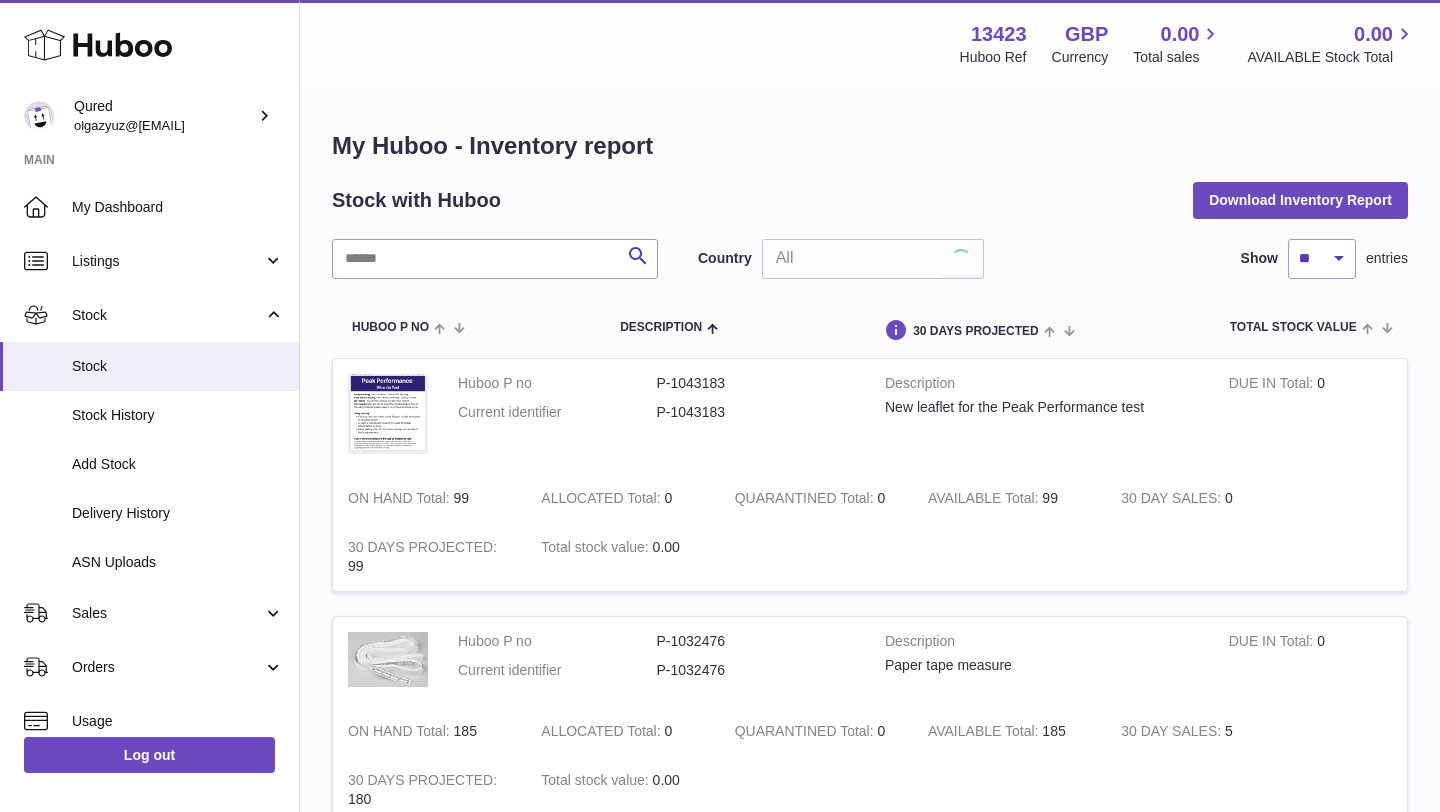 scroll, scrollTop: 0, scrollLeft: 0, axis: both 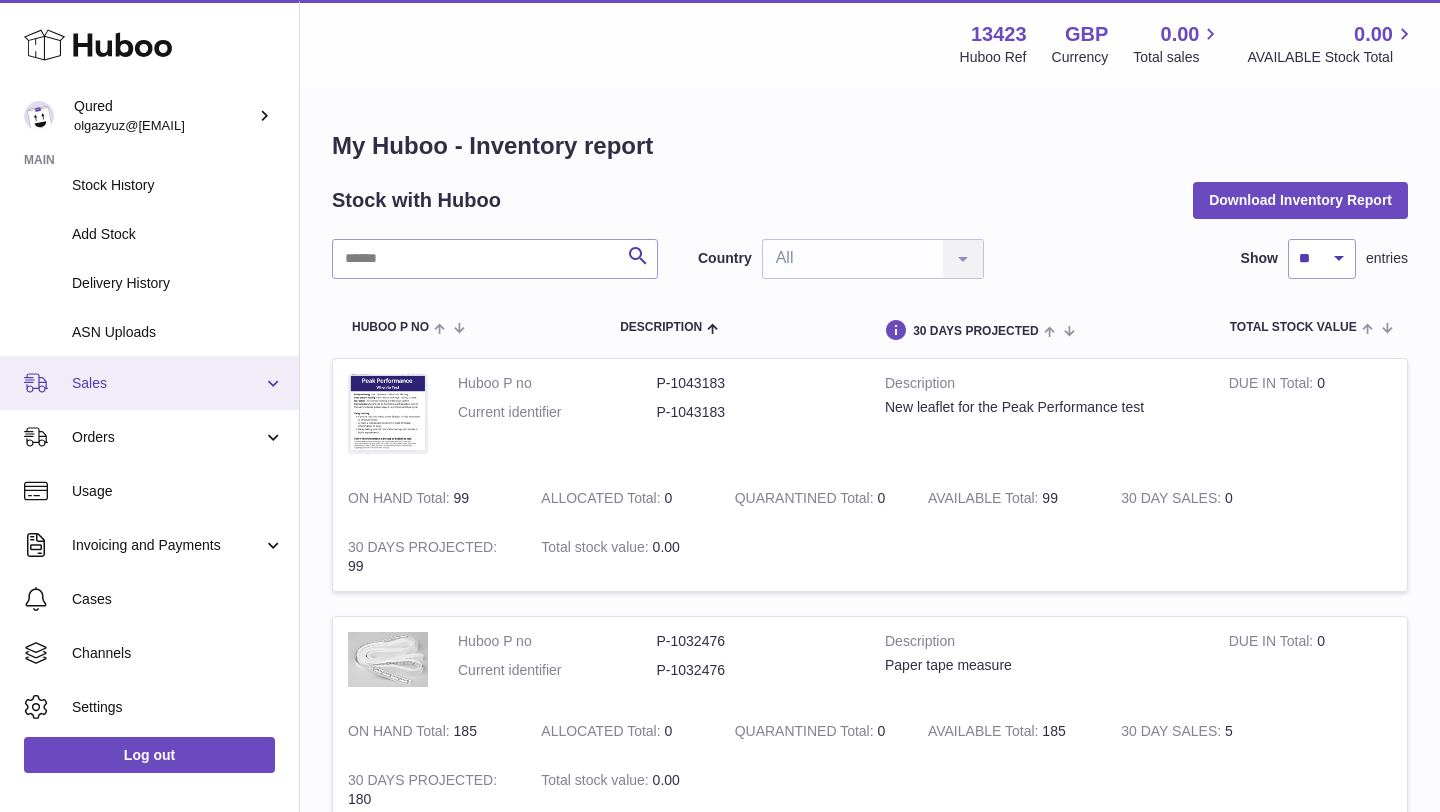 click on "Sales" at bounding box center (149, 383) 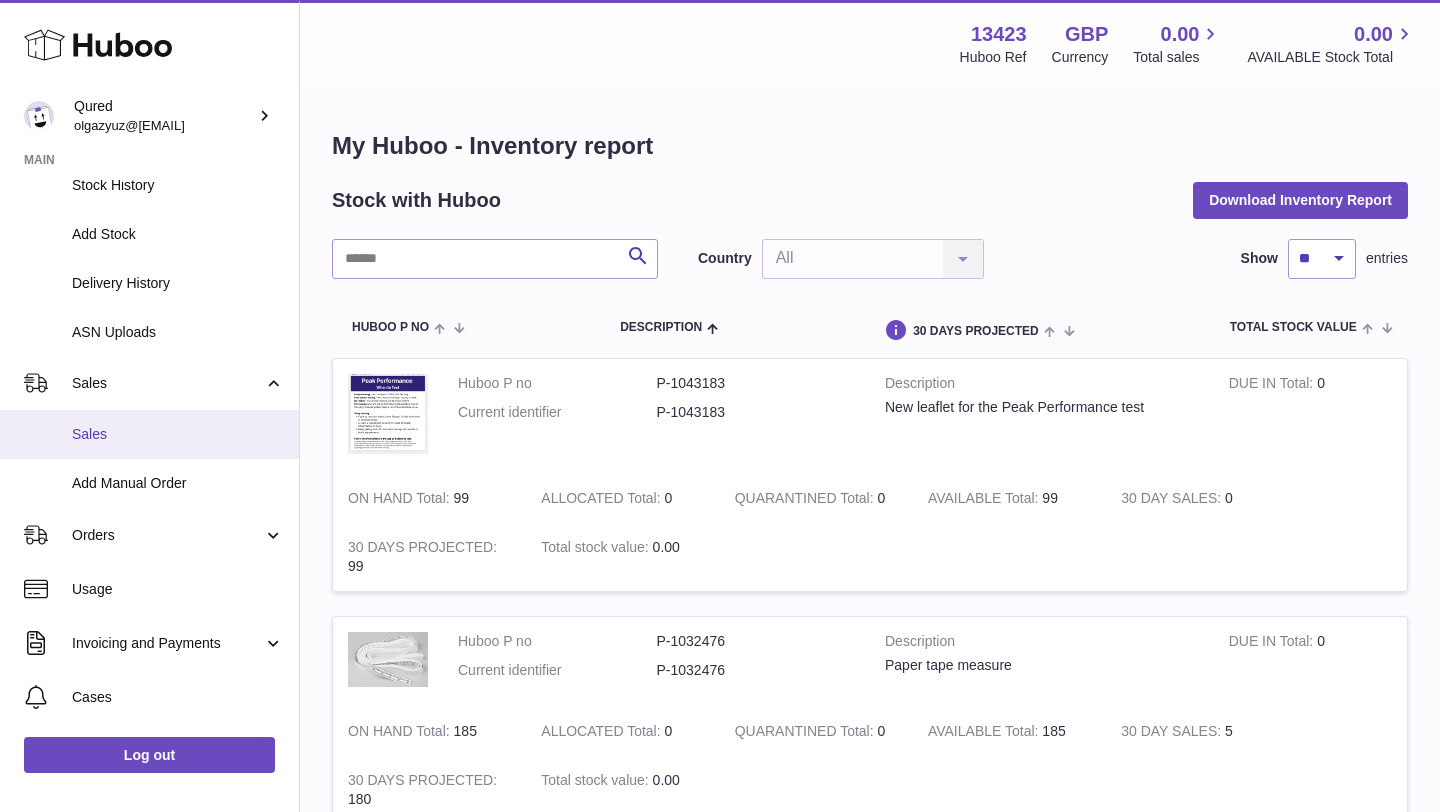 click on "Sales" at bounding box center [178, 434] 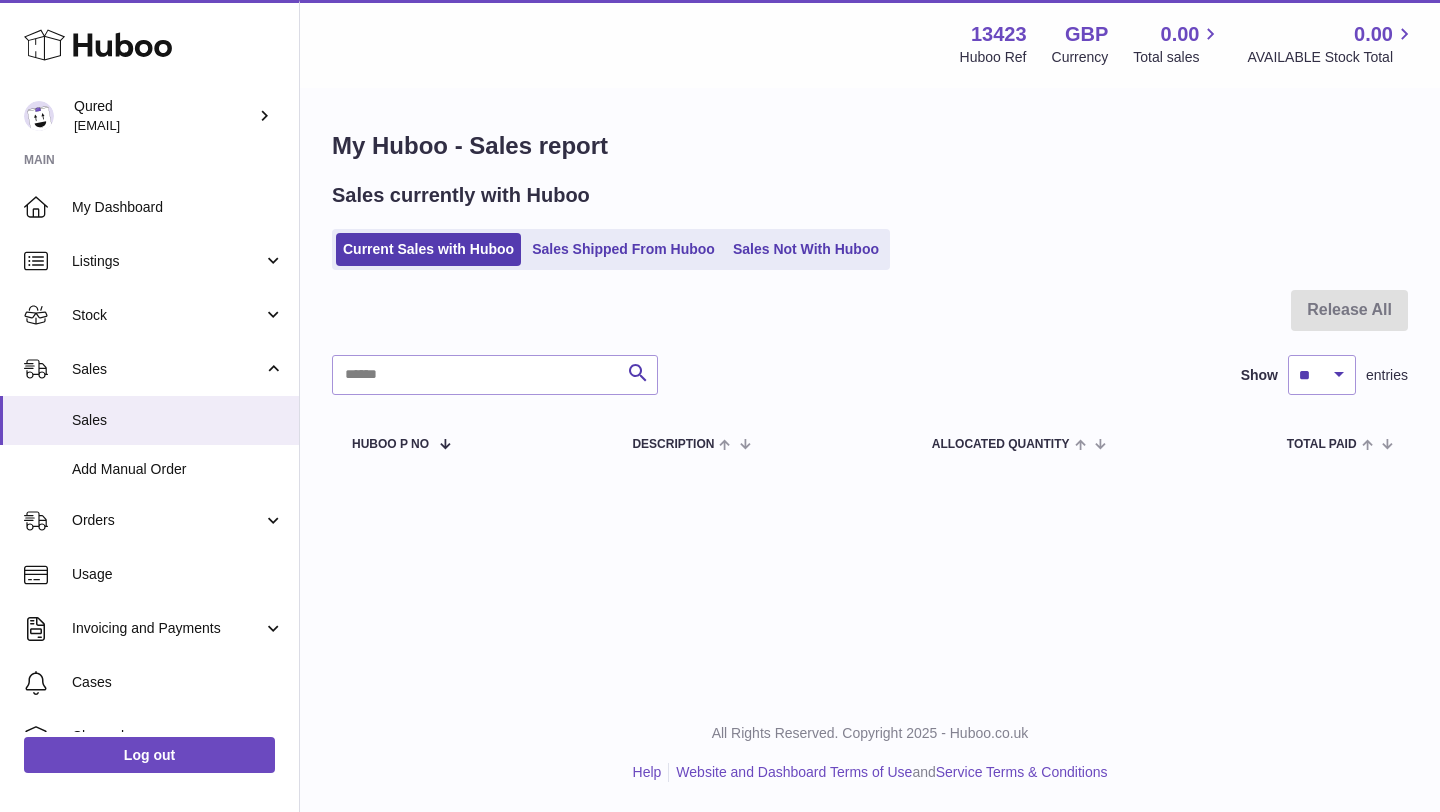 scroll, scrollTop: 0, scrollLeft: 0, axis: both 